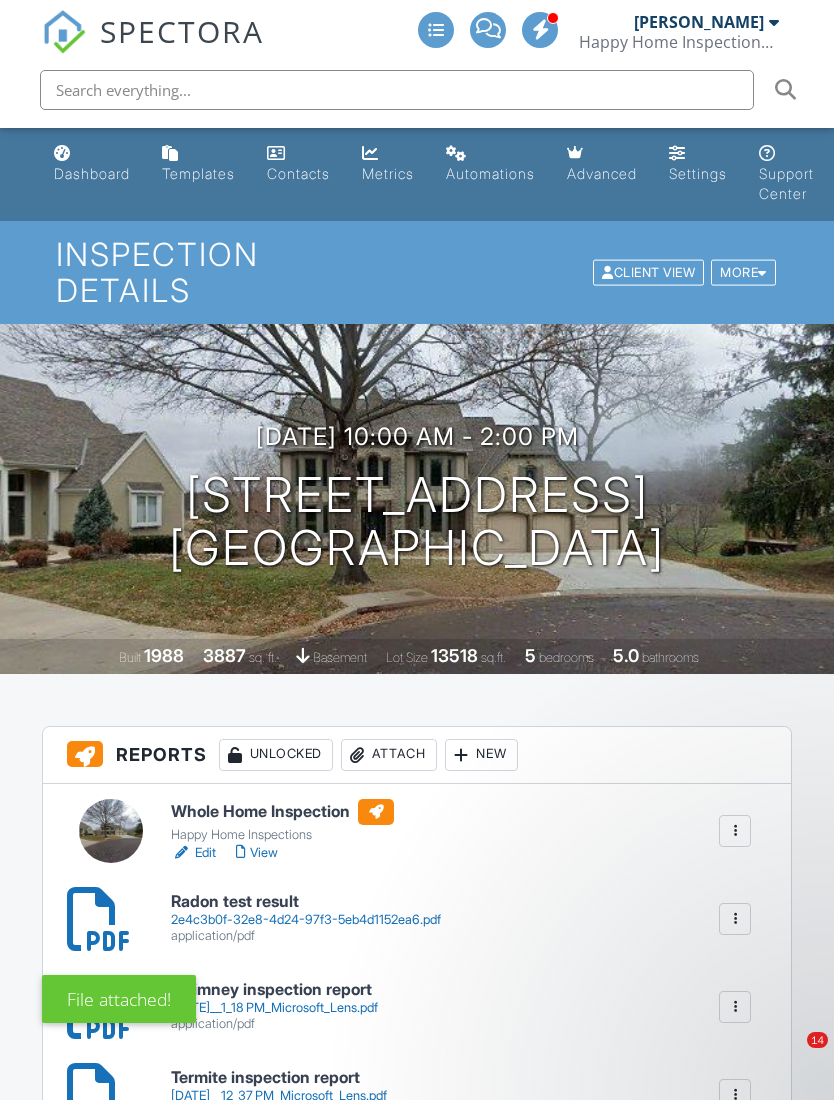 scroll, scrollTop: 0, scrollLeft: 0, axis: both 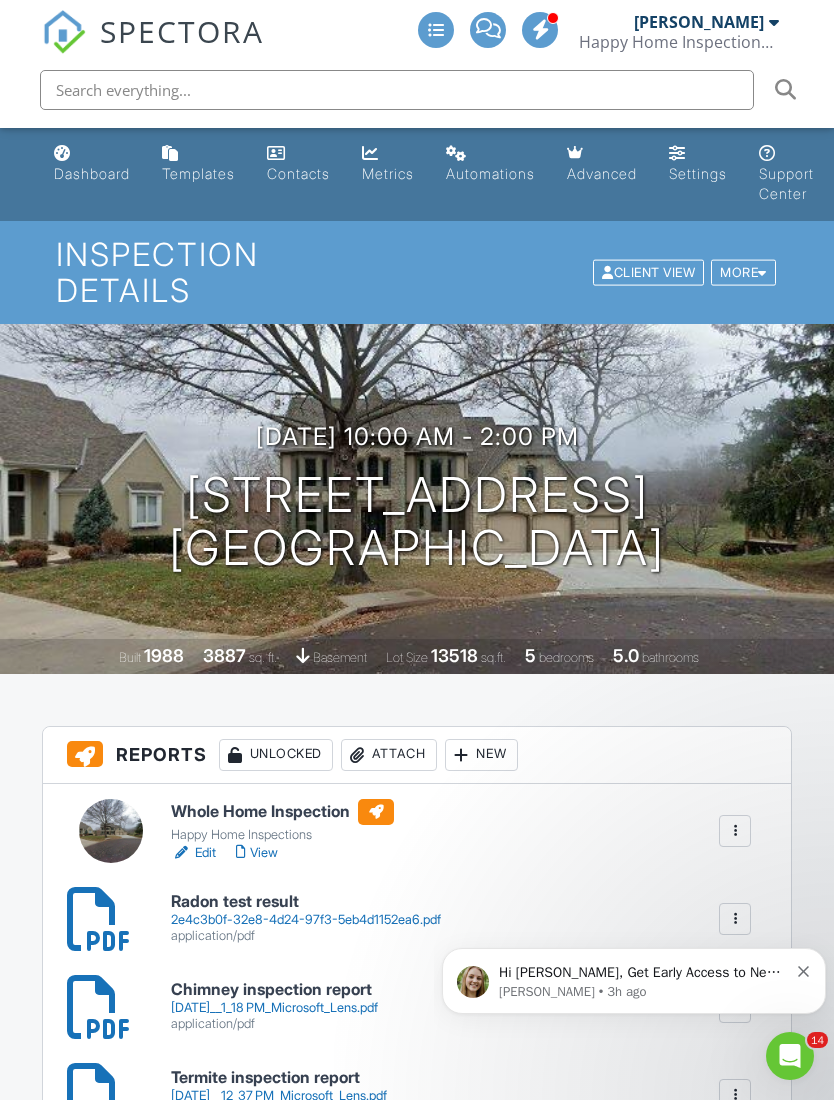 click on "Dashboard" at bounding box center (92, 173) 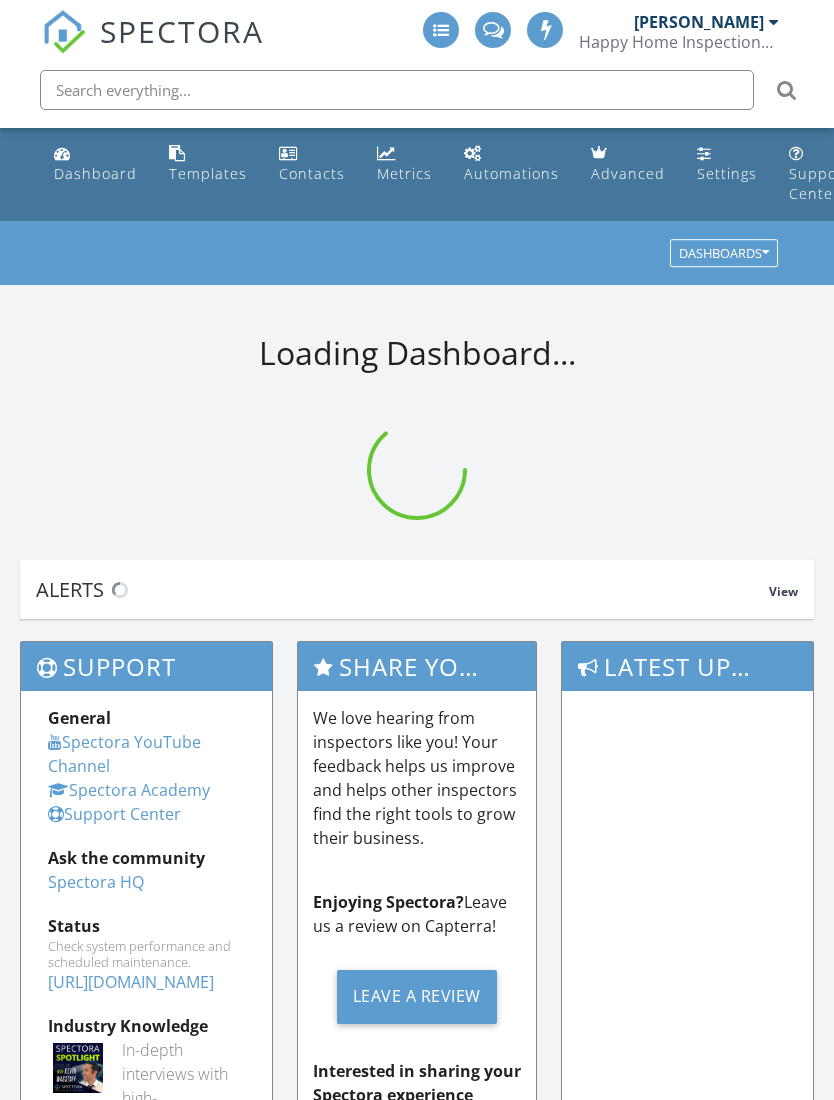 scroll, scrollTop: 0, scrollLeft: 0, axis: both 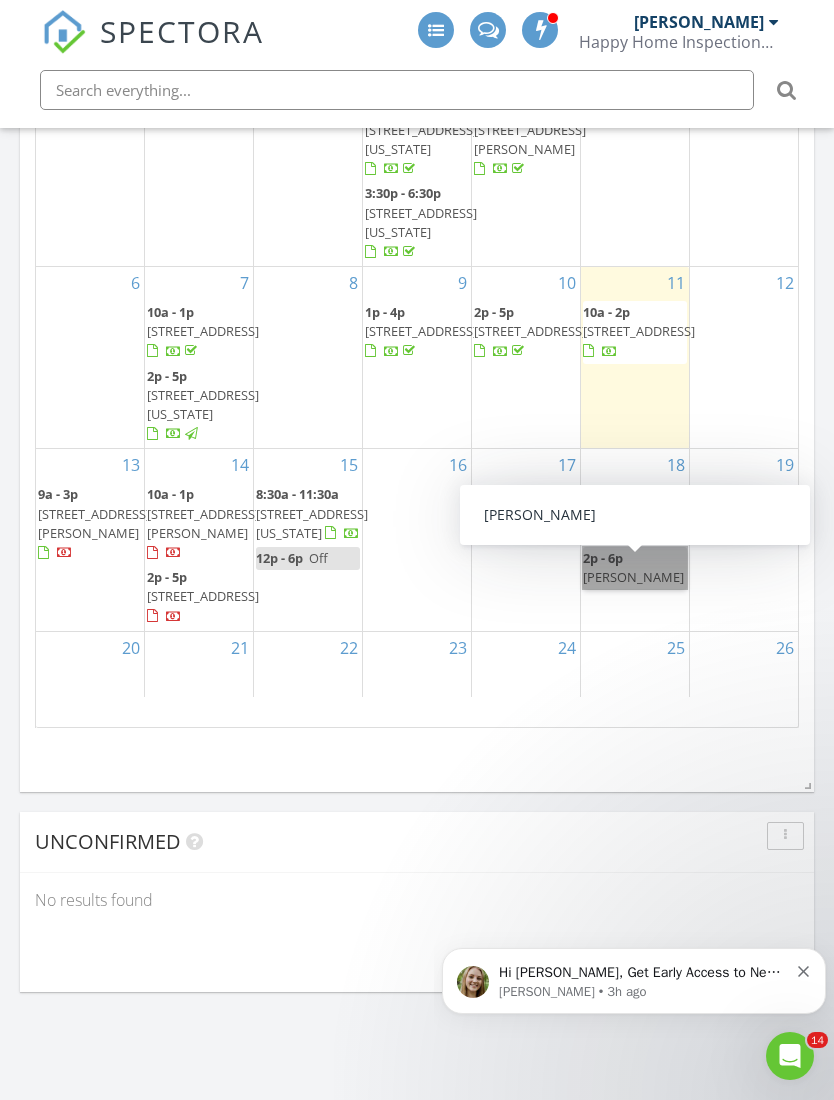 click on "2p - 6p
[PERSON_NAME]" at bounding box center [635, 568] 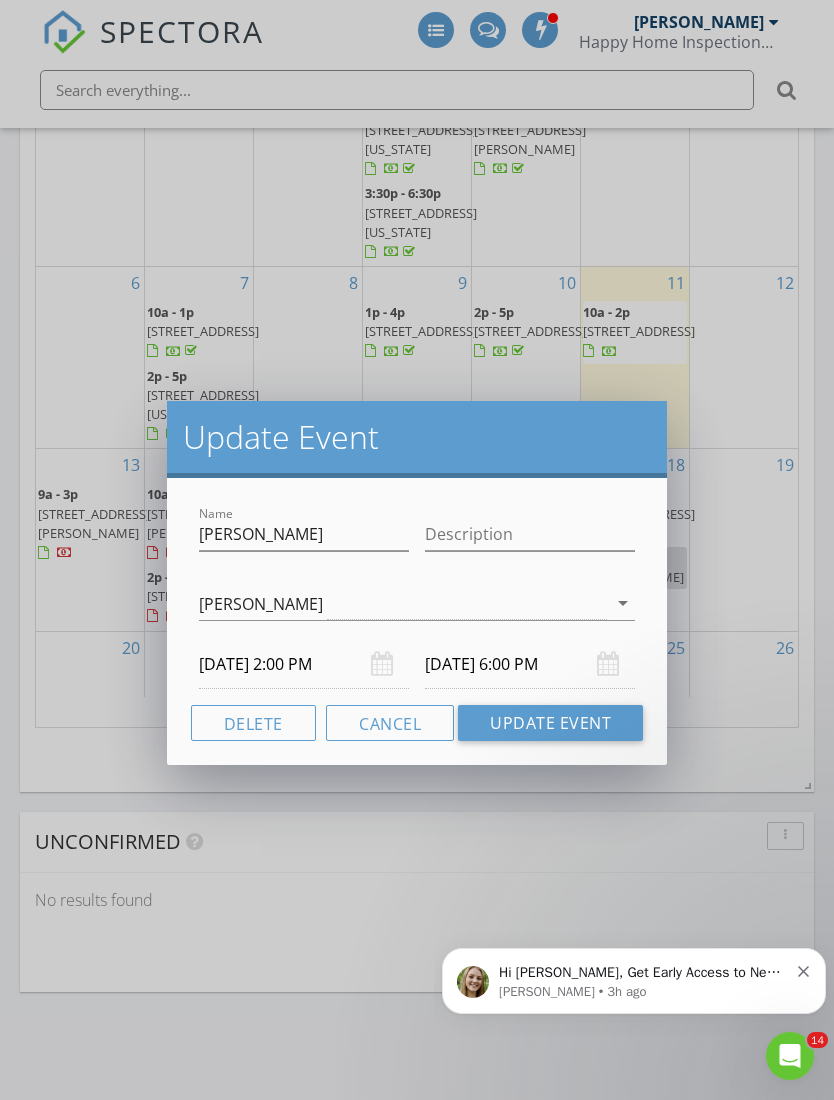 click on "Delete" at bounding box center (253, 723) 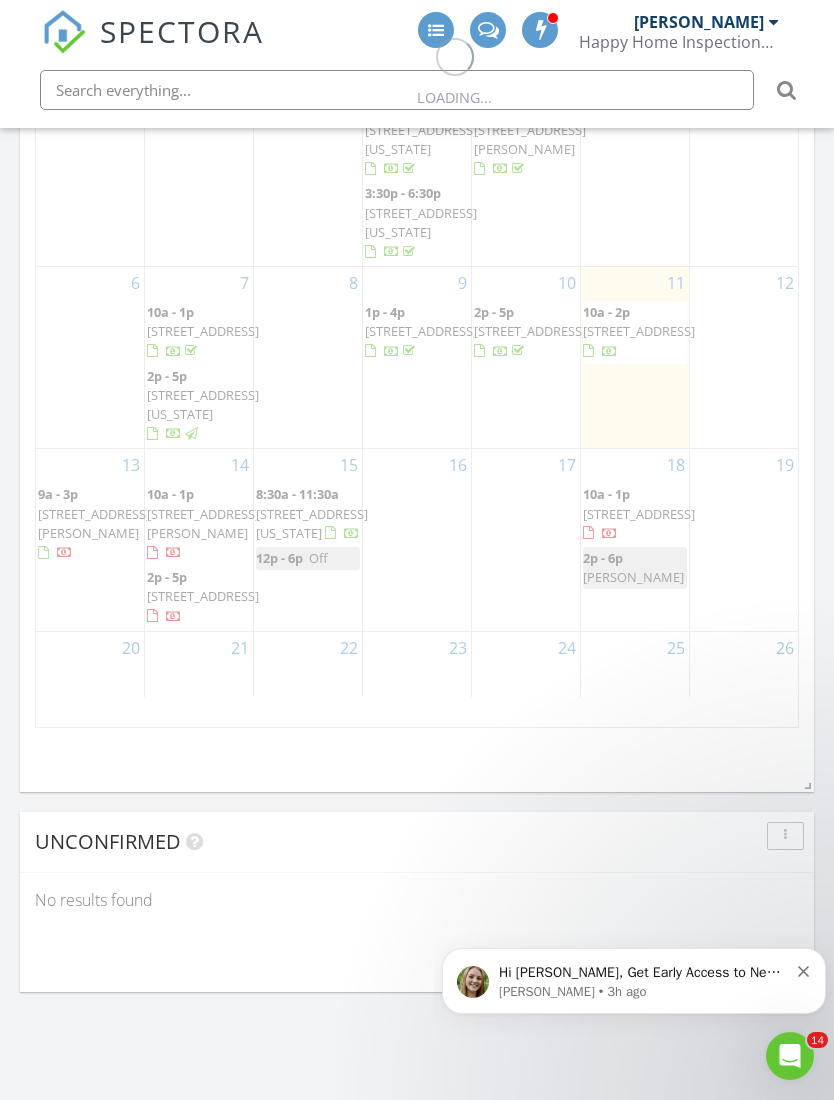 scroll, scrollTop: 0, scrollLeft: 0, axis: both 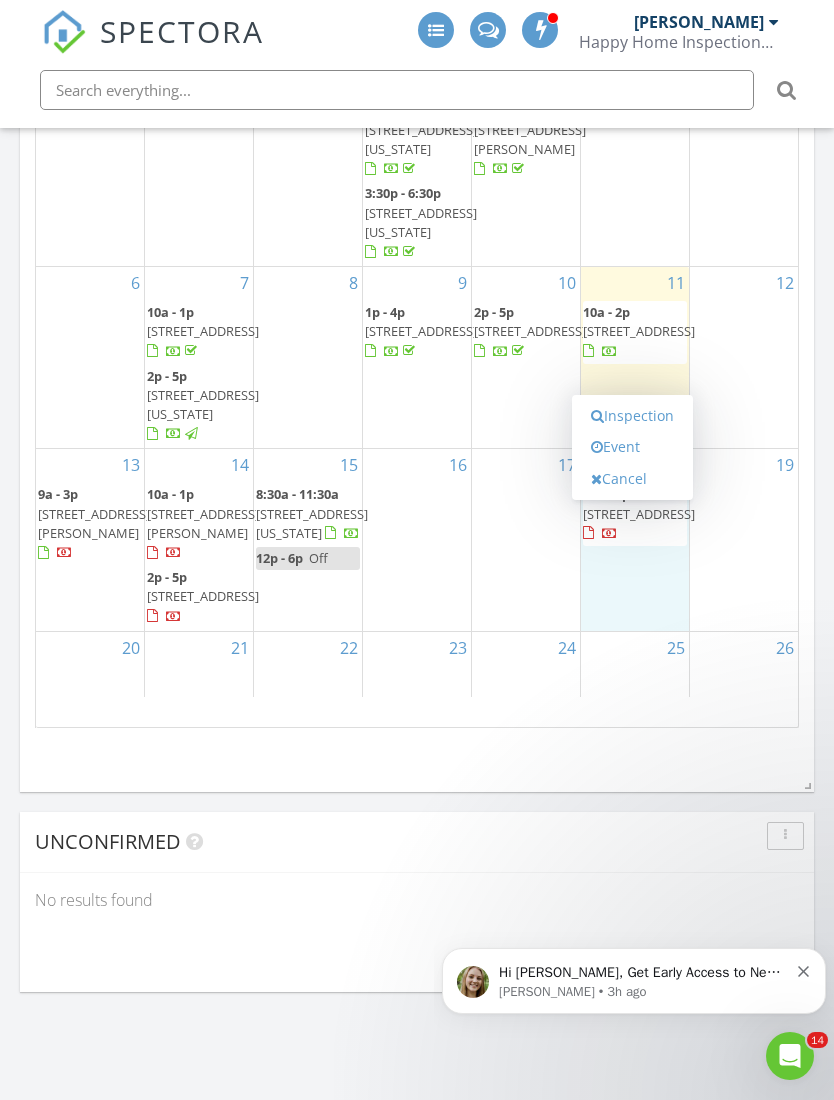 click on "Inspection" at bounding box center (632, 416) 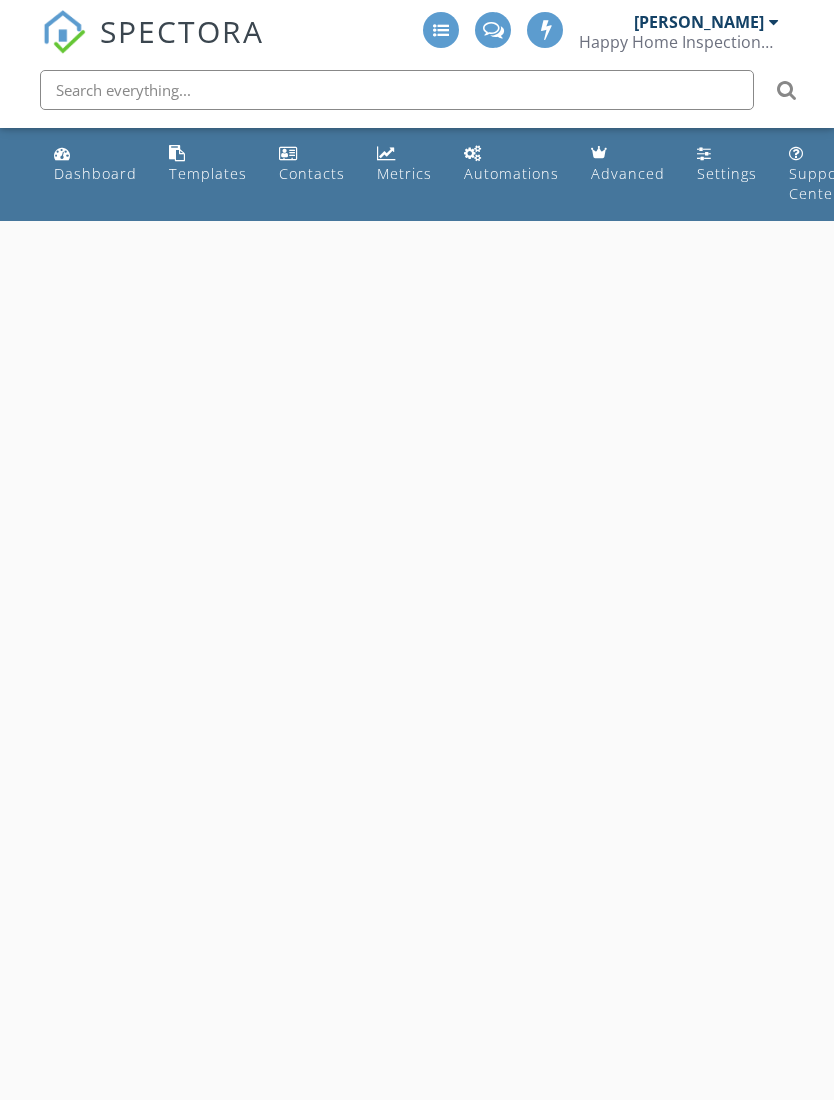 scroll, scrollTop: 0, scrollLeft: 0, axis: both 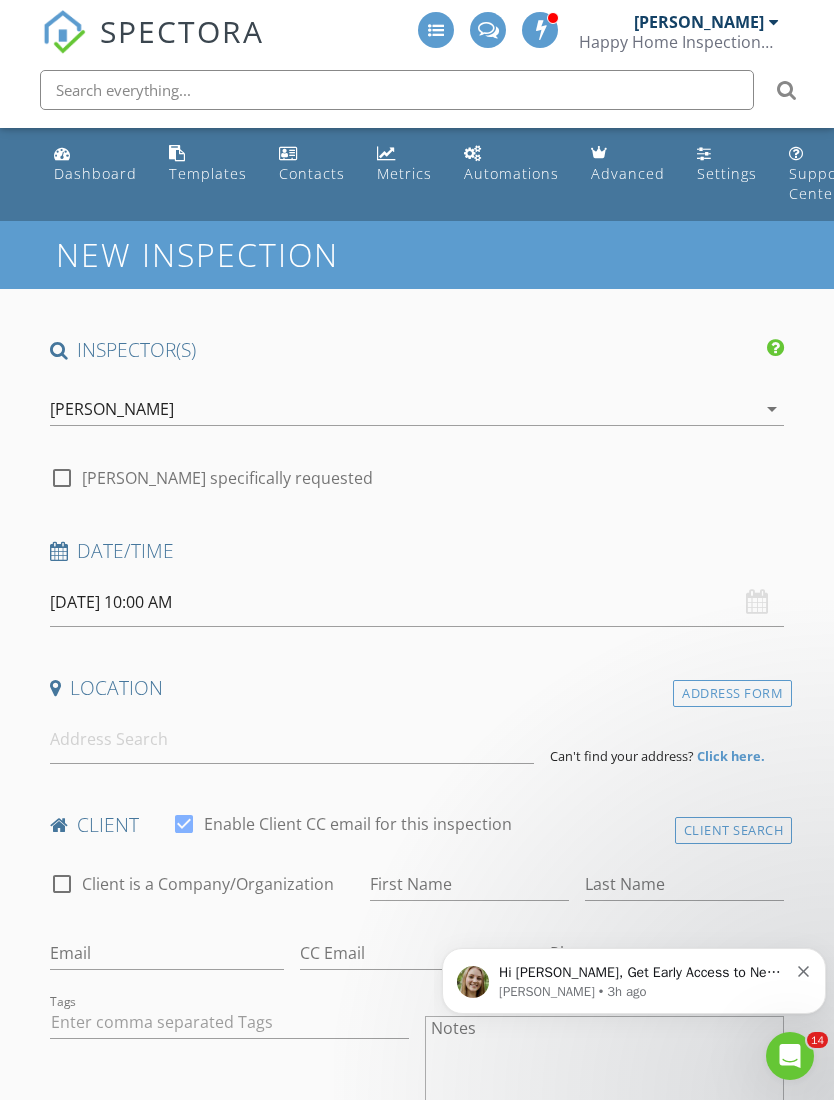 click on "07/18/2025 10:00 AM" at bounding box center (417, 602) 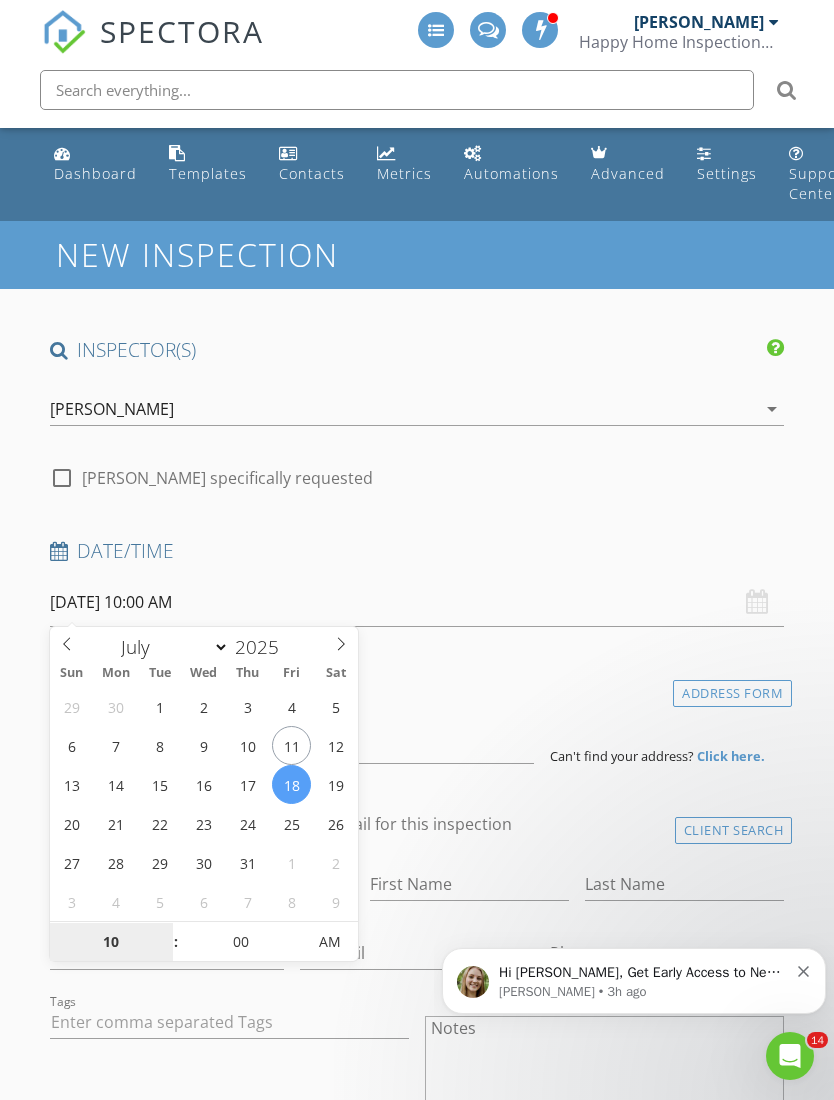 click on "10" at bounding box center (111, 943) 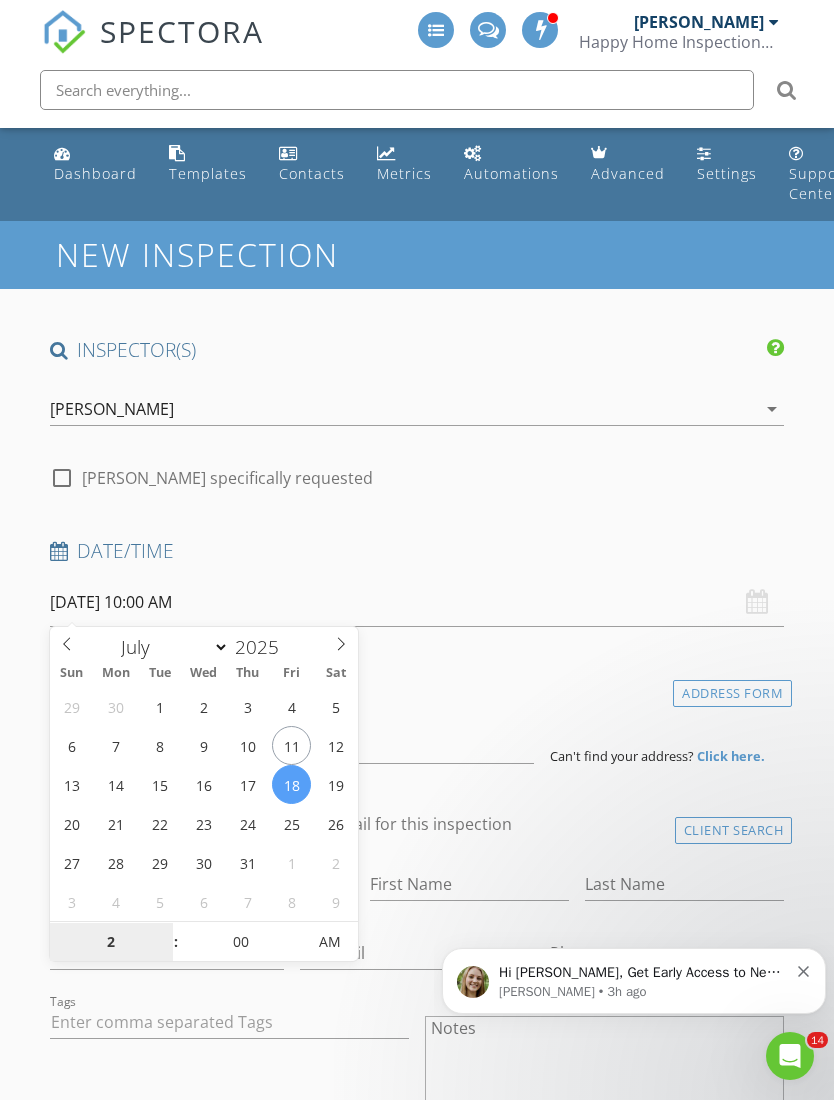 scroll, scrollTop: 222, scrollLeft: 0, axis: vertical 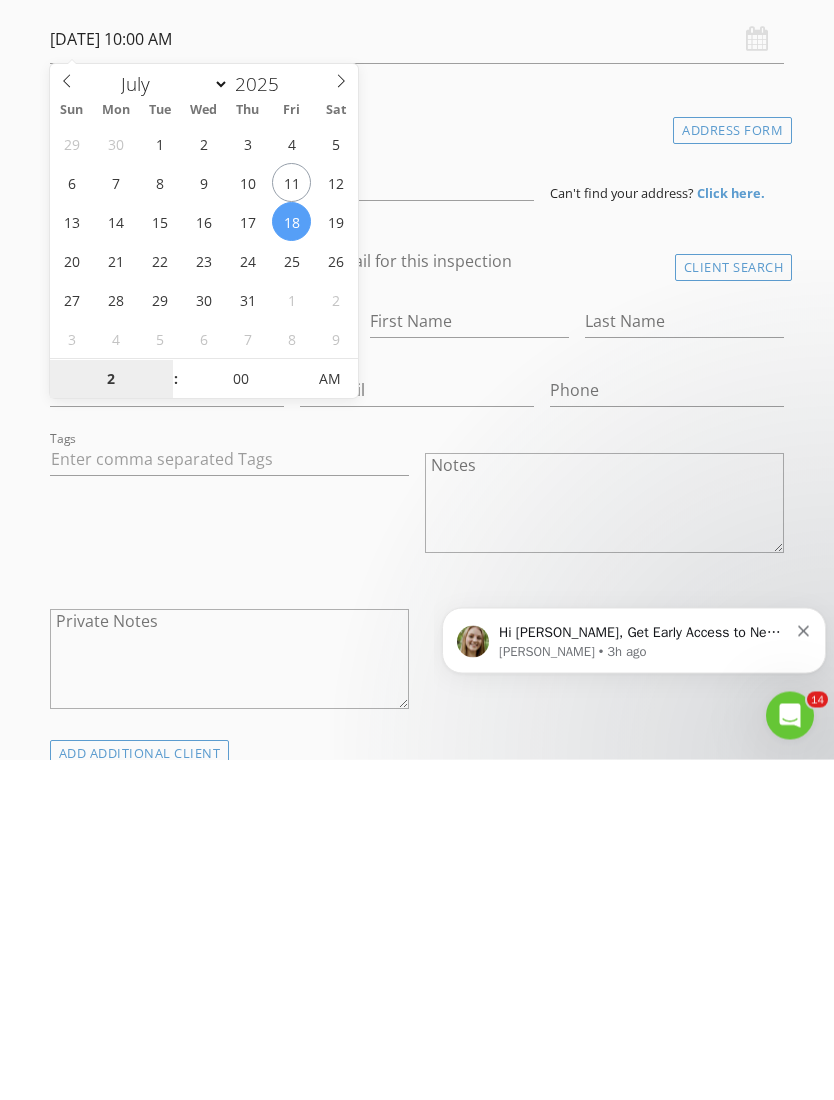 type on "02" 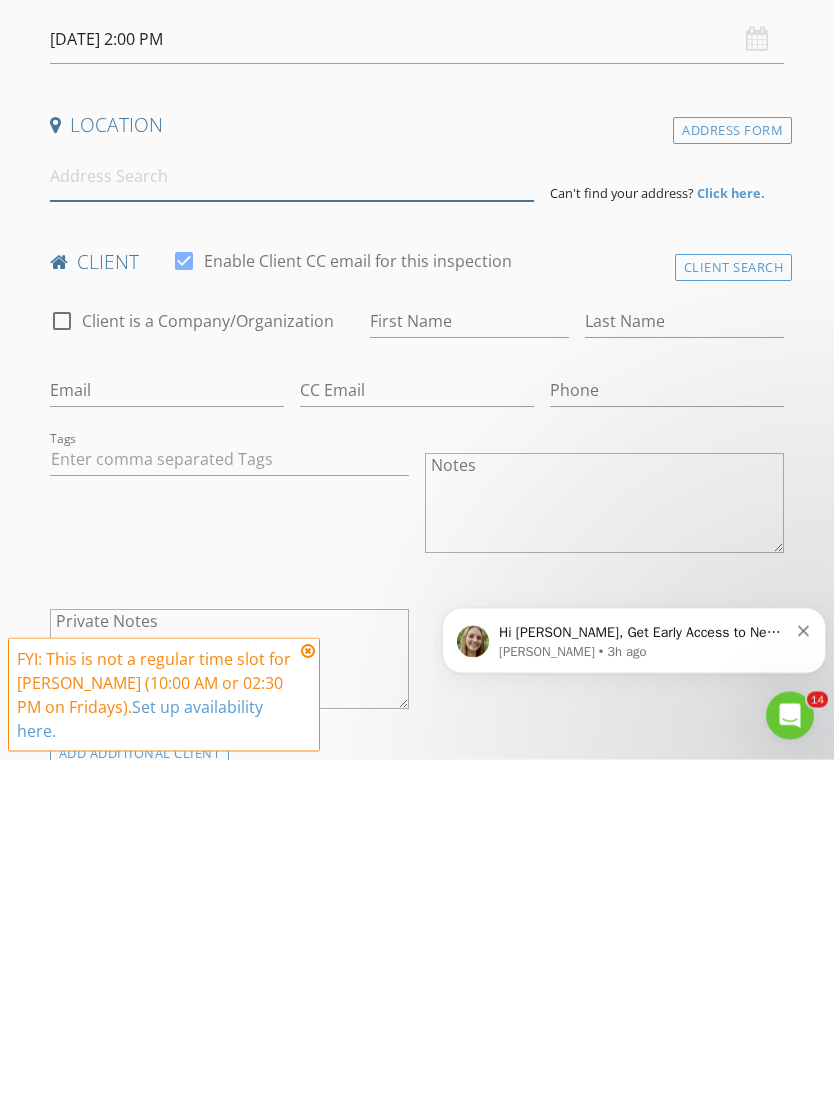 click at bounding box center (292, 517) 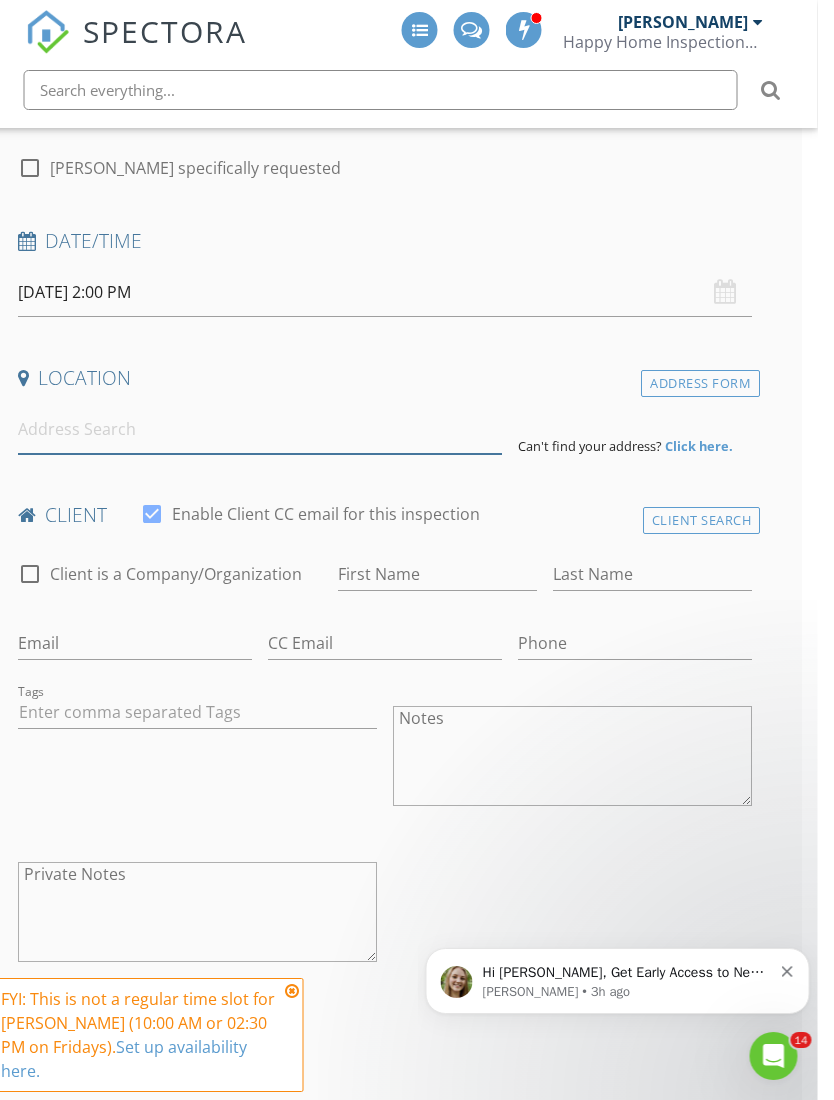 scroll, scrollTop: 280, scrollLeft: 15, axis: both 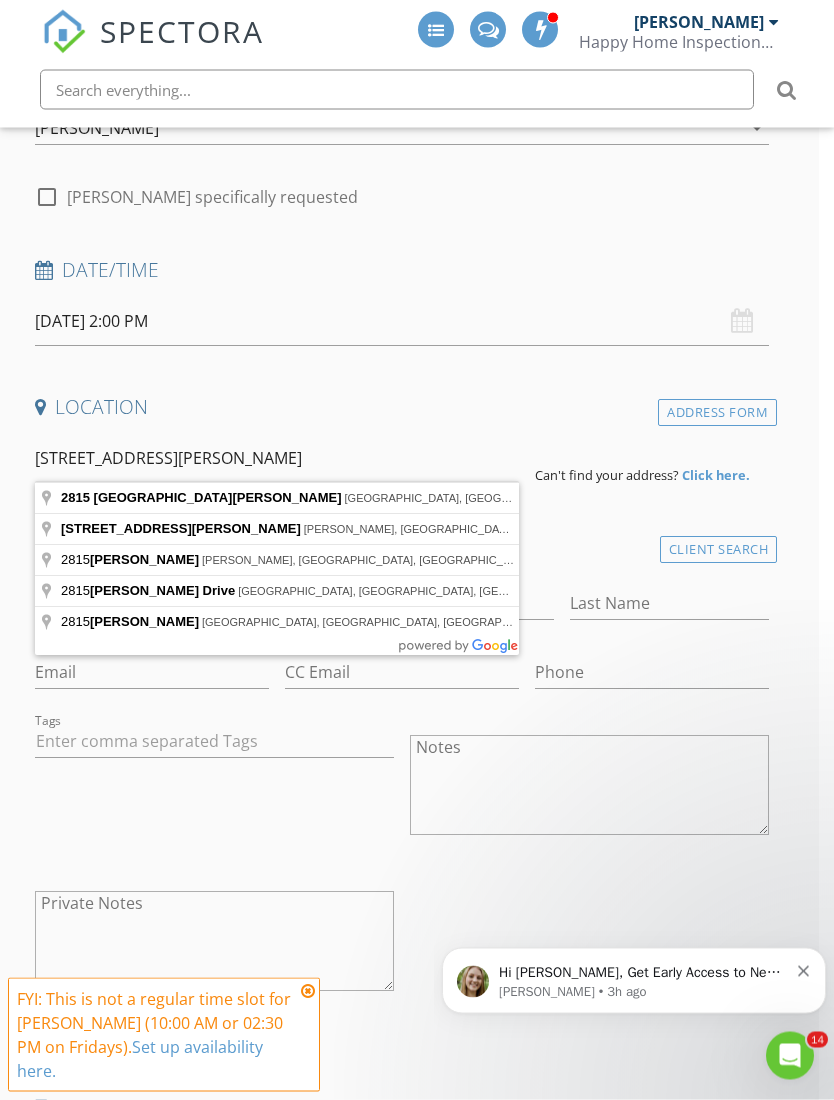 type on "2815 North Lentz Road, Independence, MO, USA" 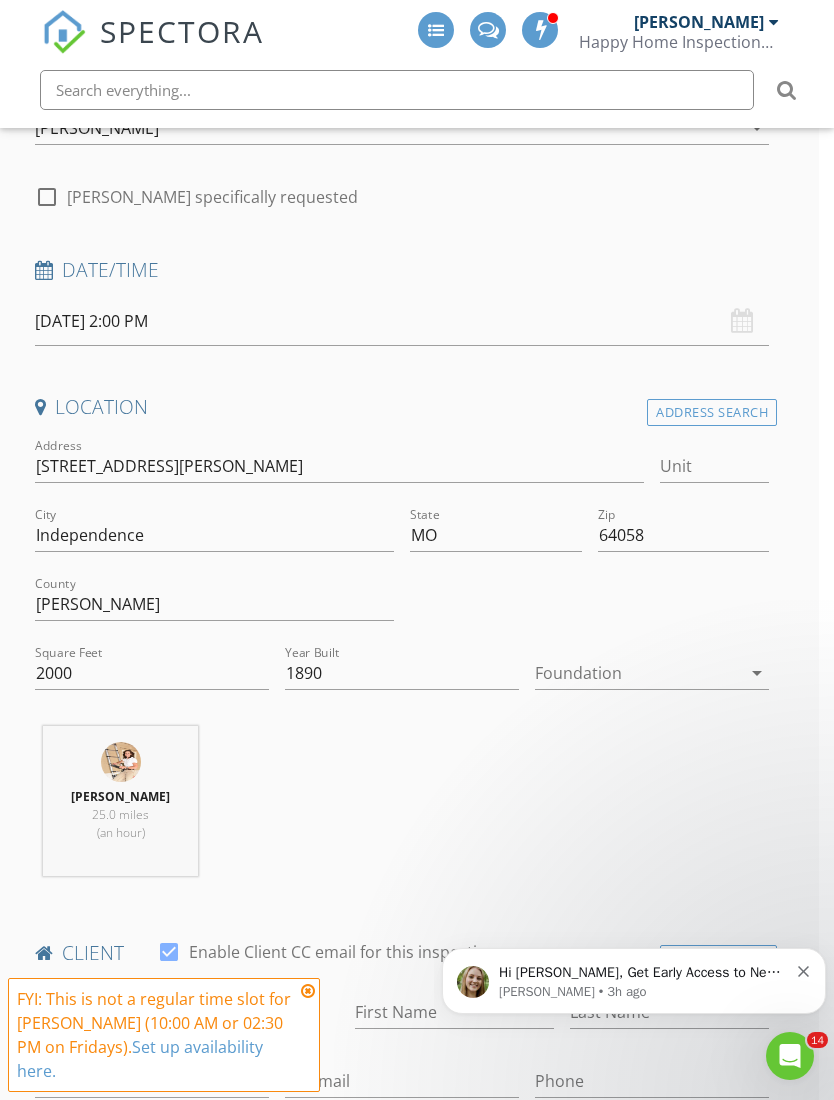 click at bounding box center (308, 991) 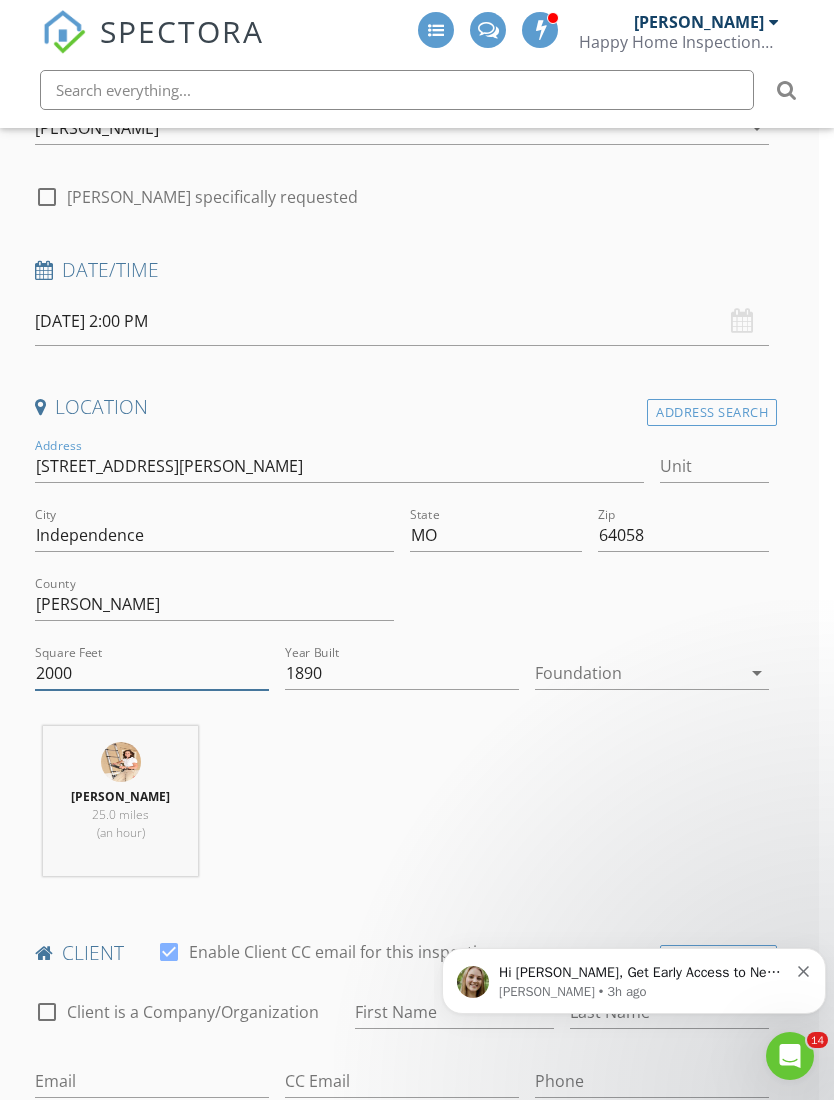 click on "2000" at bounding box center (152, 673) 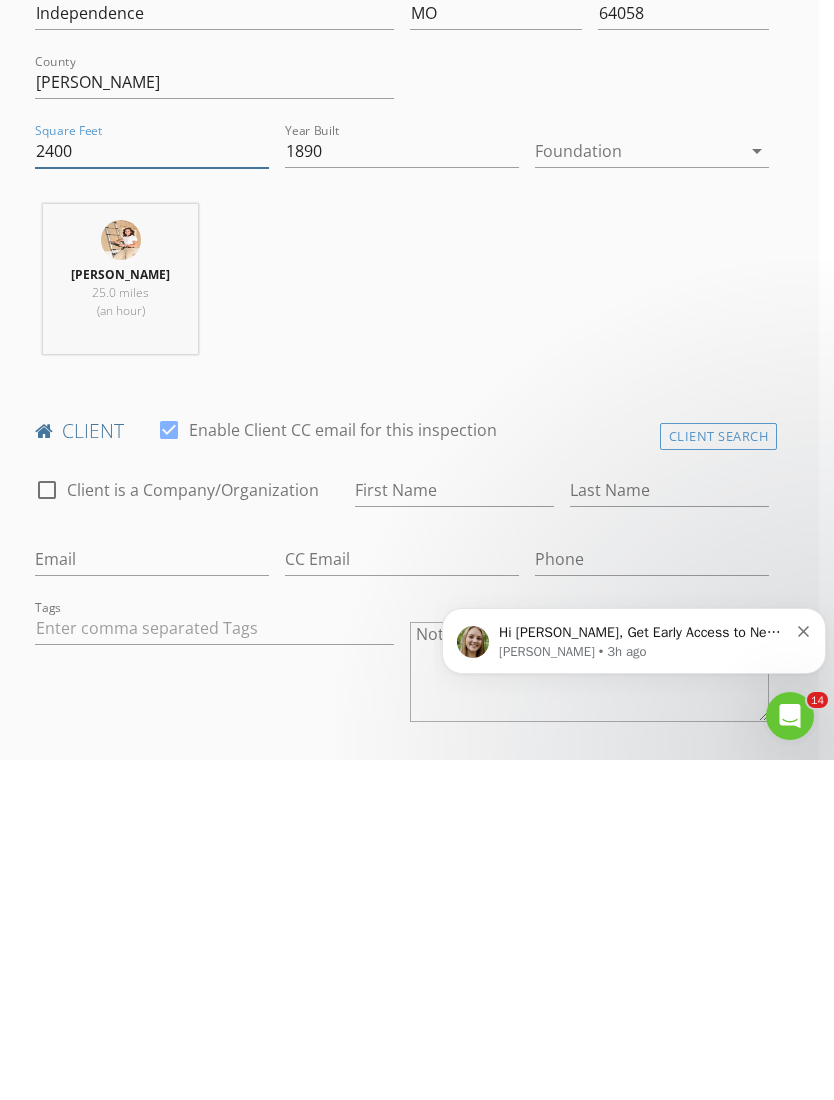 scroll, scrollTop: 482, scrollLeft: 15, axis: both 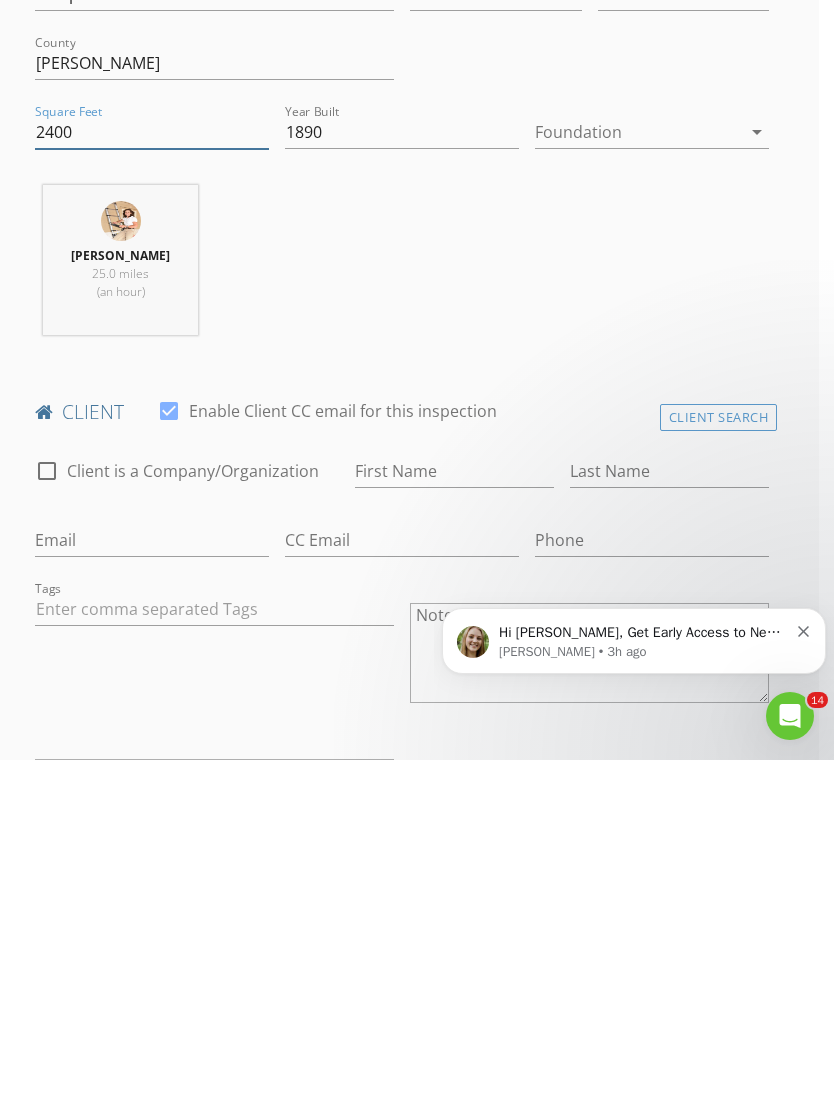 type on "2400" 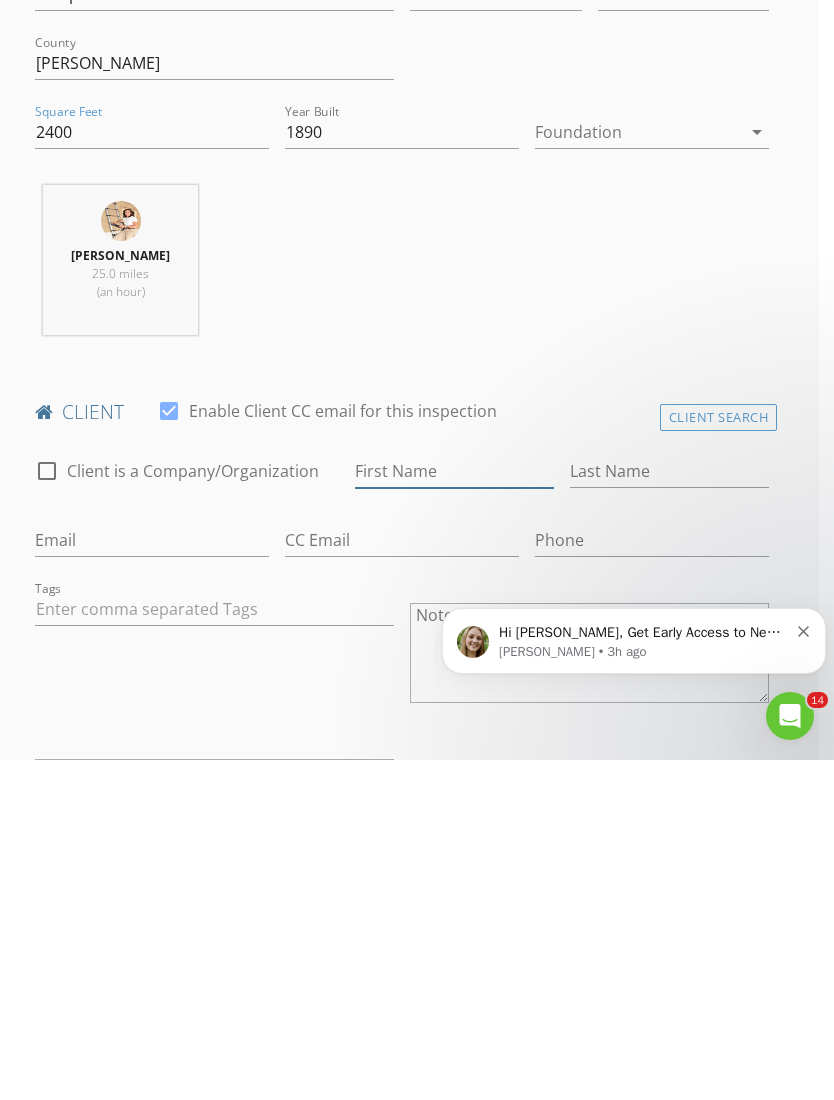 click on "First Name" at bounding box center (454, 811) 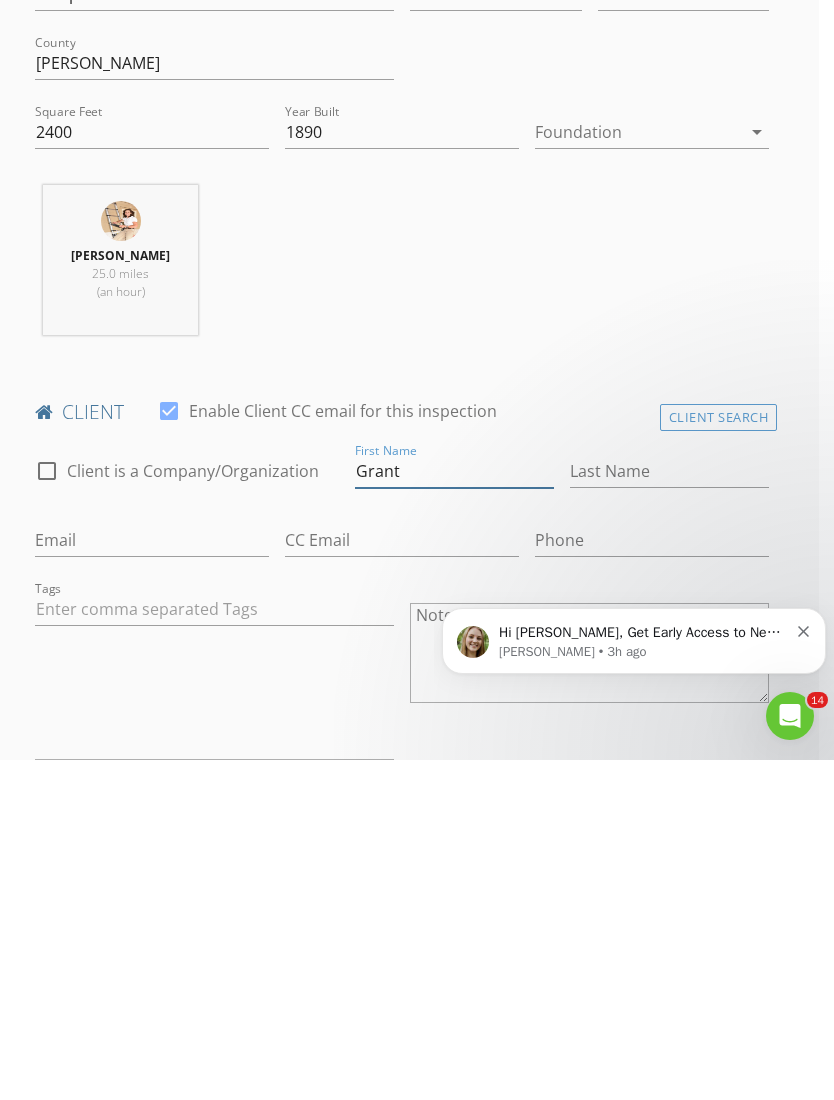 type on "Grant" 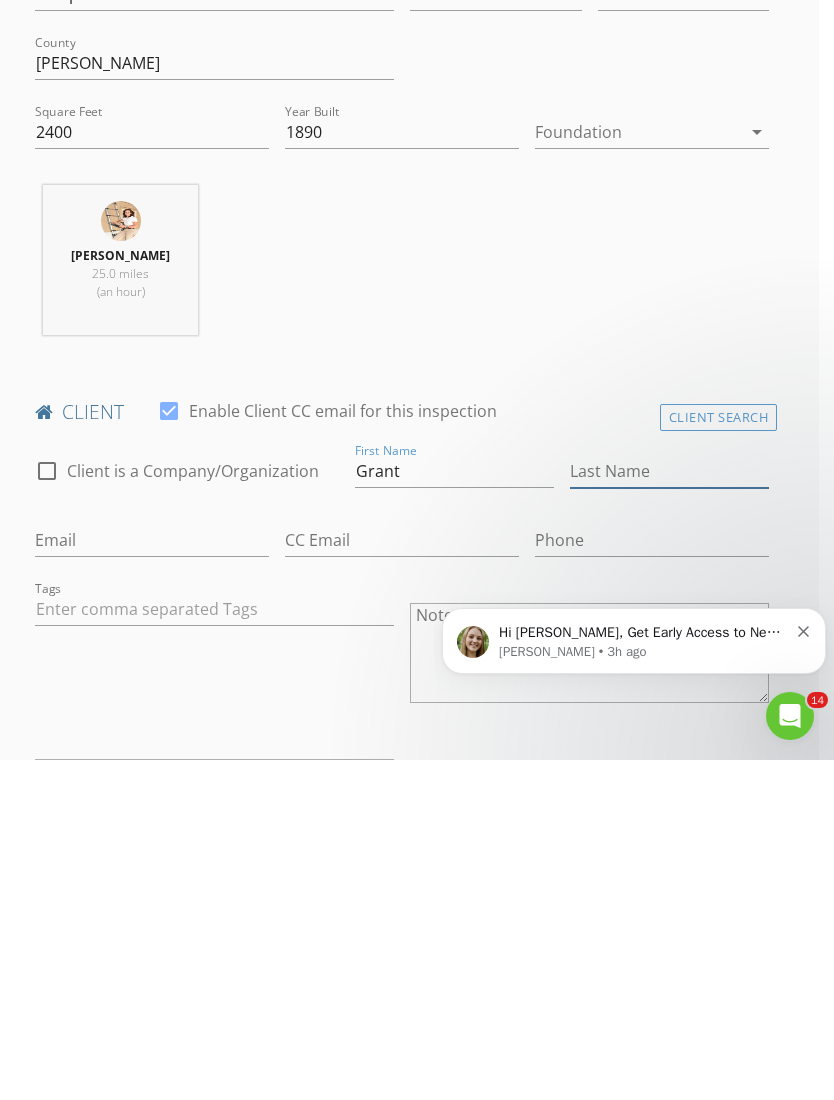 click on "Last Name" at bounding box center (669, 811) 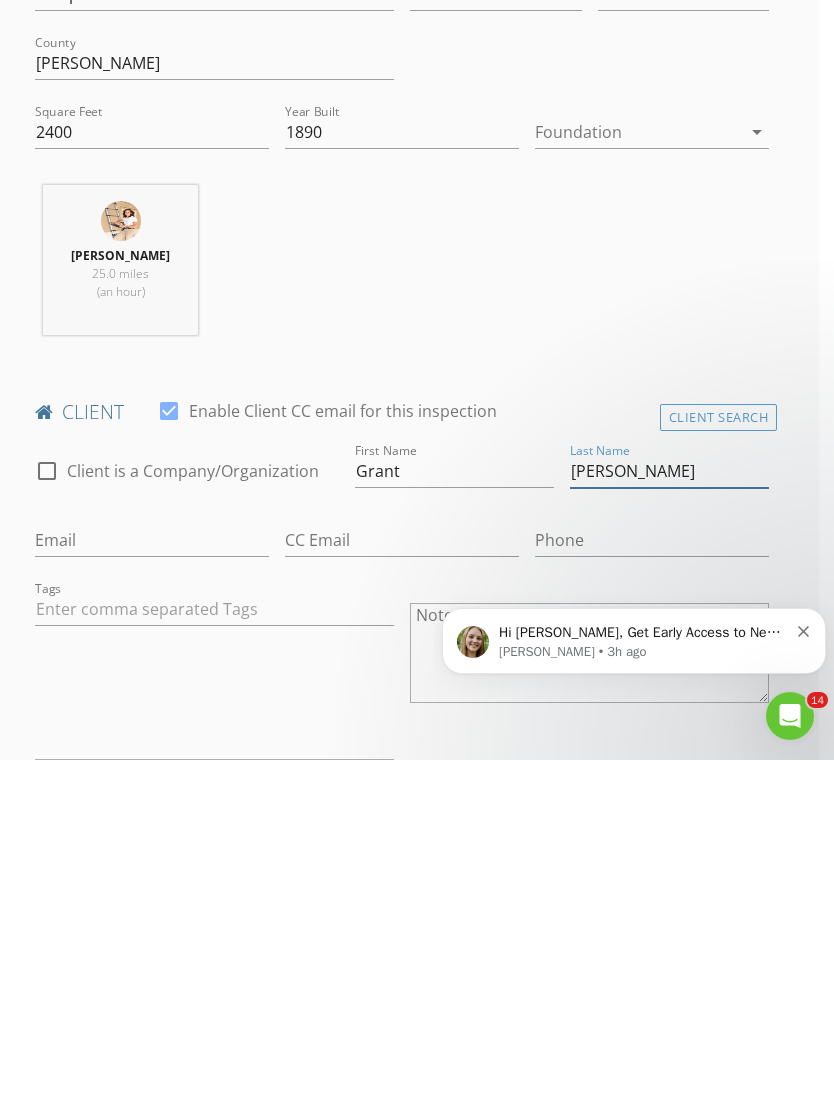 type on "Redwine" 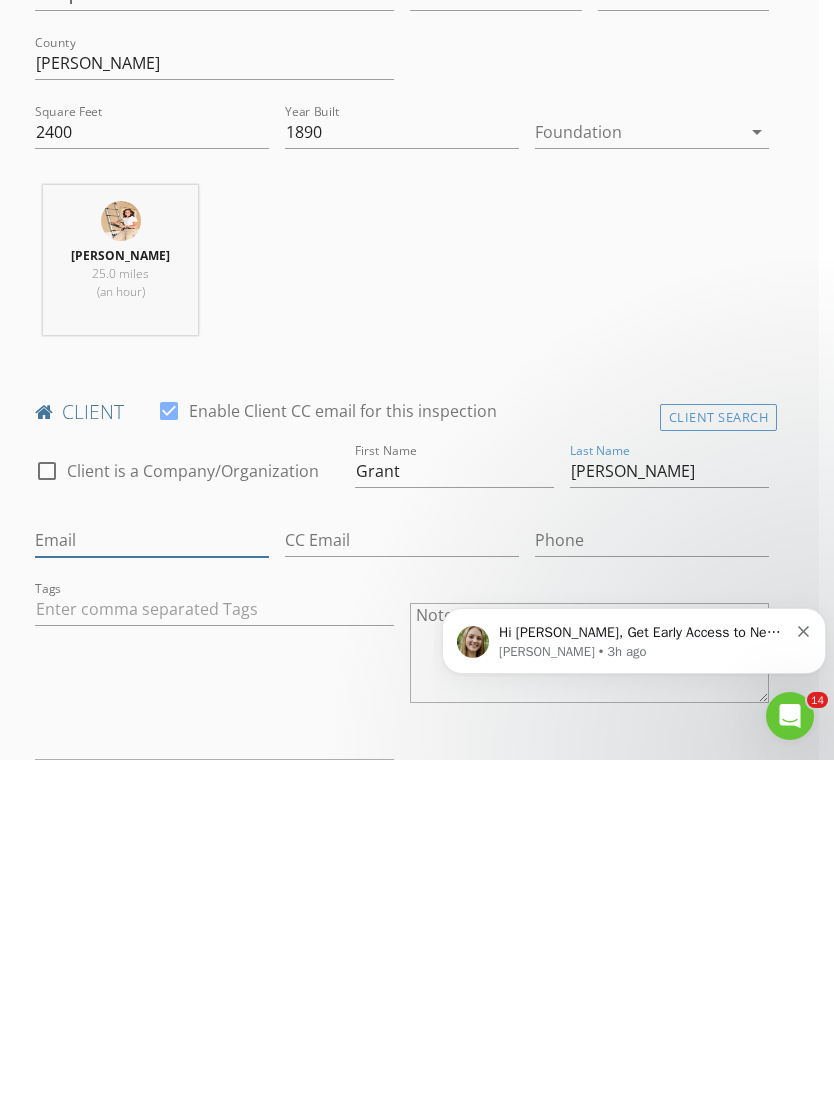 click on "Email" at bounding box center (152, 880) 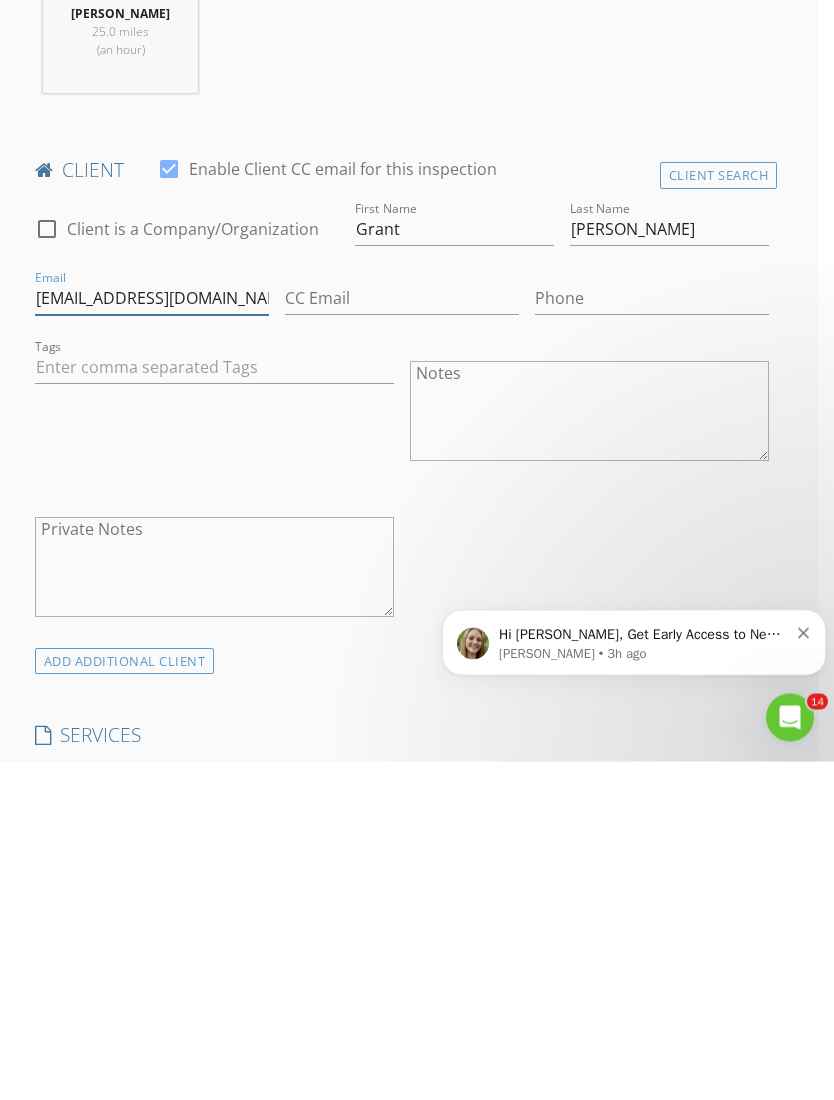type on "grantredwine@gmail.com" 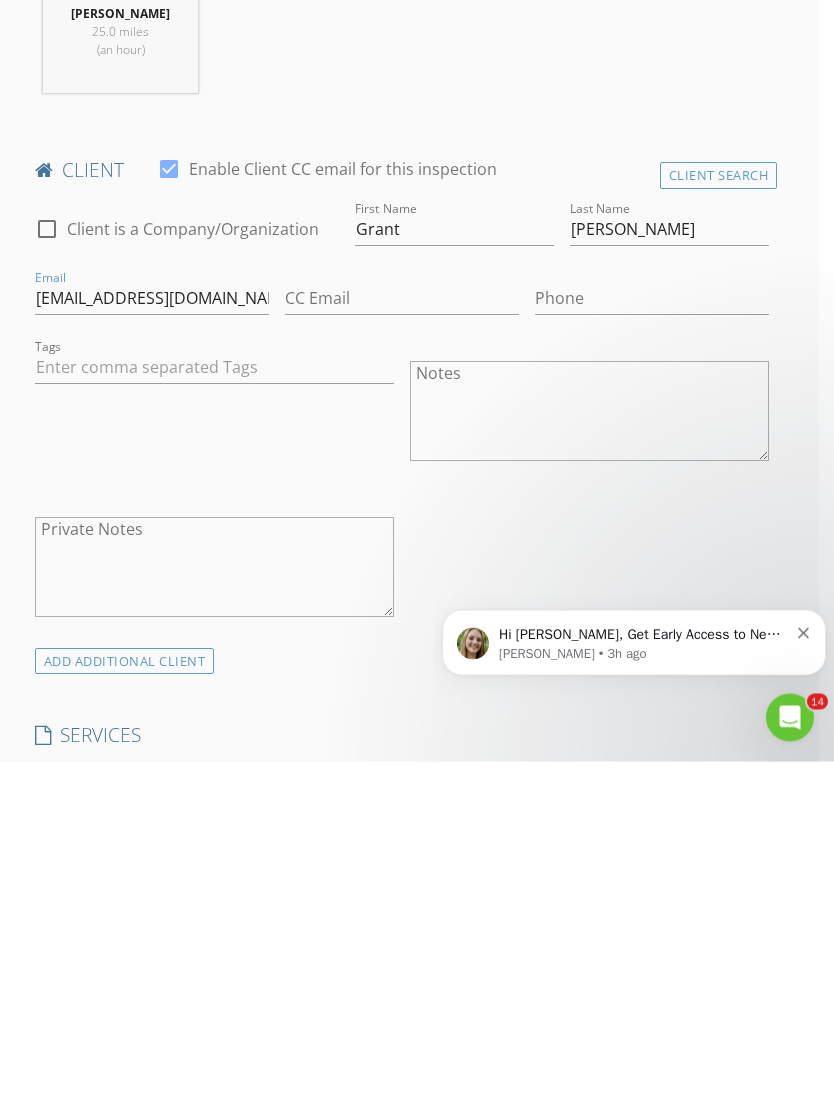 click on "ADD ADDITIONAL client" at bounding box center [125, 1000] 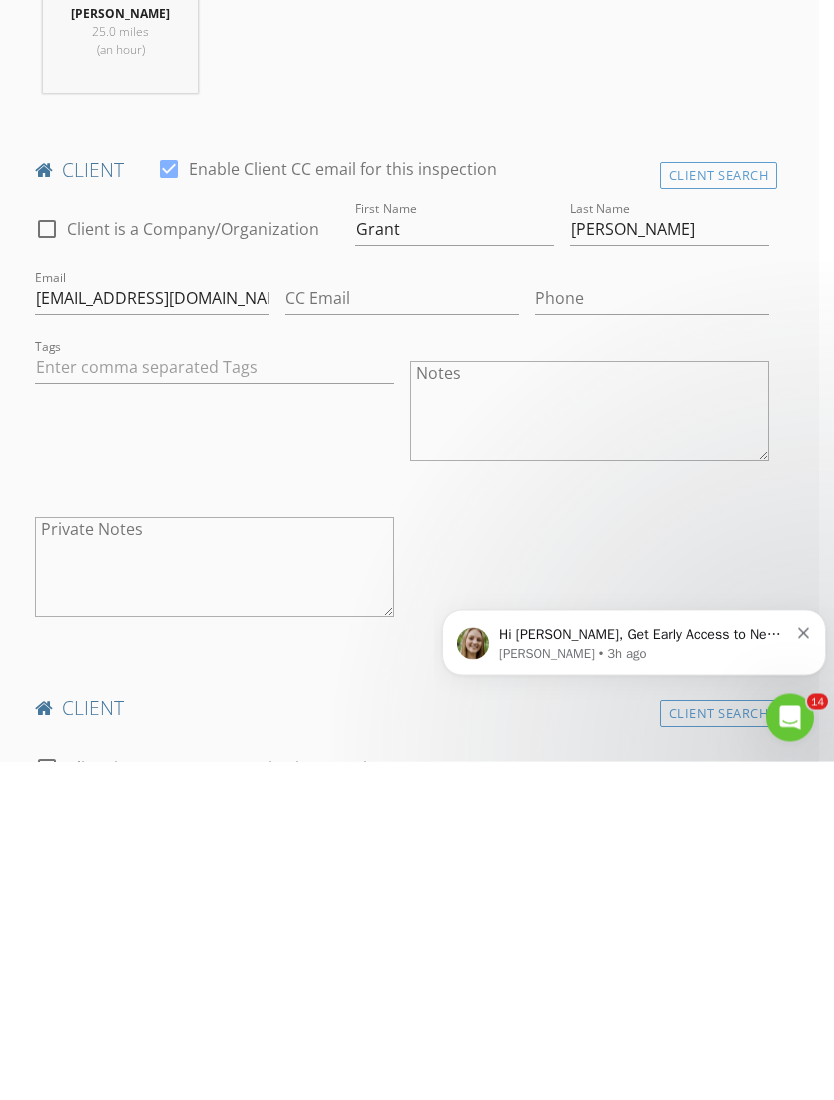 scroll, scrollTop: 1064, scrollLeft: 15, axis: both 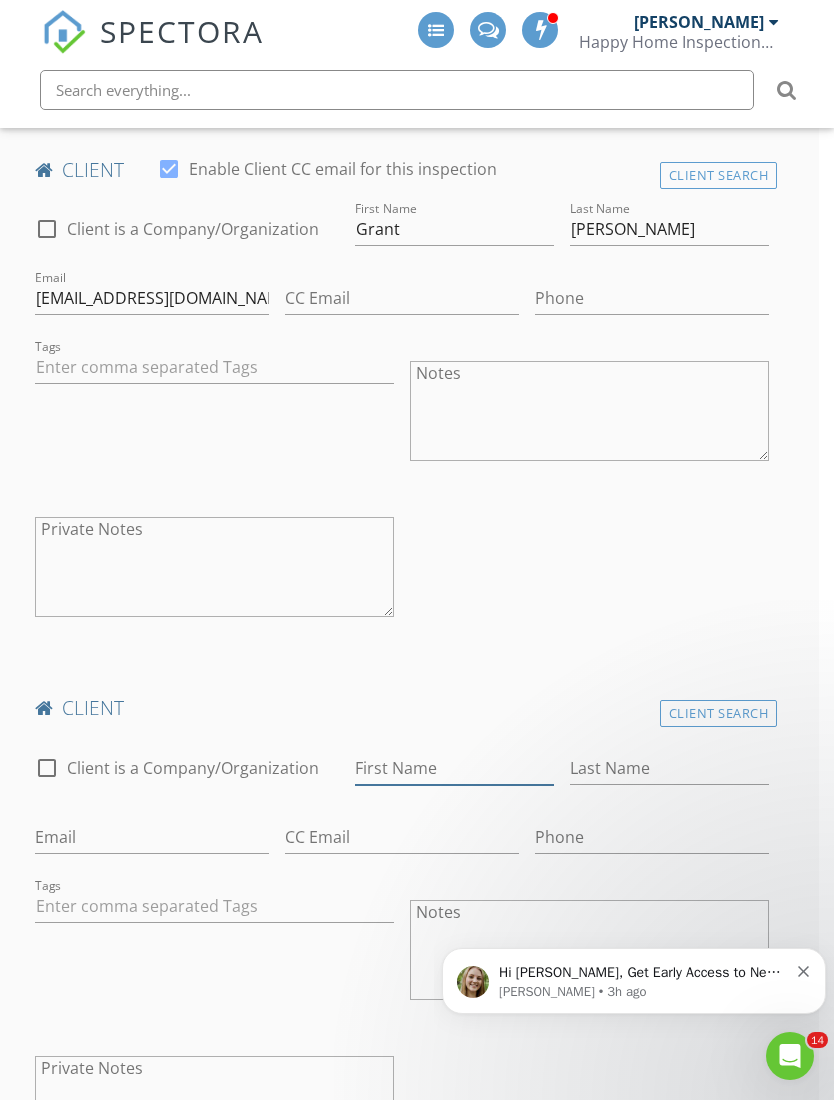 click on "First Name" at bounding box center (454, 768) 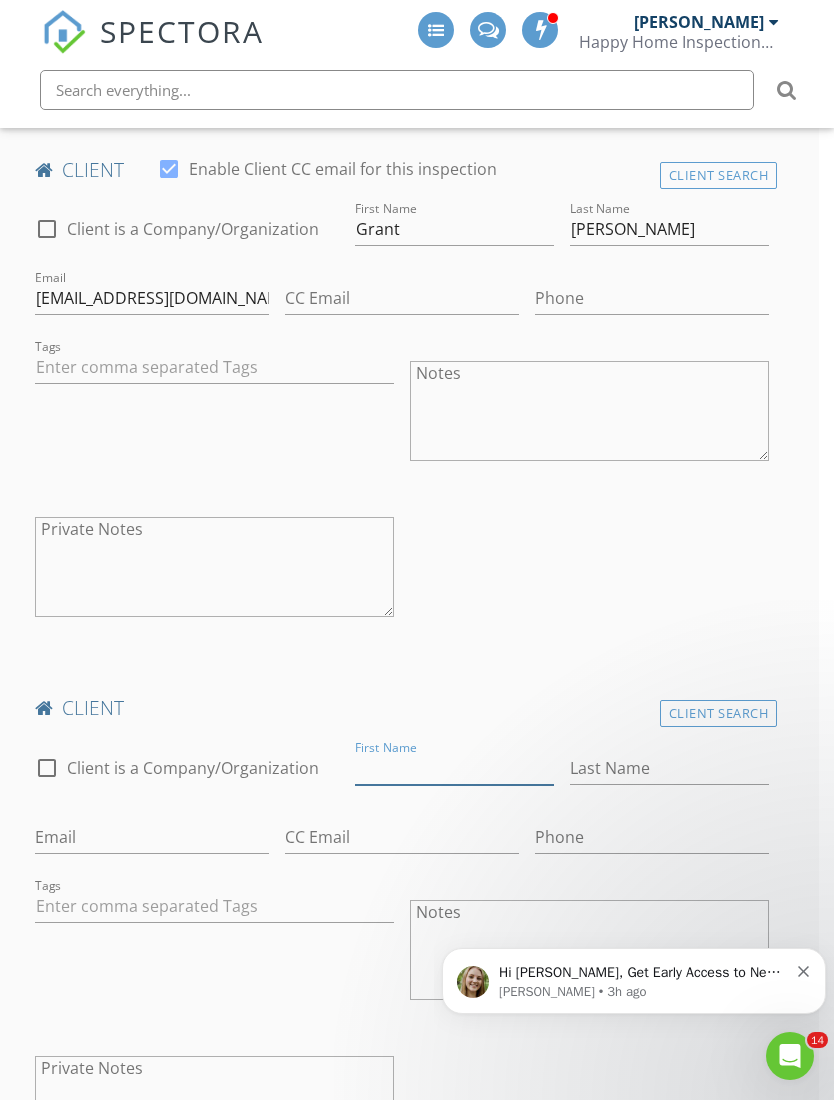scroll, scrollTop: 1075, scrollLeft: 15, axis: both 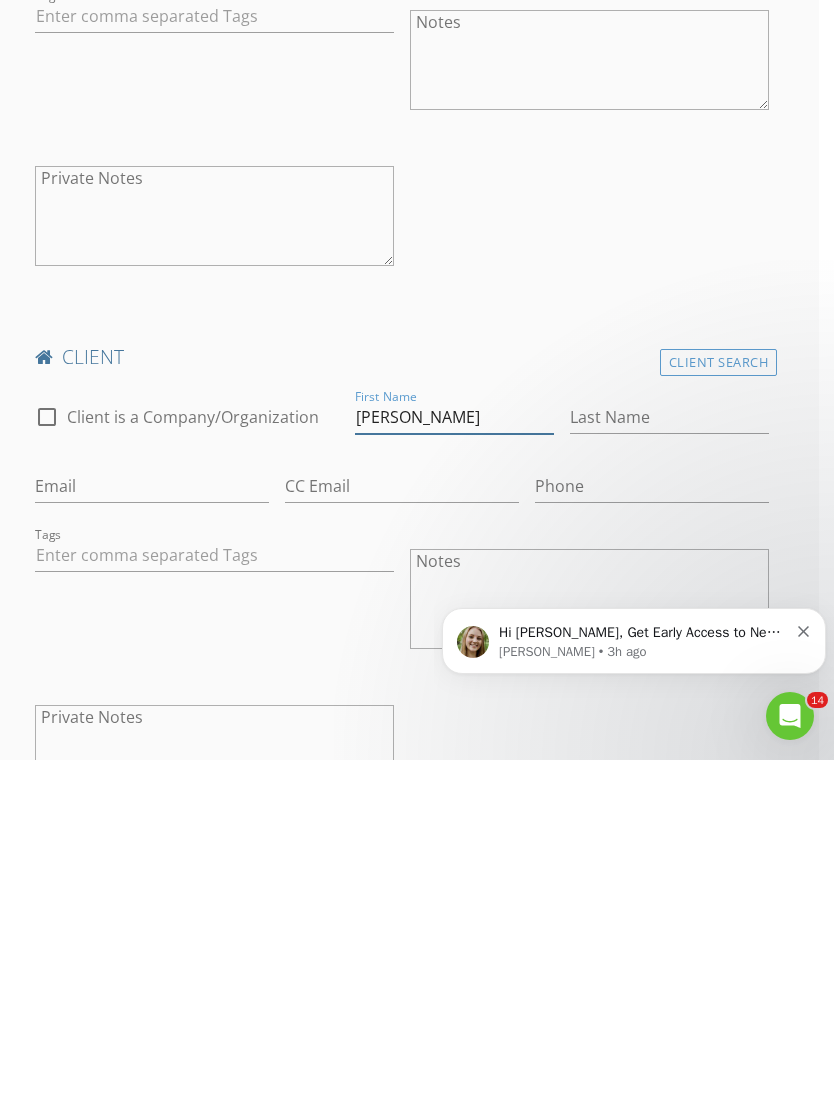 type on "Caroline" 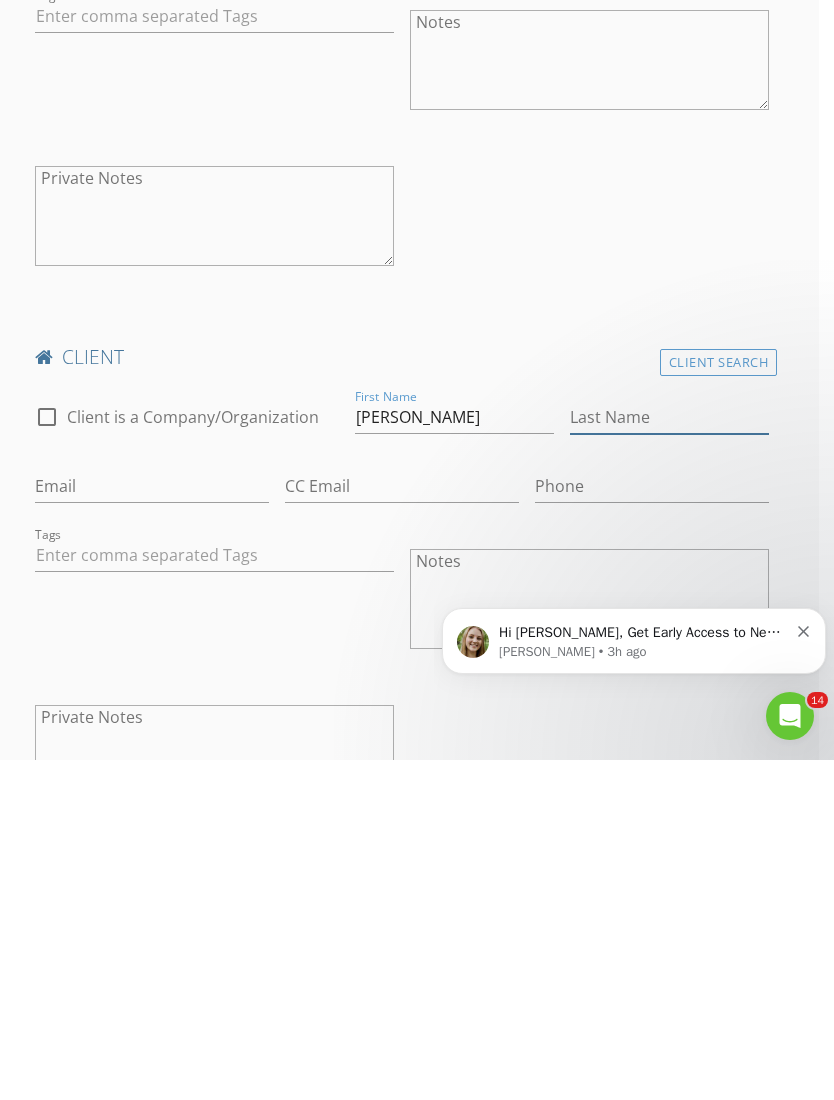 click on "Last Name" at bounding box center (669, 757) 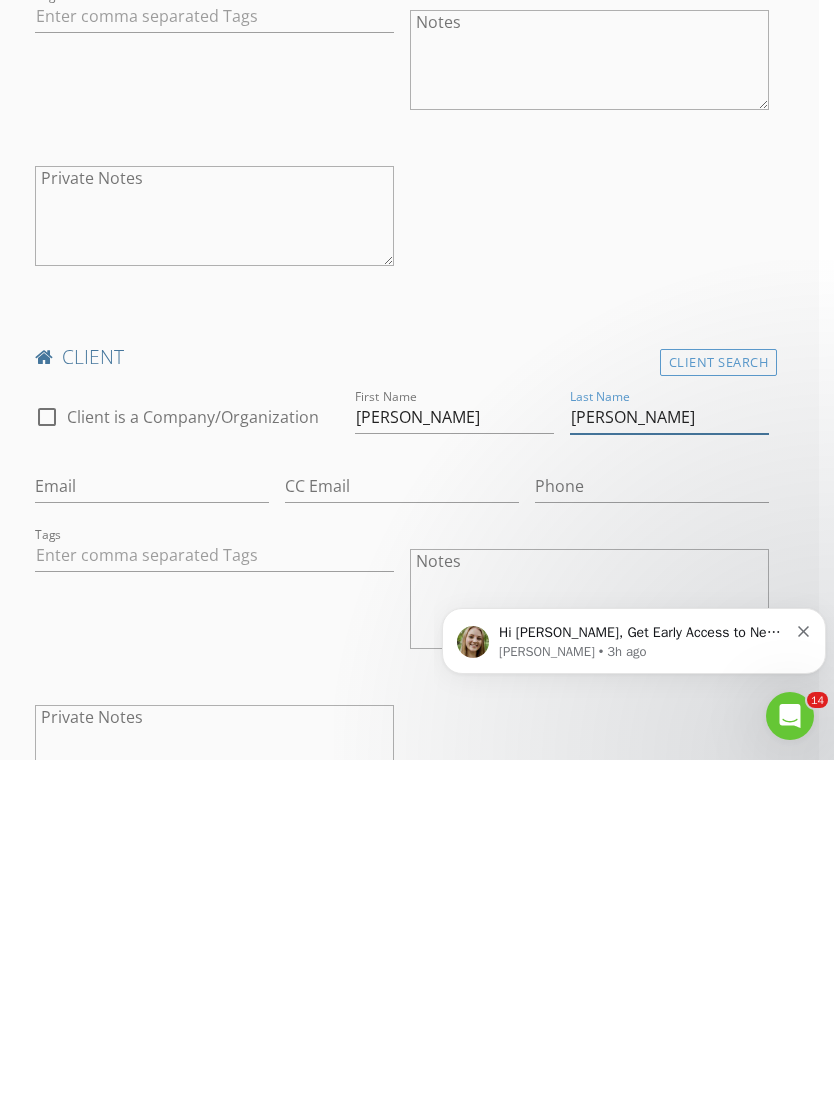 type on "Wu" 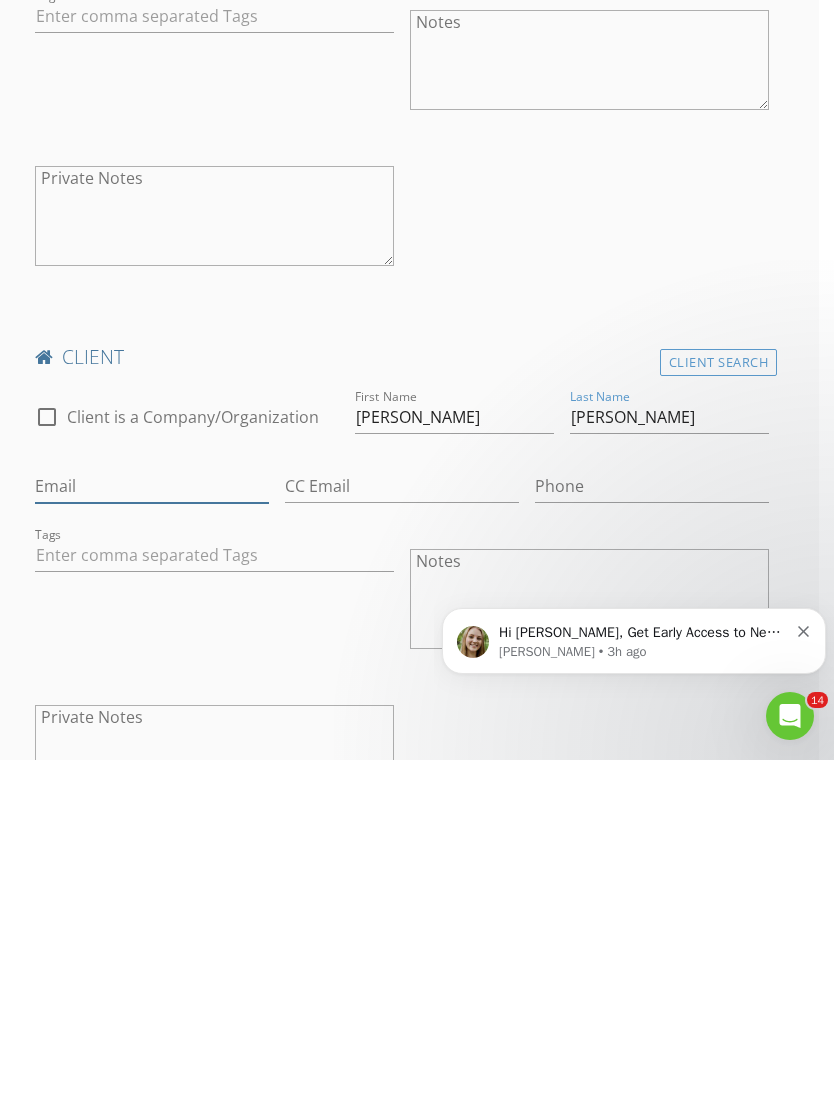 click on "Email" at bounding box center (152, 826) 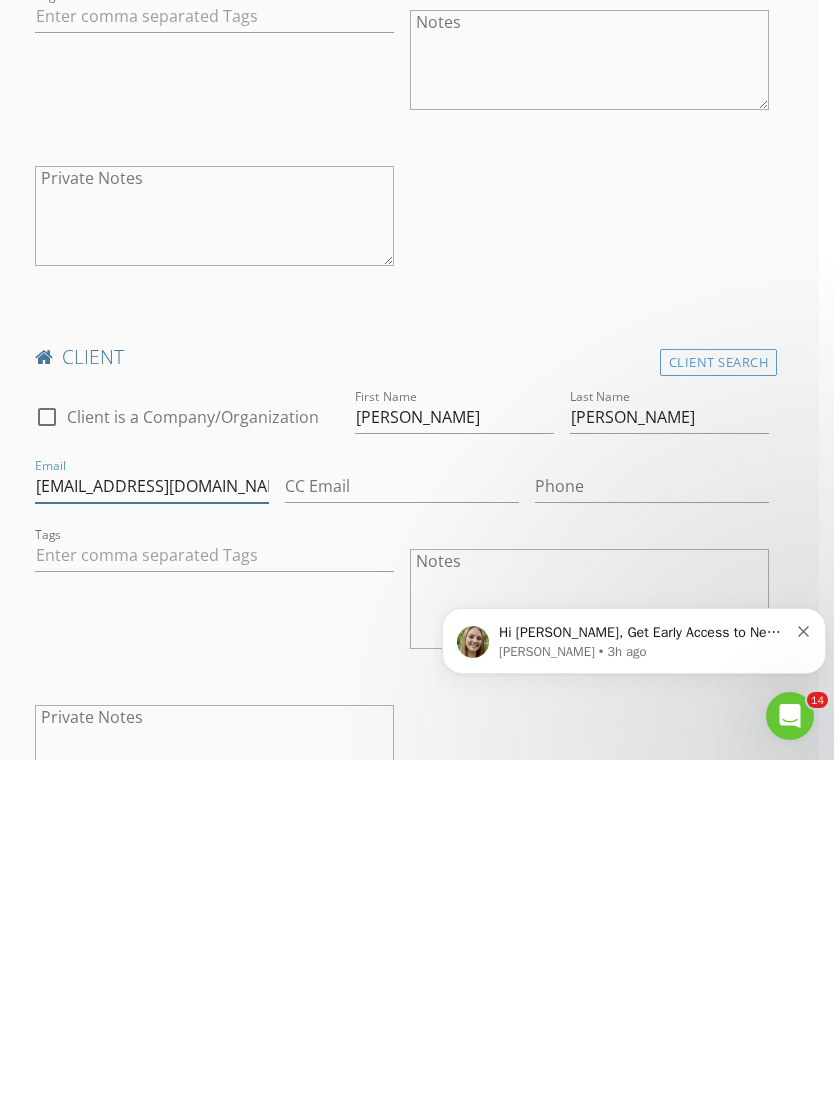 type on "caromwu@gmail.com" 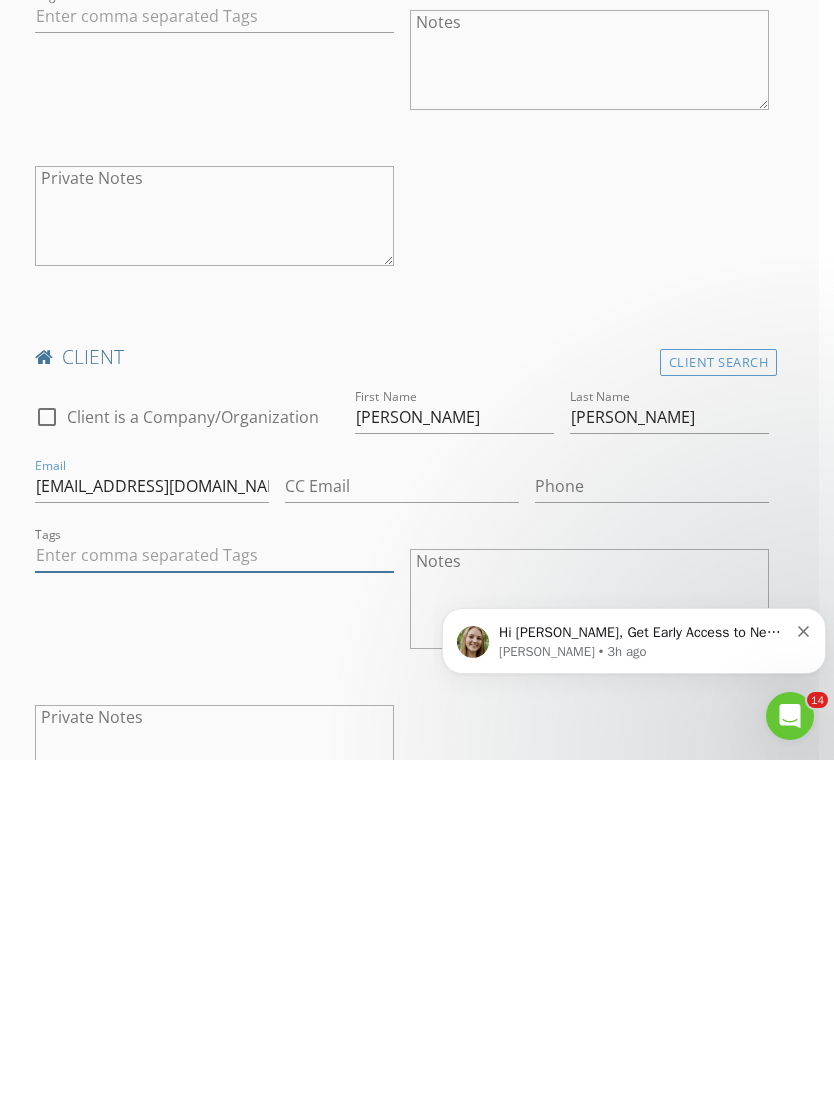 click at bounding box center [214, 895] 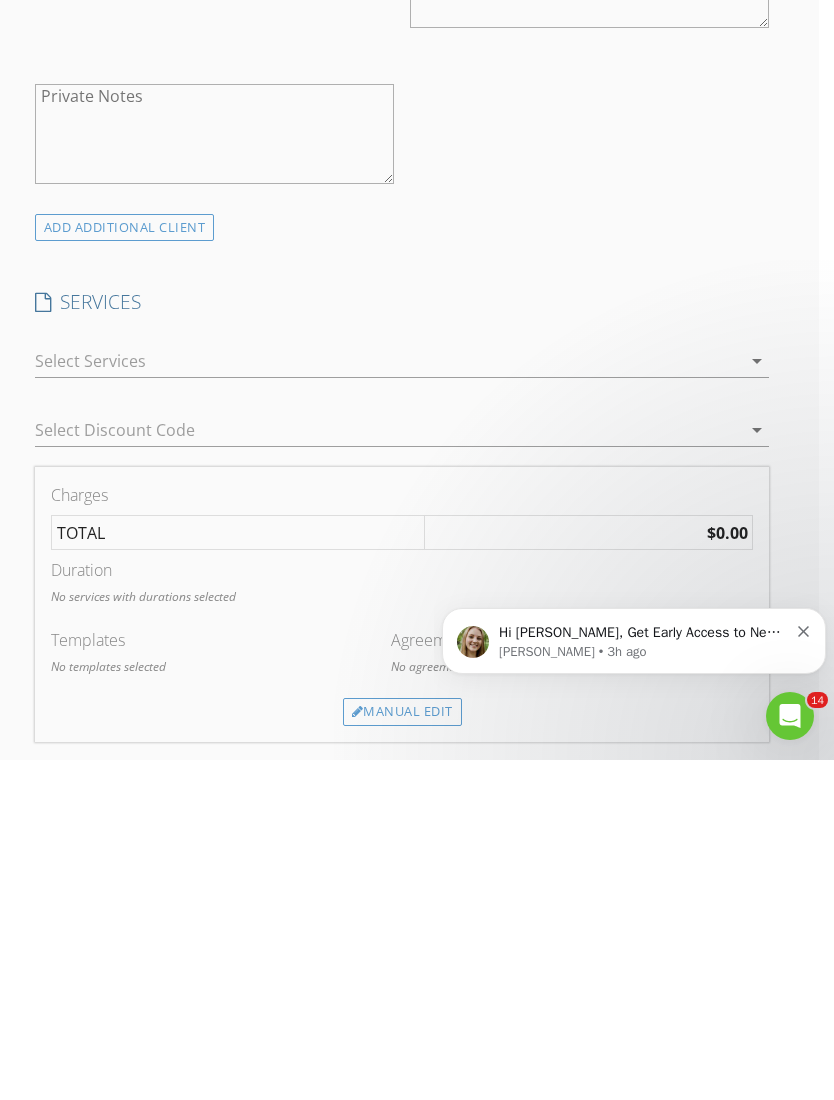 scroll, scrollTop: 1754, scrollLeft: 15, axis: both 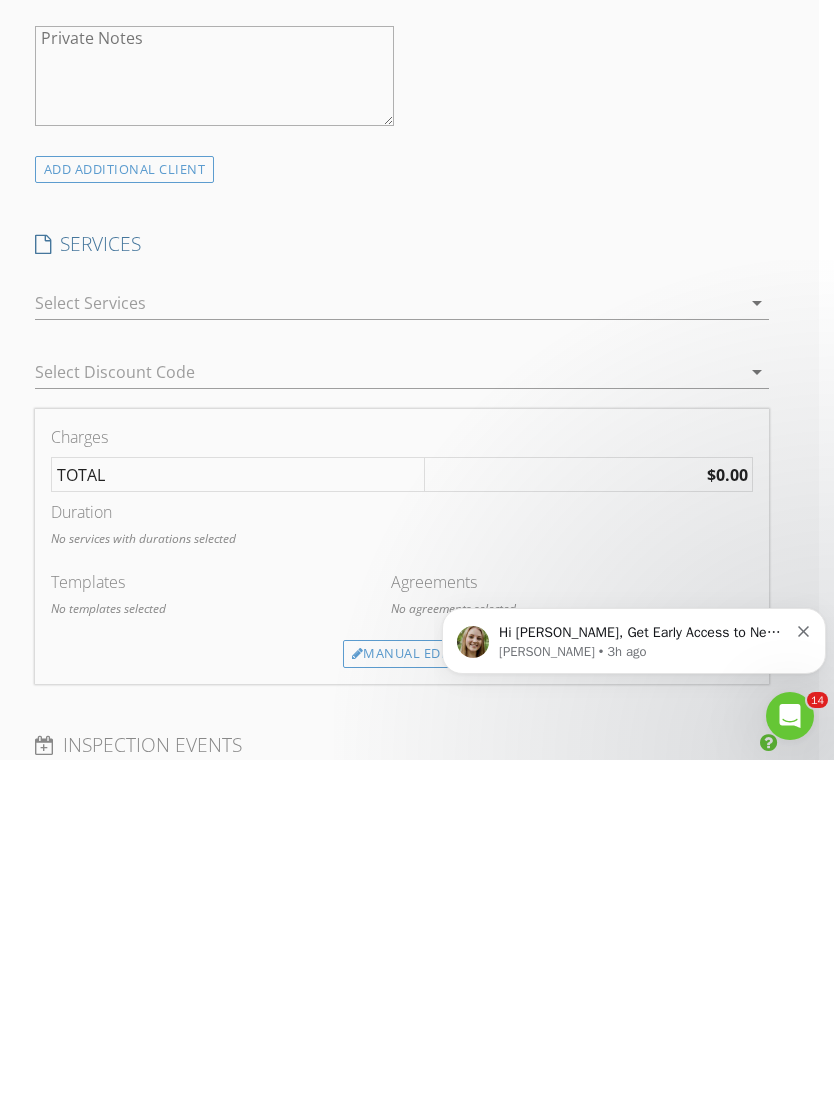 click on "arrow_drop_down" at bounding box center (757, 643) 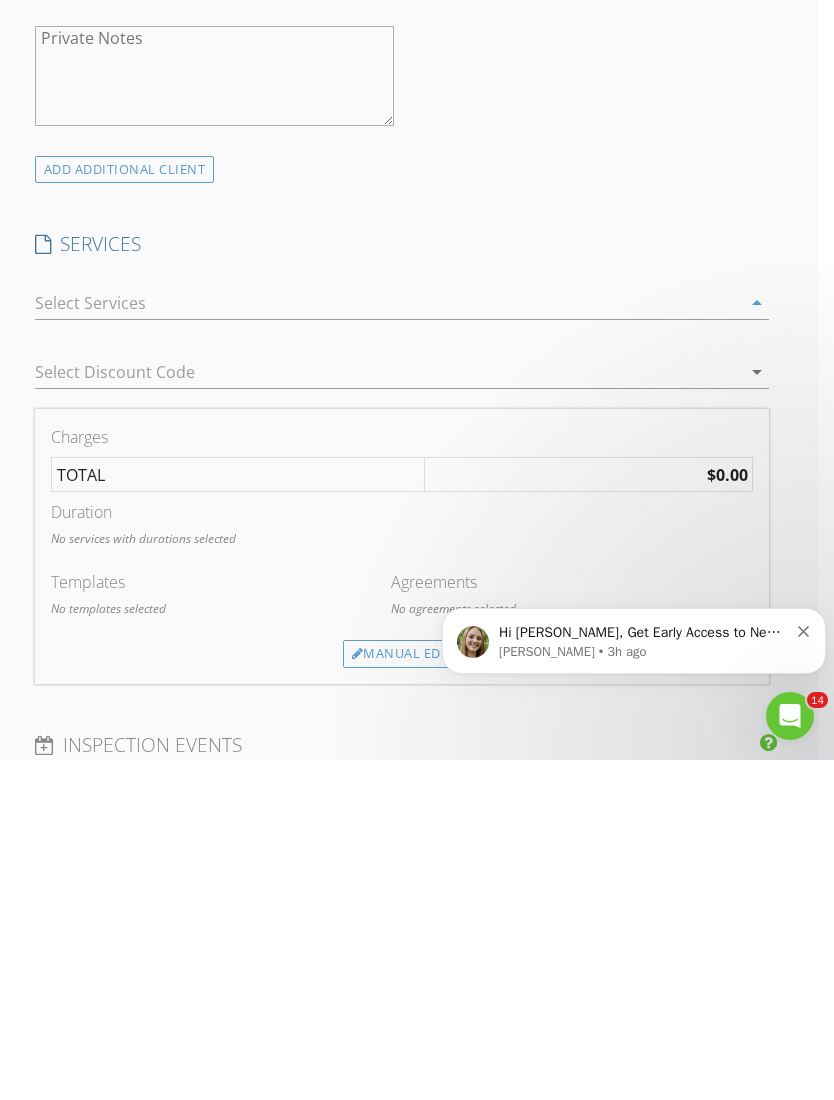 scroll, scrollTop: 2095, scrollLeft: 15, axis: both 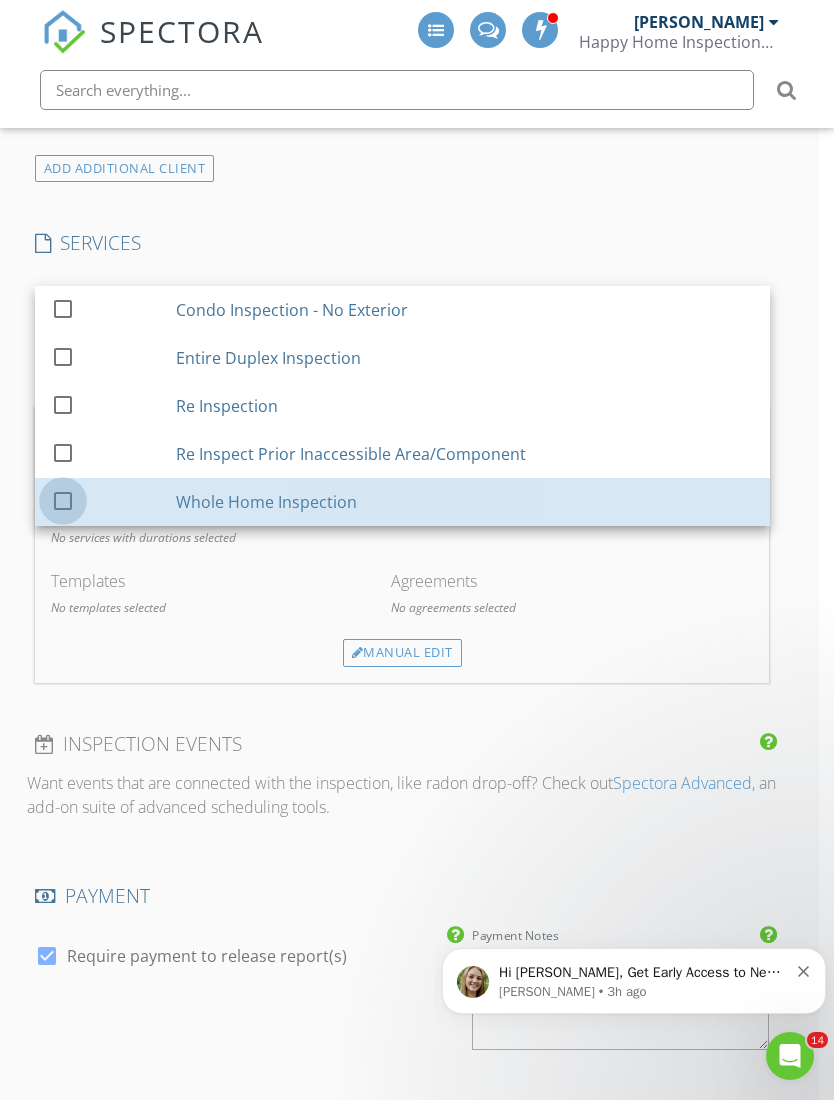 click at bounding box center [63, 500] 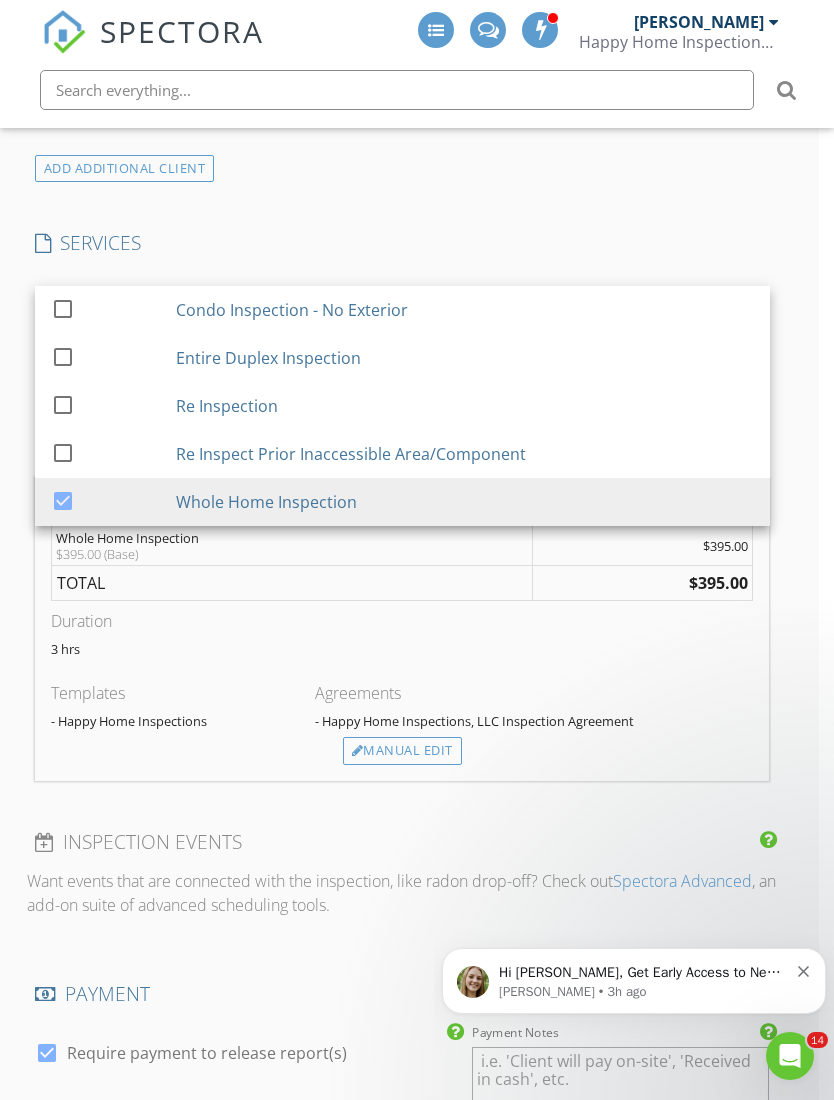 click on "SERVICES" at bounding box center (402, 243) 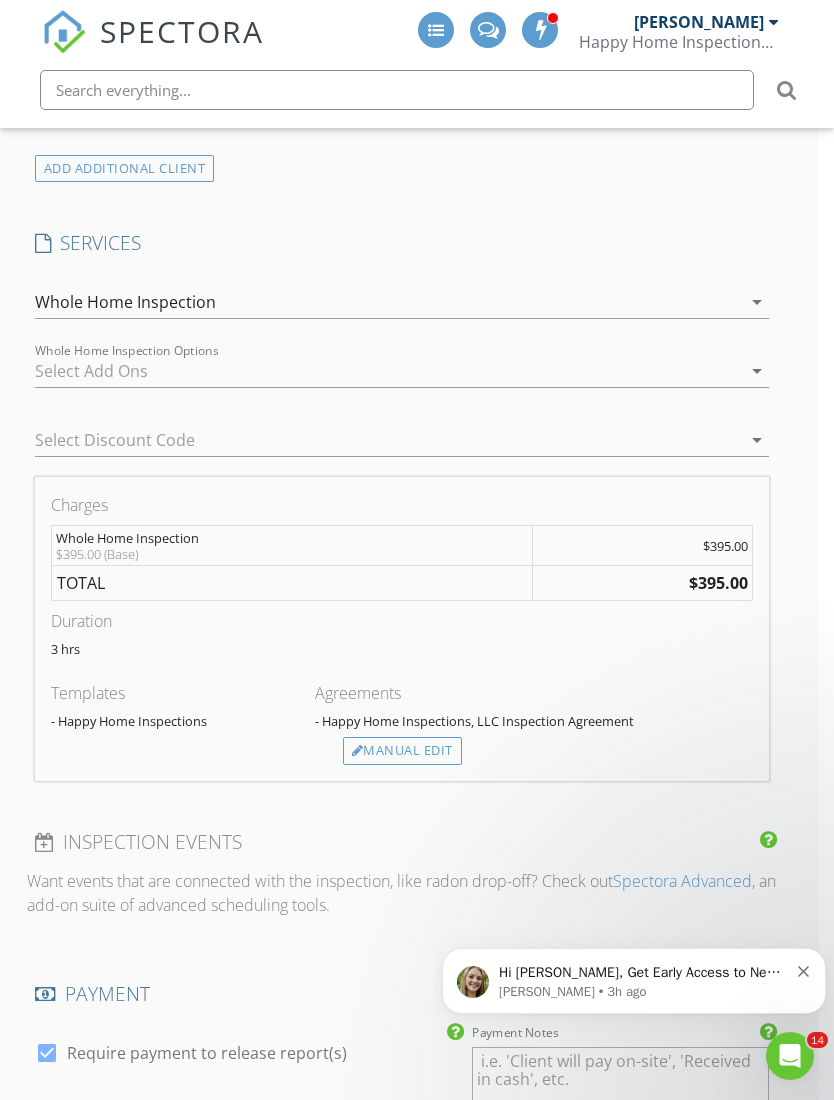 click on "arrow_drop_down" at bounding box center (757, 371) 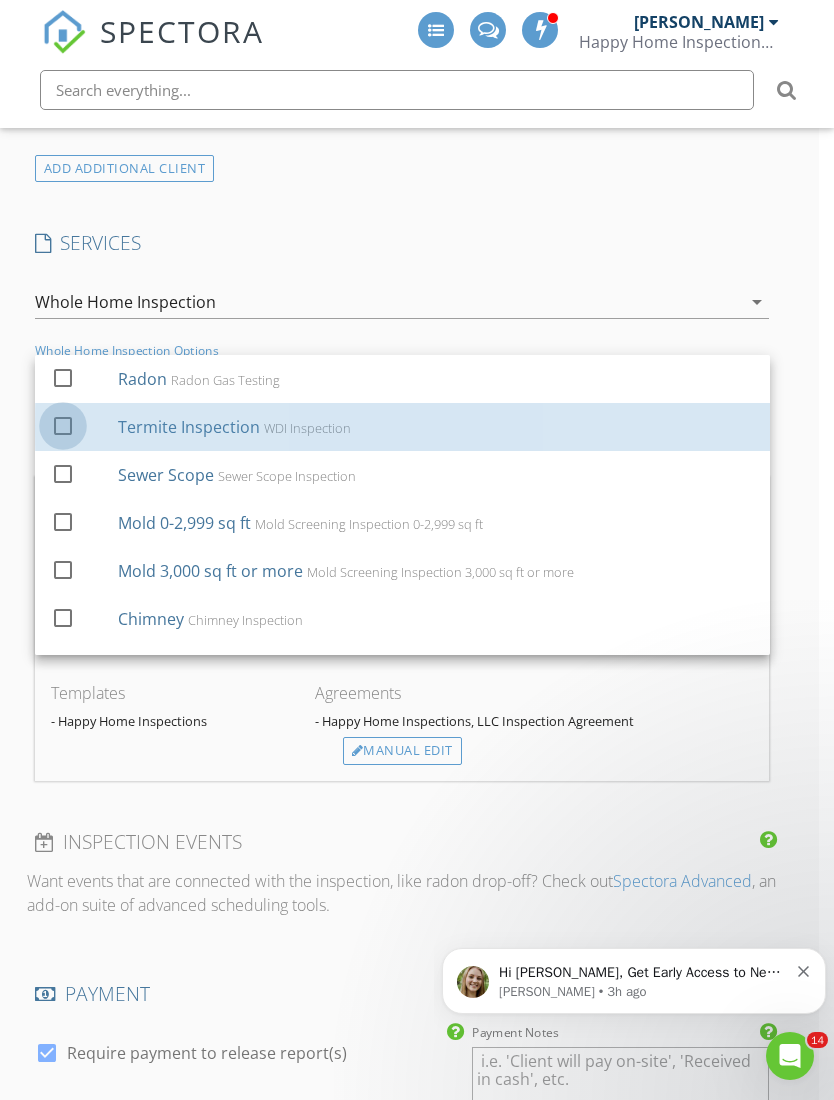 click at bounding box center (63, 425) 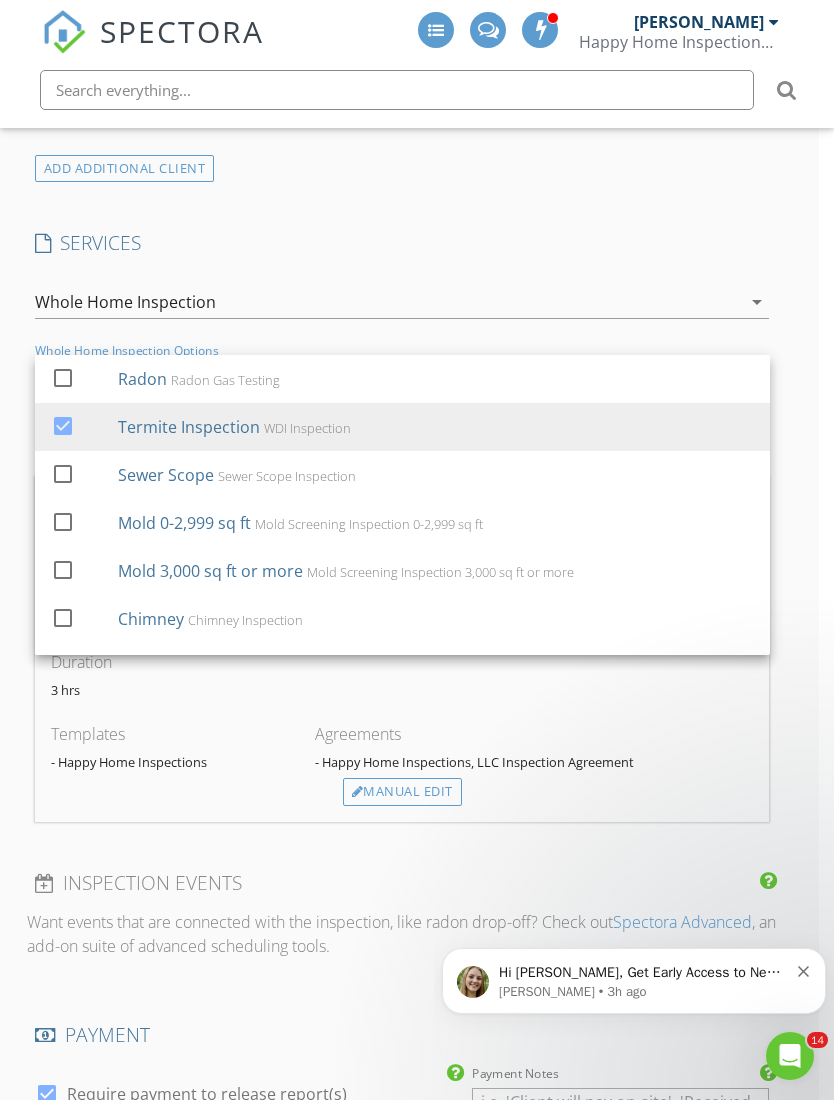 click on "SERVICES" at bounding box center (402, 243) 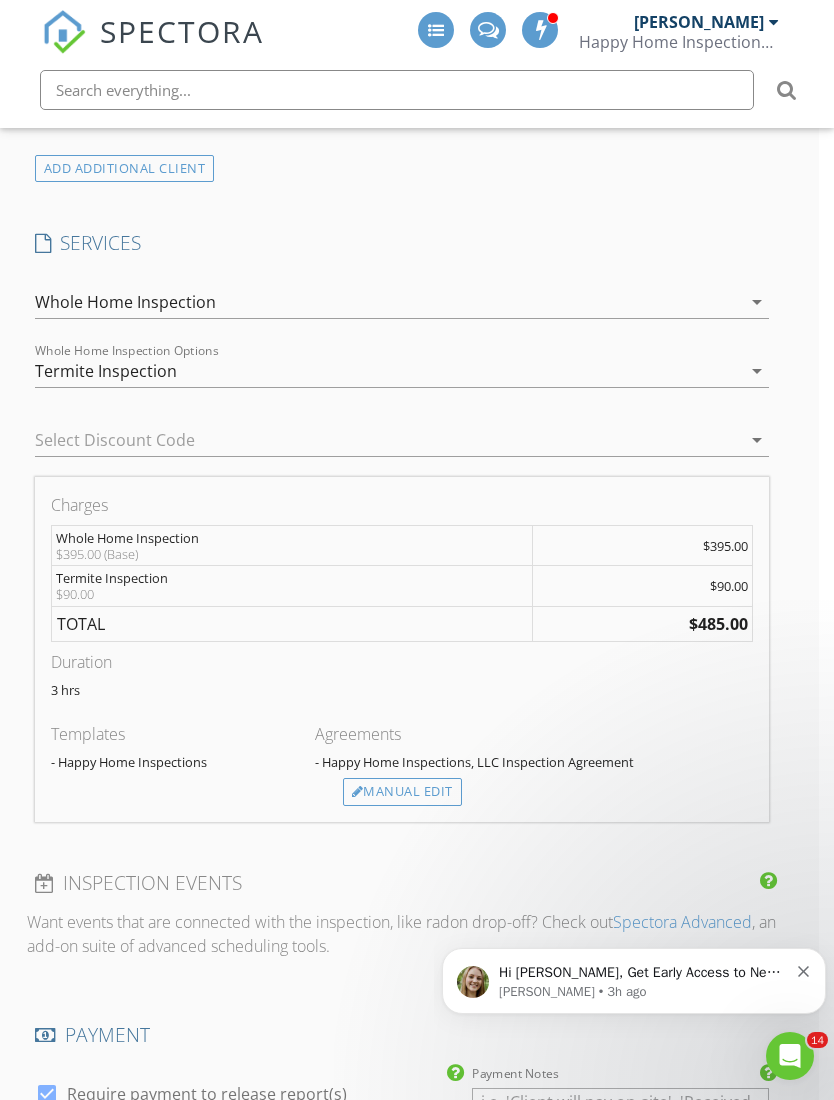 click 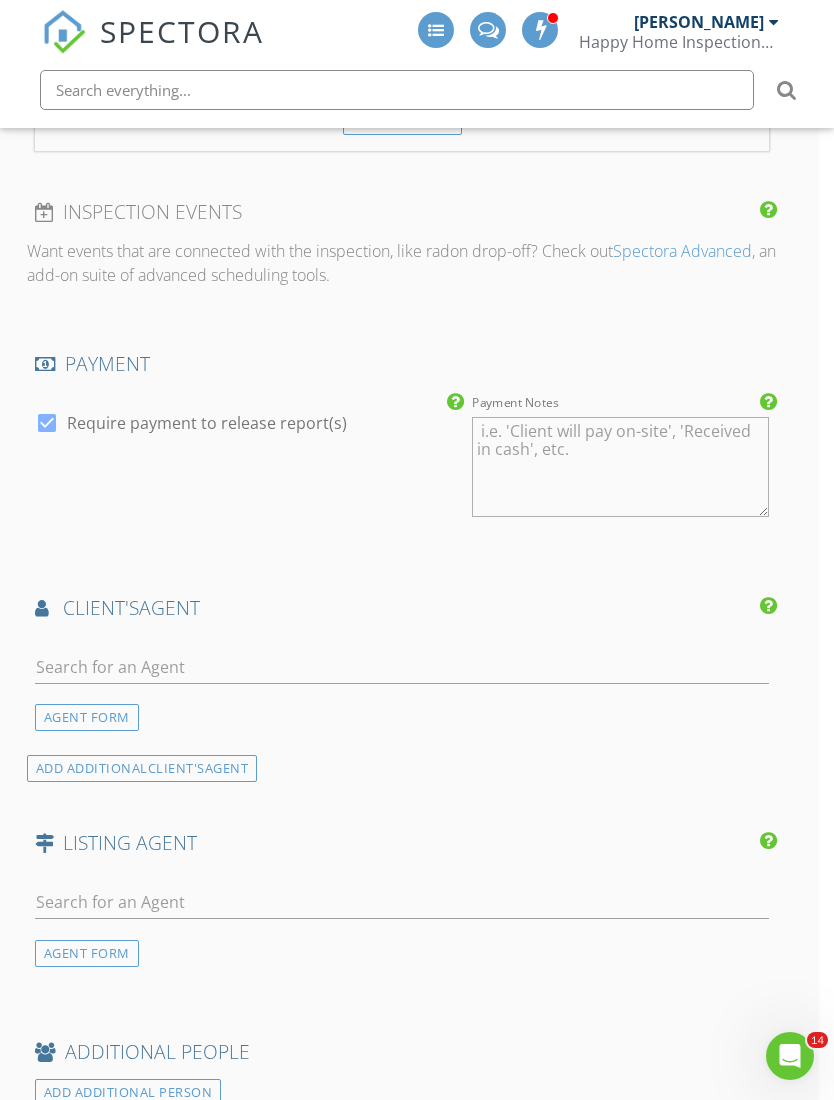 scroll, scrollTop: 2884, scrollLeft: 15, axis: both 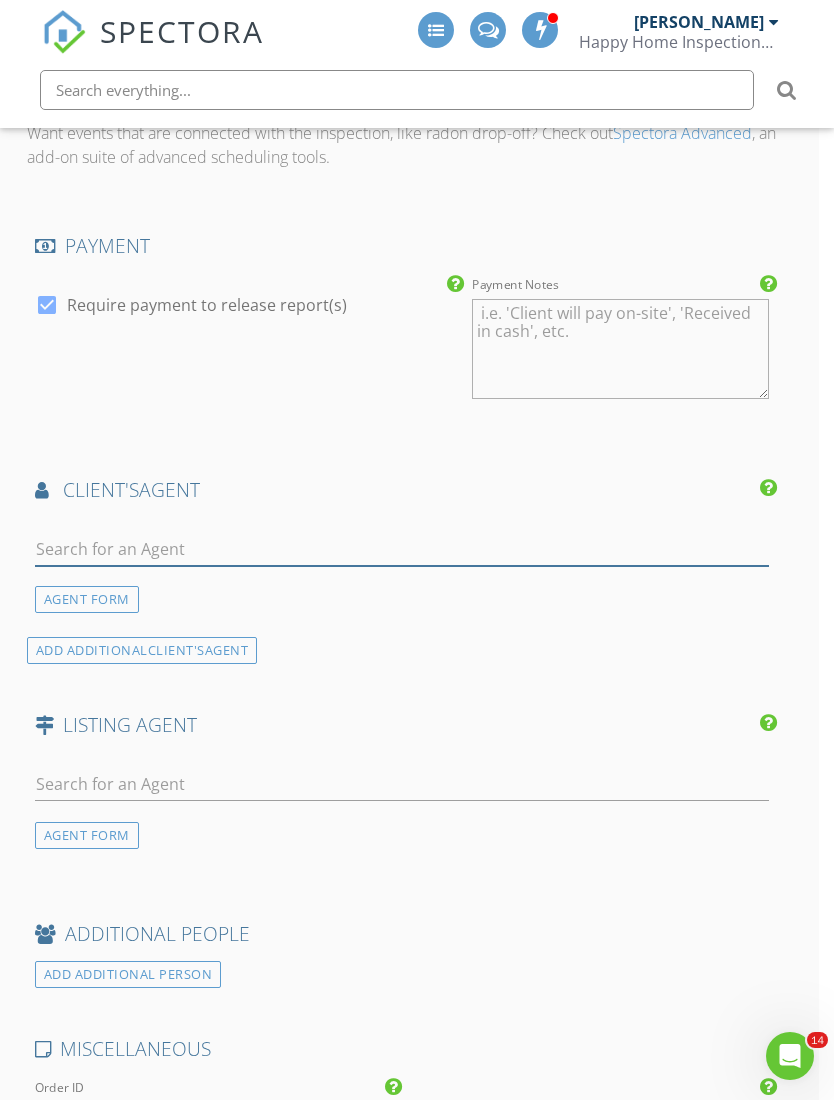 click at bounding box center (402, 549) 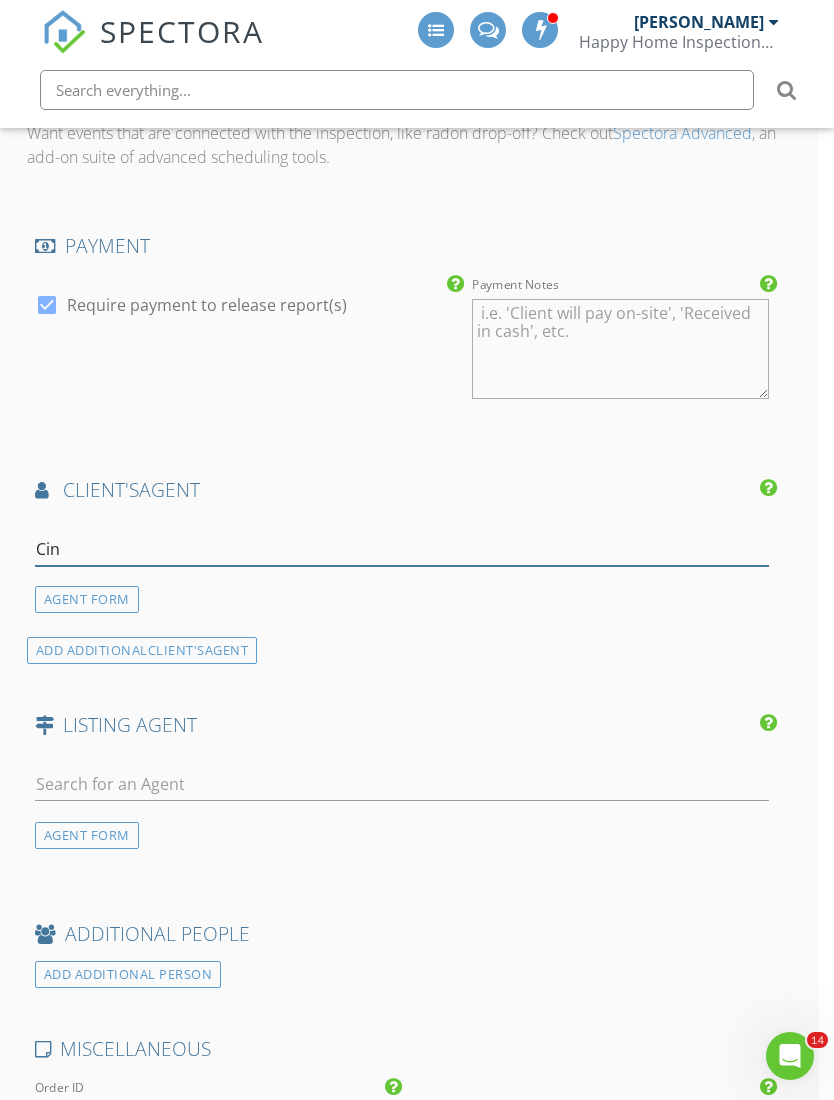 type on "Cind" 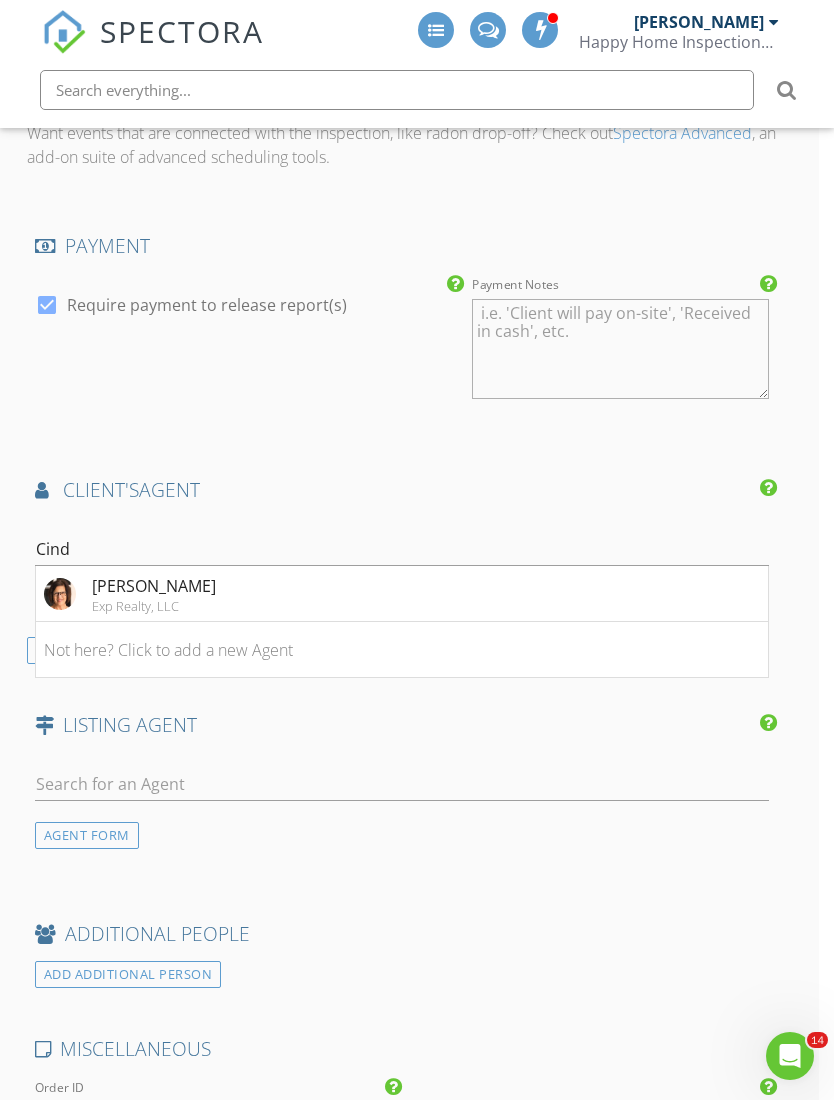 click on "Exp Realty, LLC" at bounding box center (154, 606) 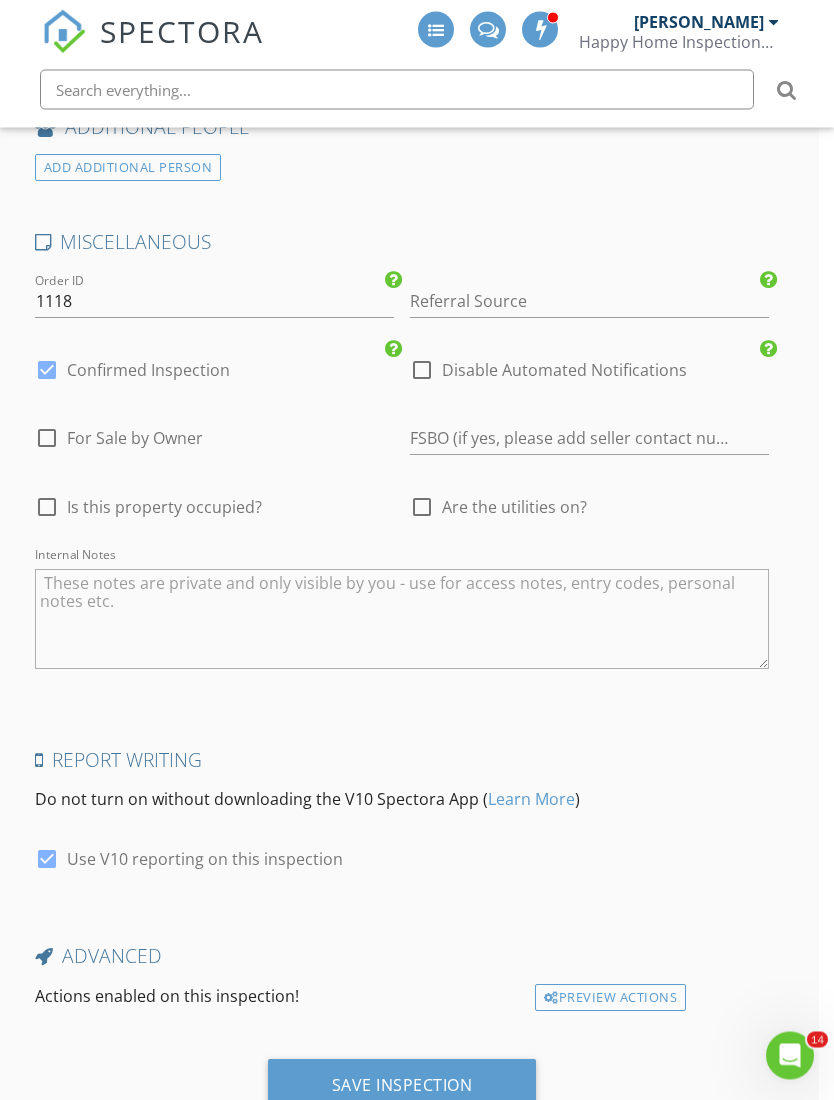 scroll, scrollTop: 4139, scrollLeft: 15, axis: both 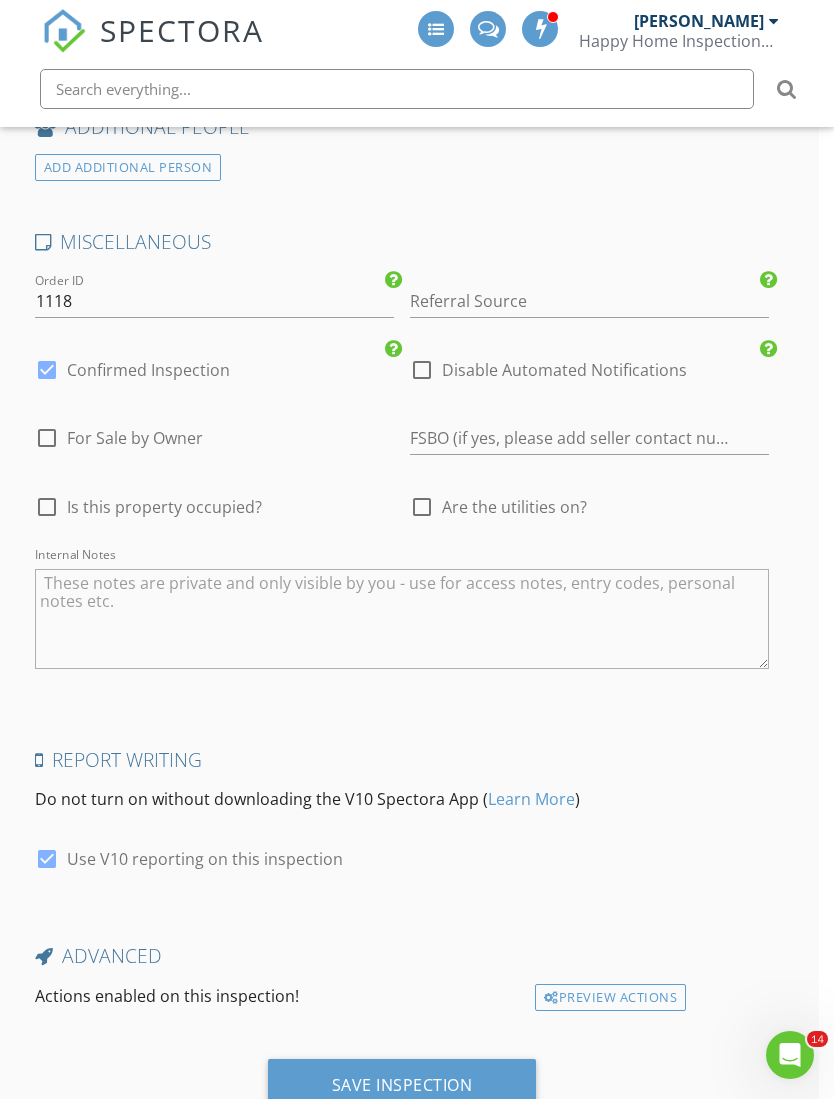 click on "Save Inspection" at bounding box center (402, 1086) 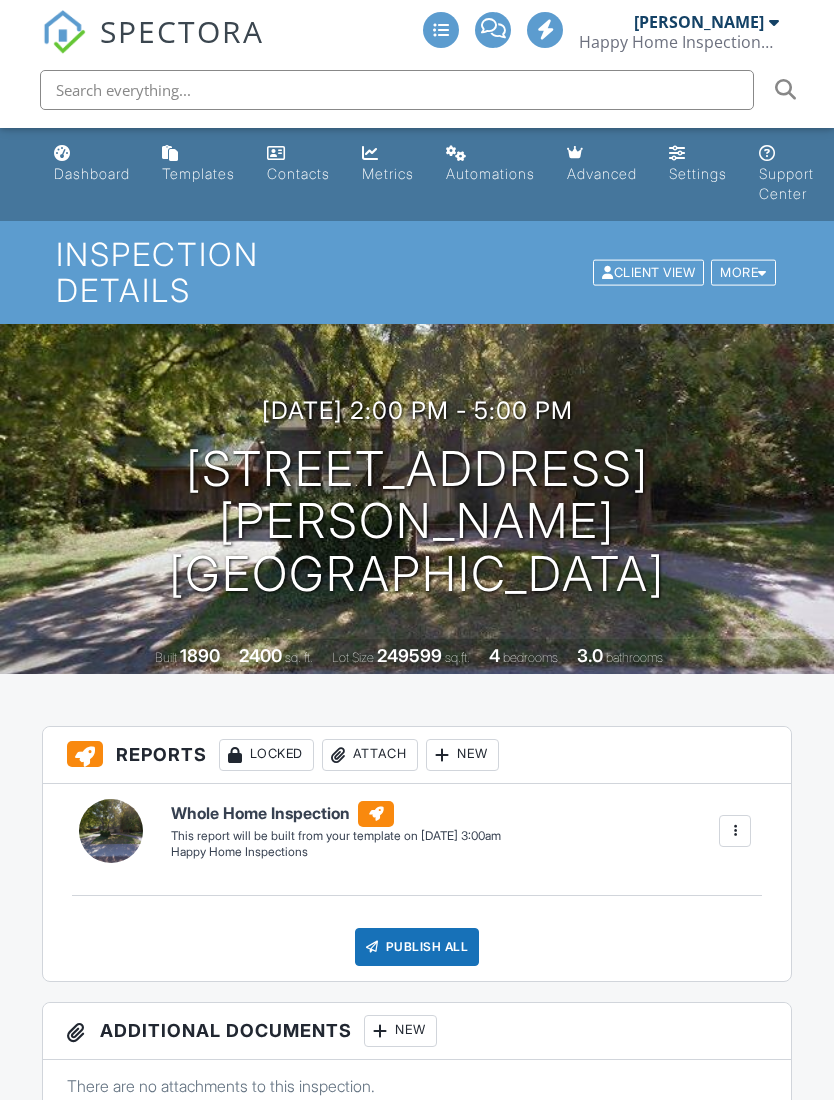 scroll, scrollTop: 0, scrollLeft: 0, axis: both 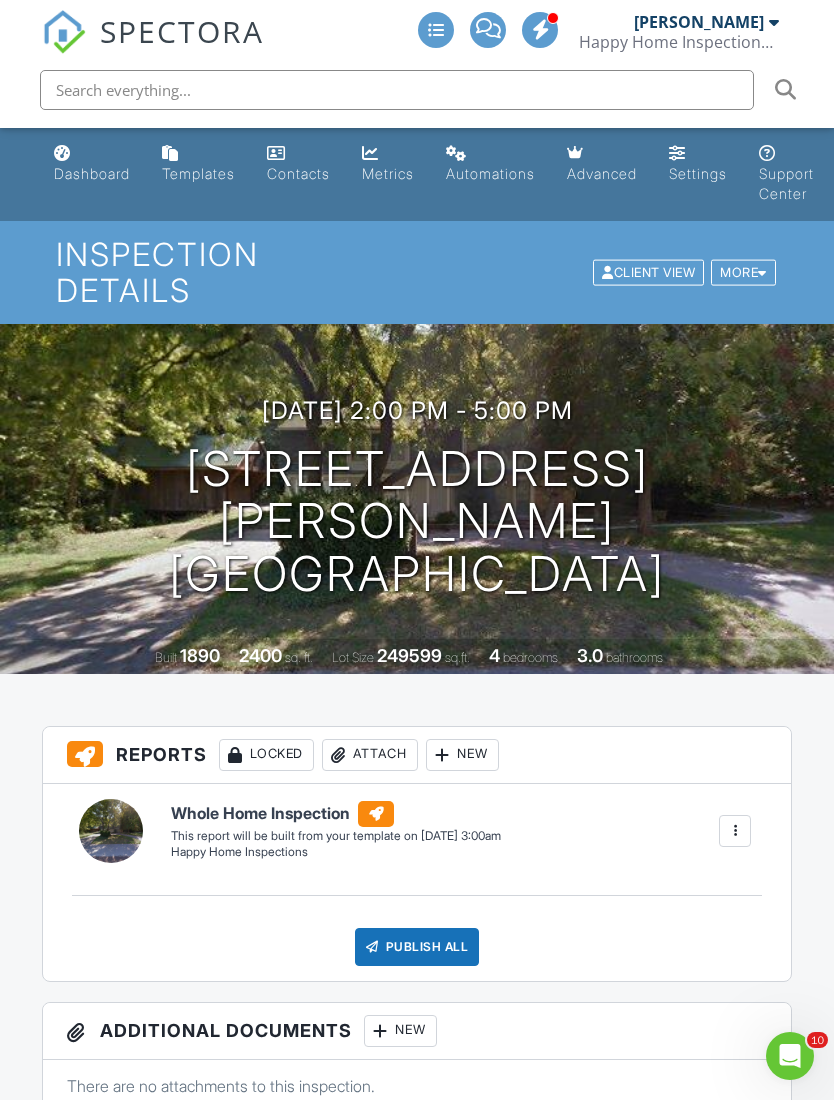 click on "Dashboard" at bounding box center (92, 164) 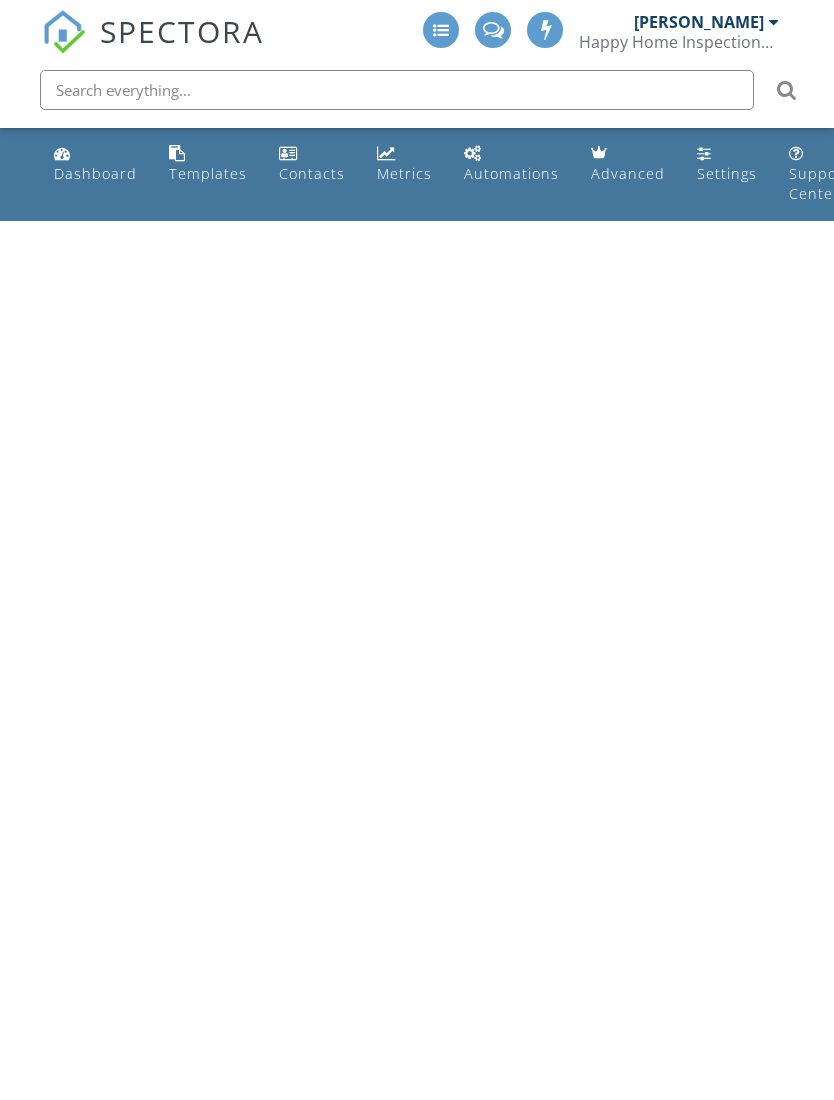 scroll, scrollTop: 0, scrollLeft: 0, axis: both 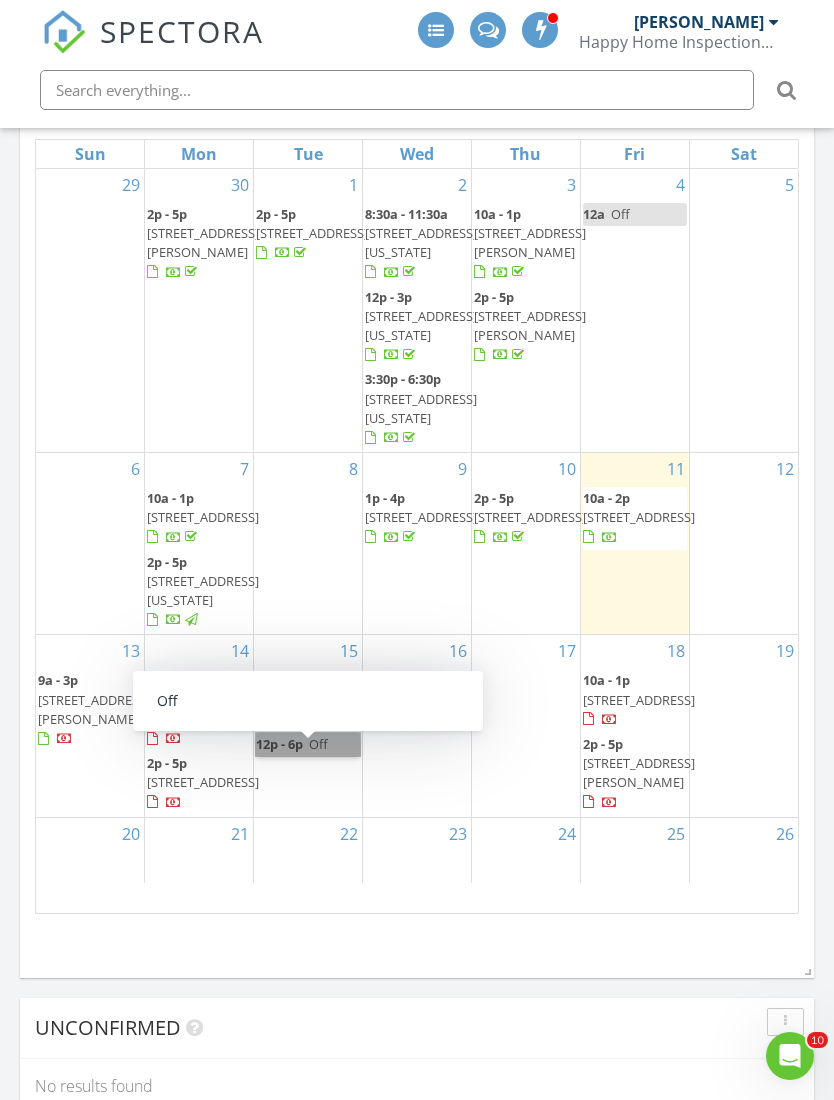 click on "12p - 6p
Off" at bounding box center (308, 744) 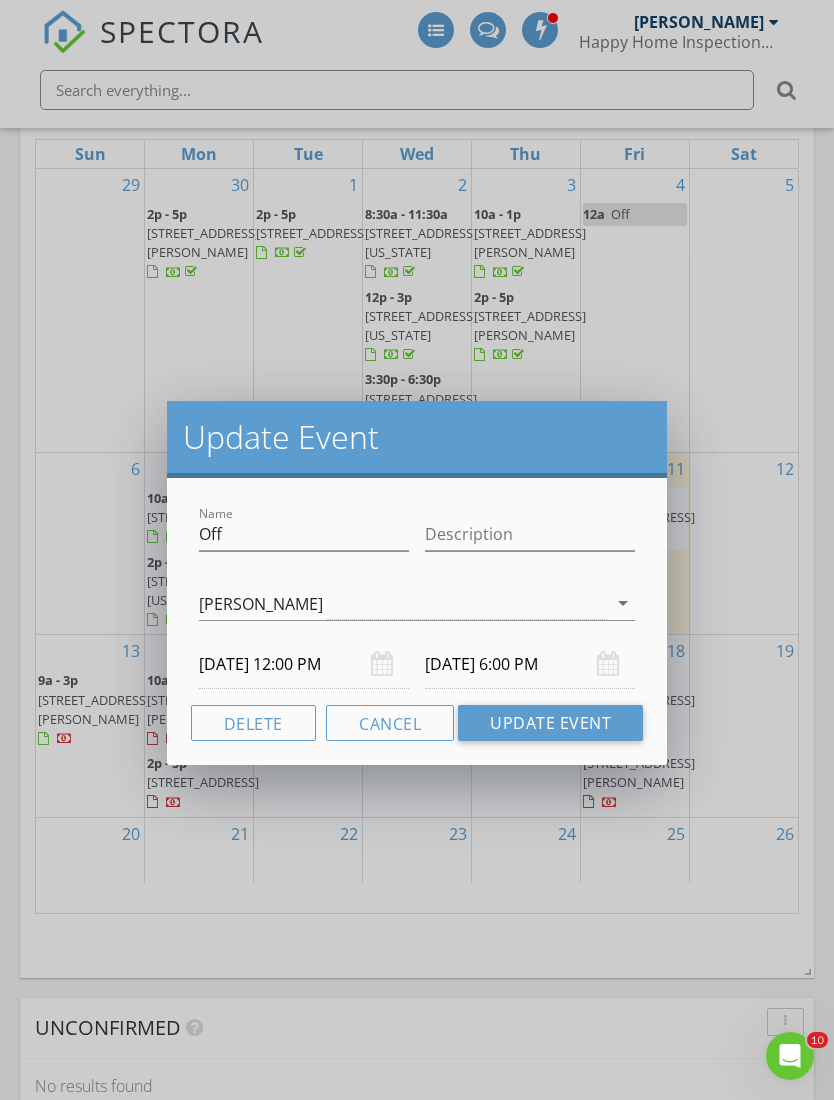 click on "Delete" at bounding box center (253, 723) 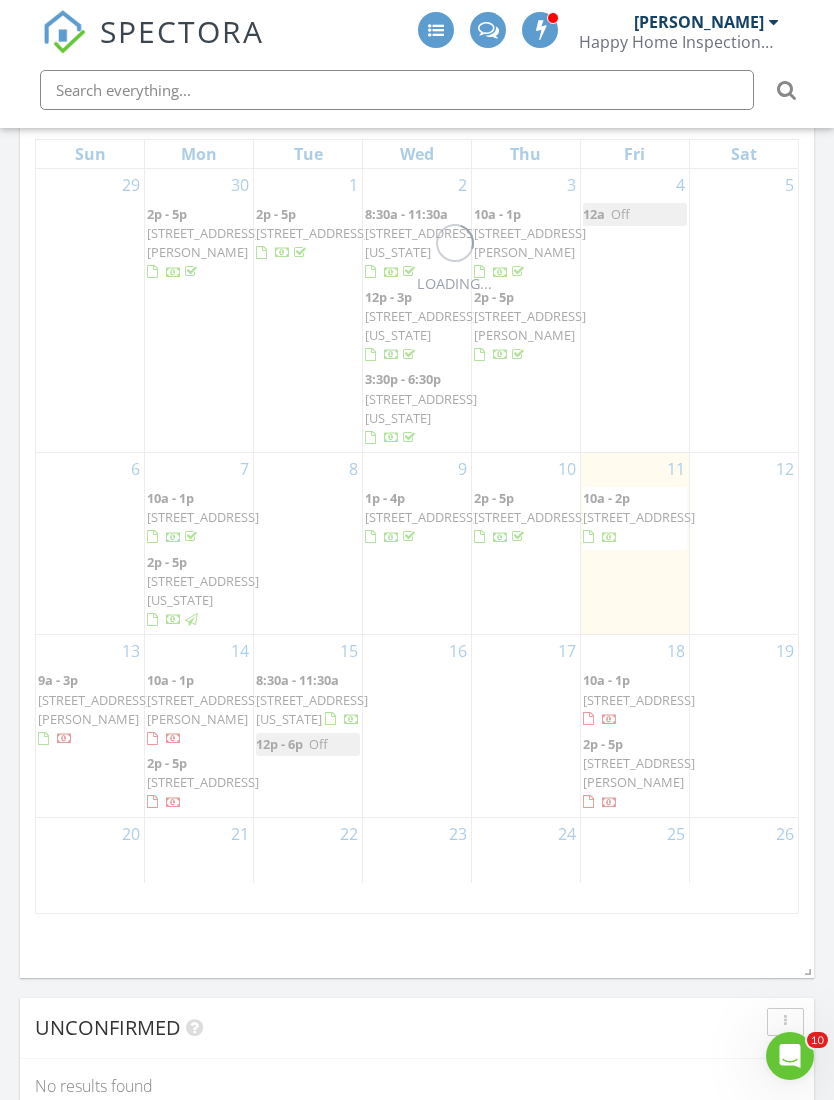 scroll, scrollTop: 0, scrollLeft: 0, axis: both 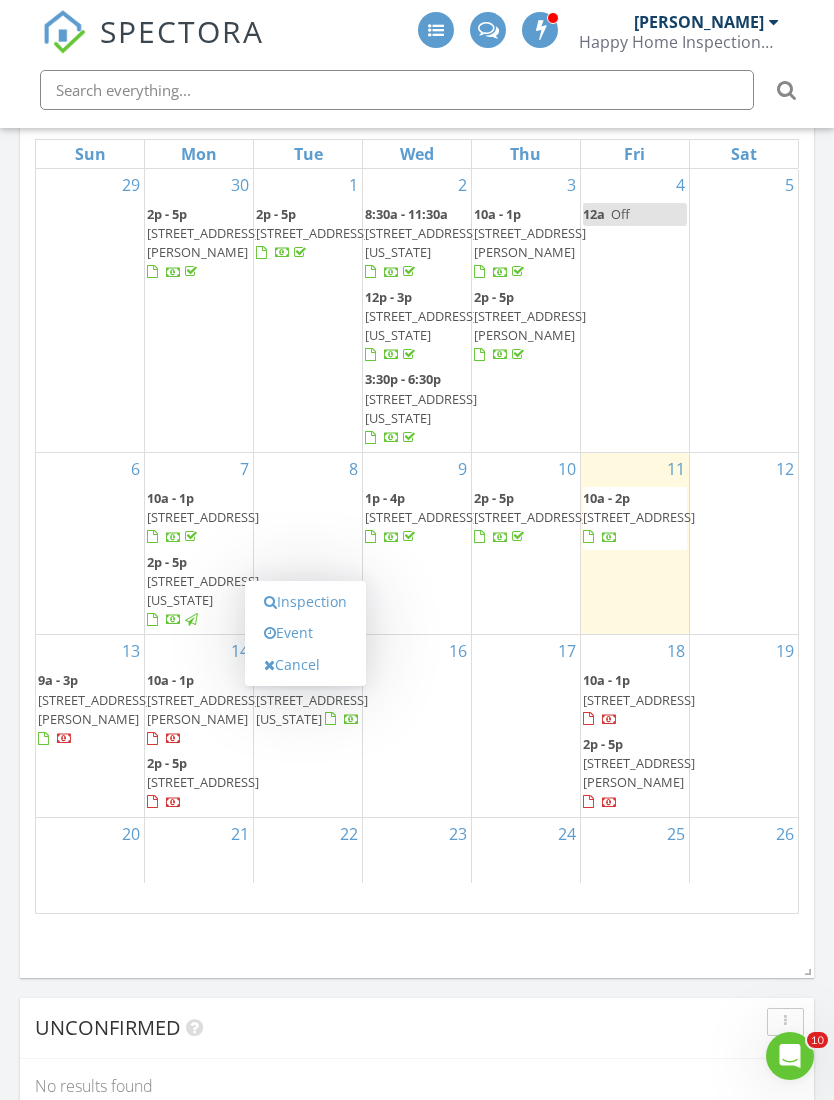 click on "Inspection" at bounding box center [305, 602] 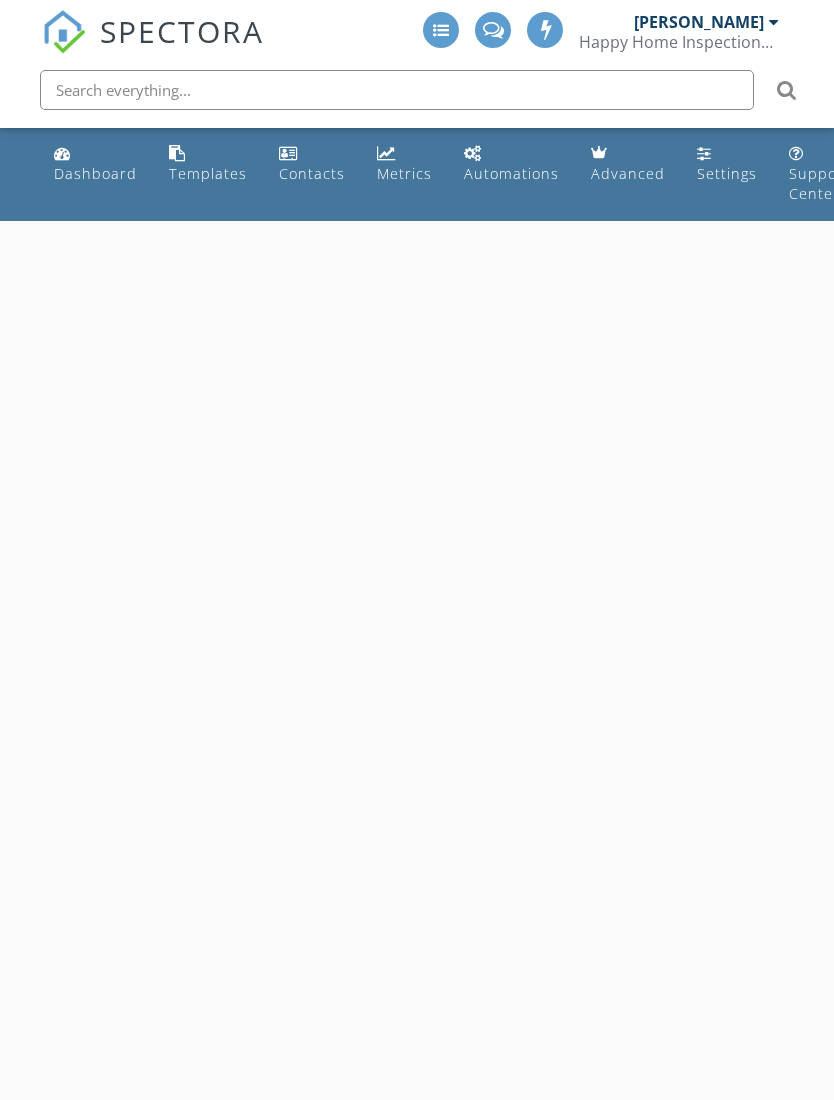 scroll, scrollTop: 0, scrollLeft: 0, axis: both 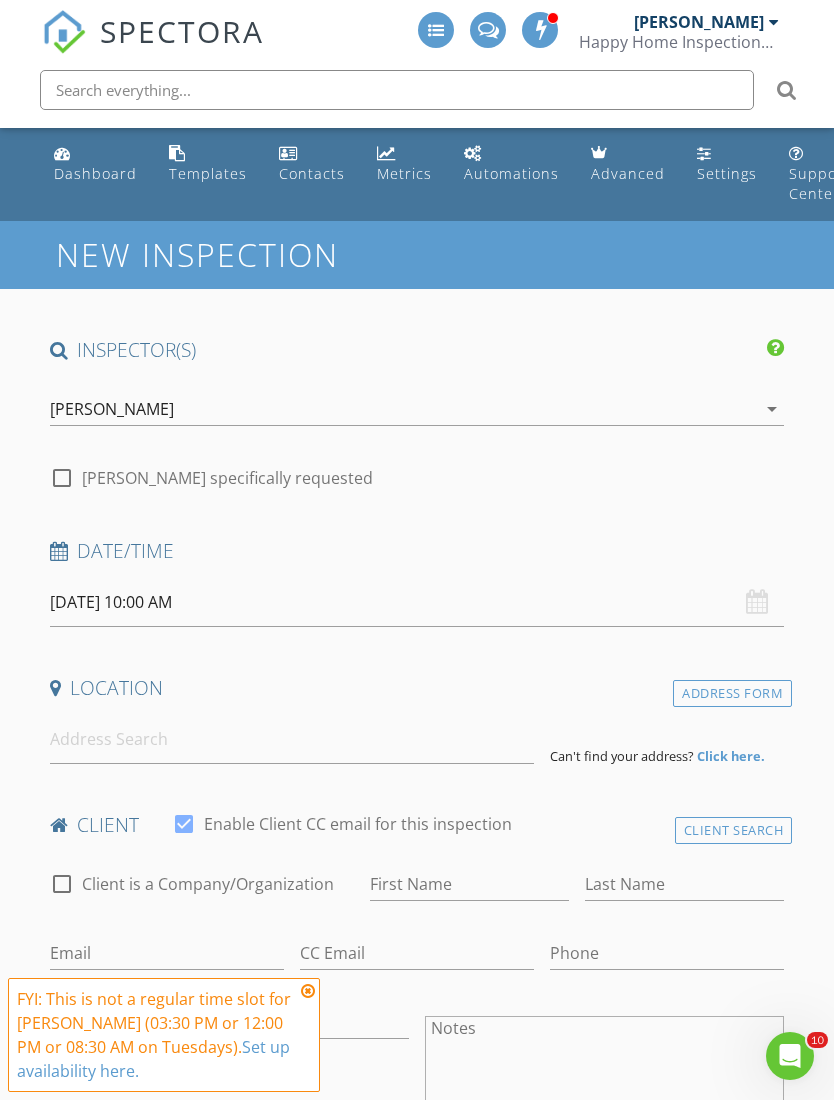 click on "[DATE] 10:00 AM" at bounding box center [417, 602] 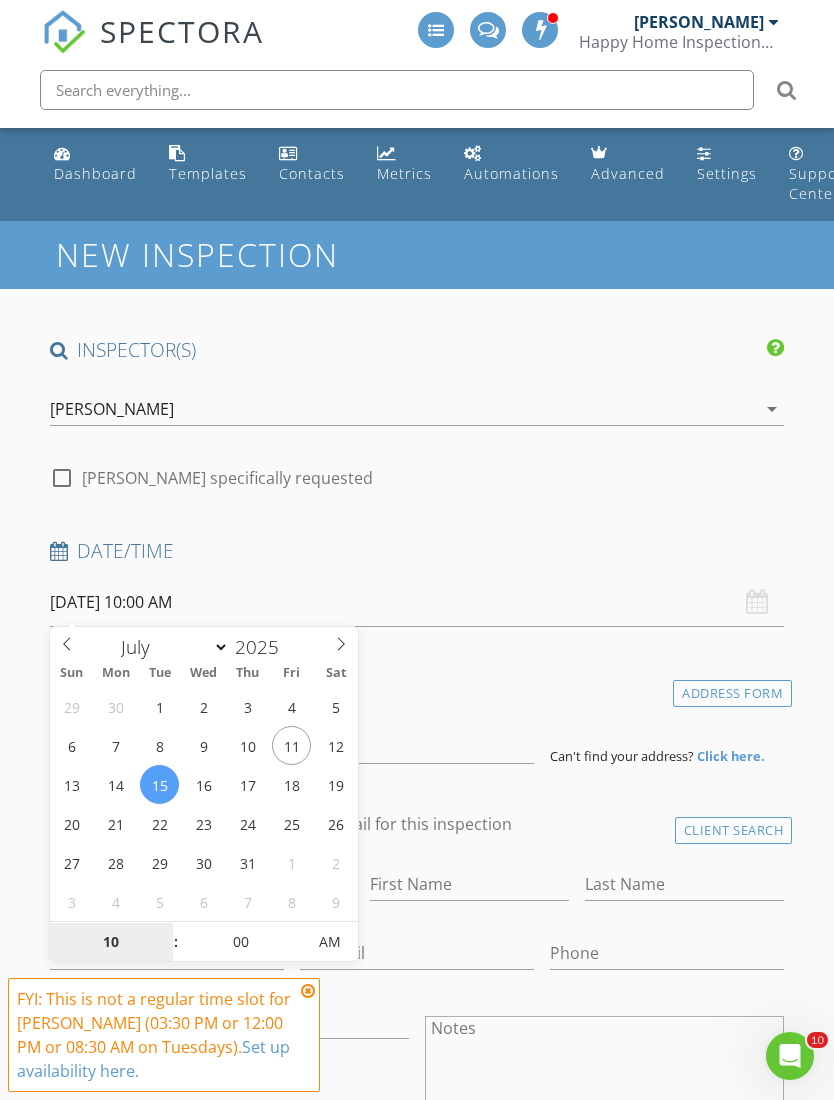 click on "10" at bounding box center (111, 943) 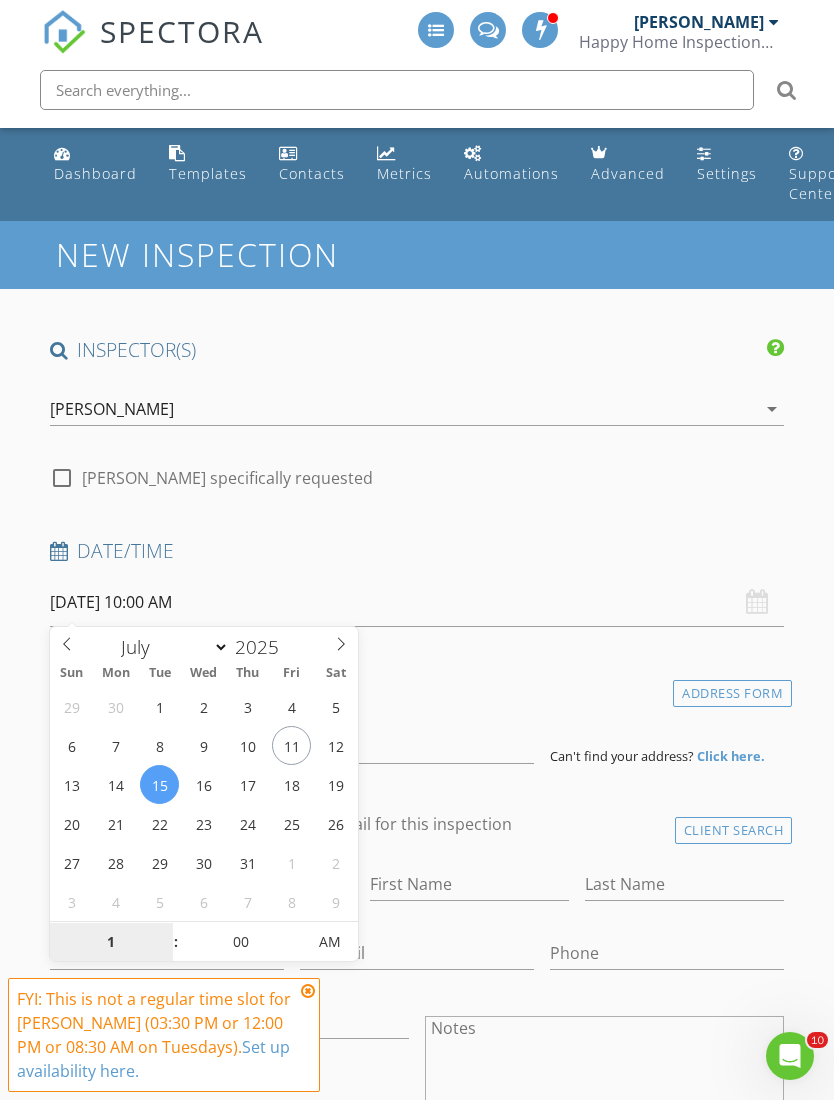 scroll, scrollTop: 222, scrollLeft: 0, axis: vertical 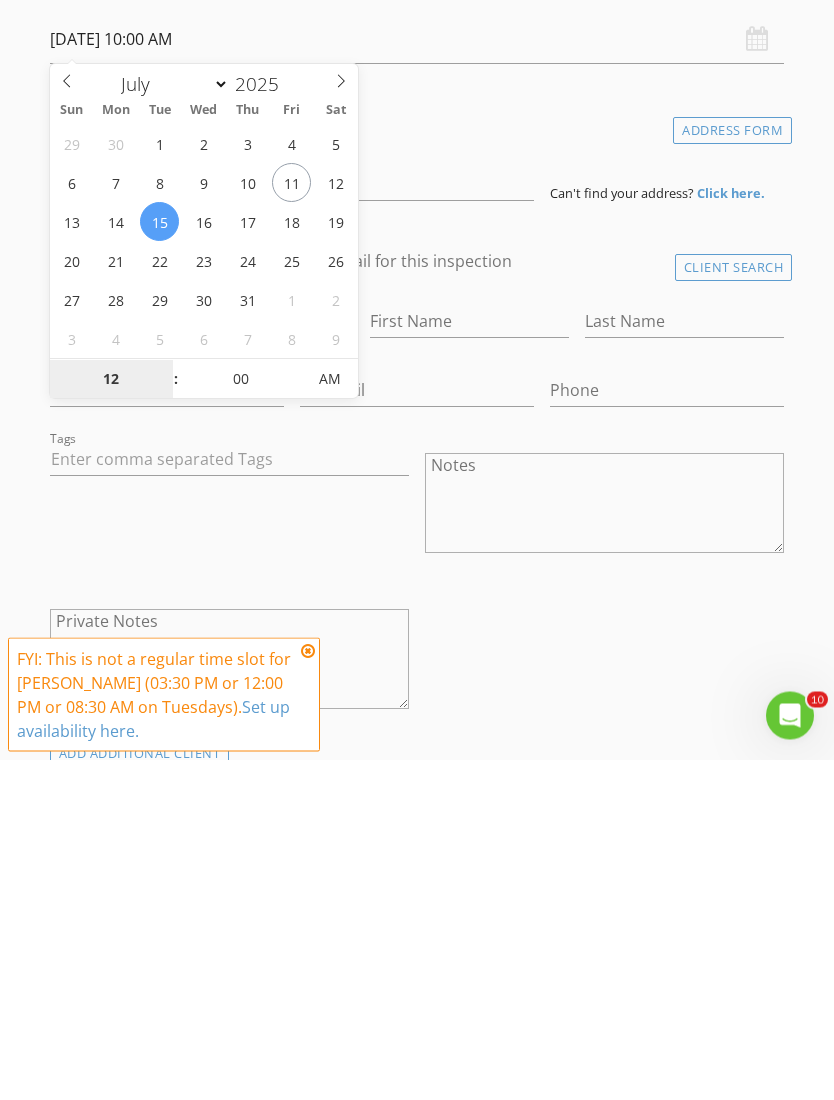 type on "12" 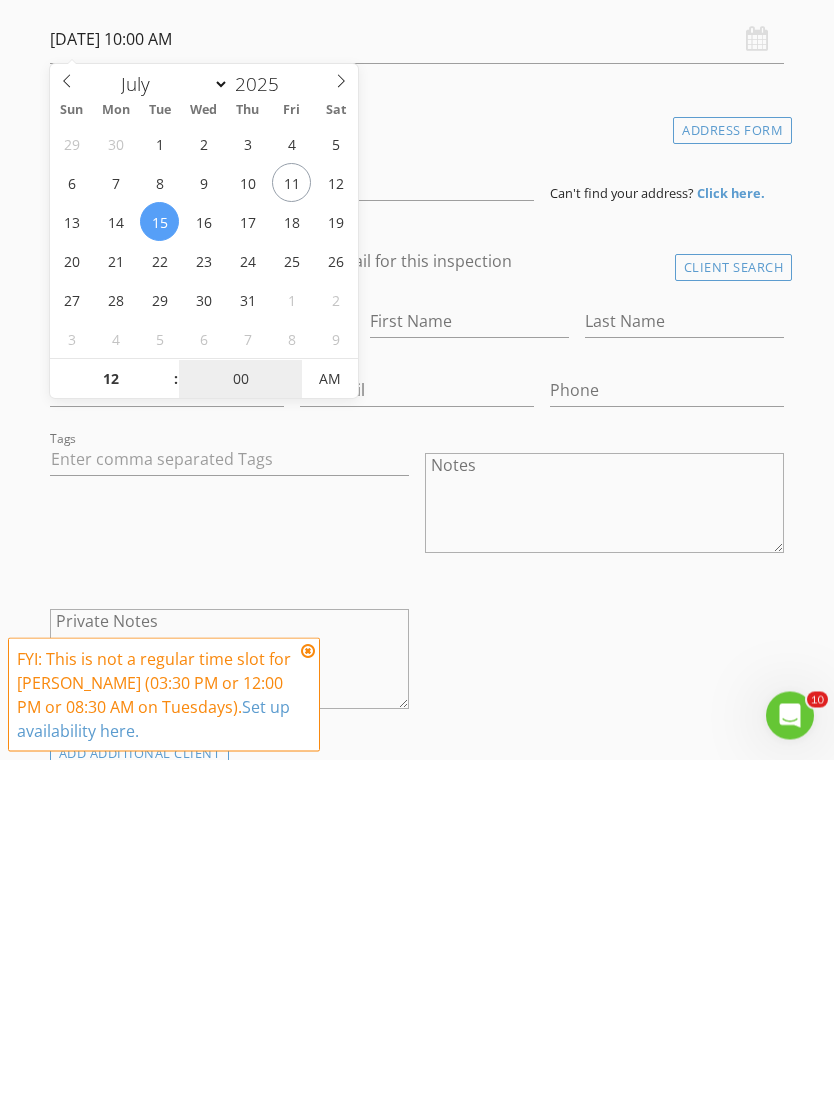 click on "00" at bounding box center [240, 721] 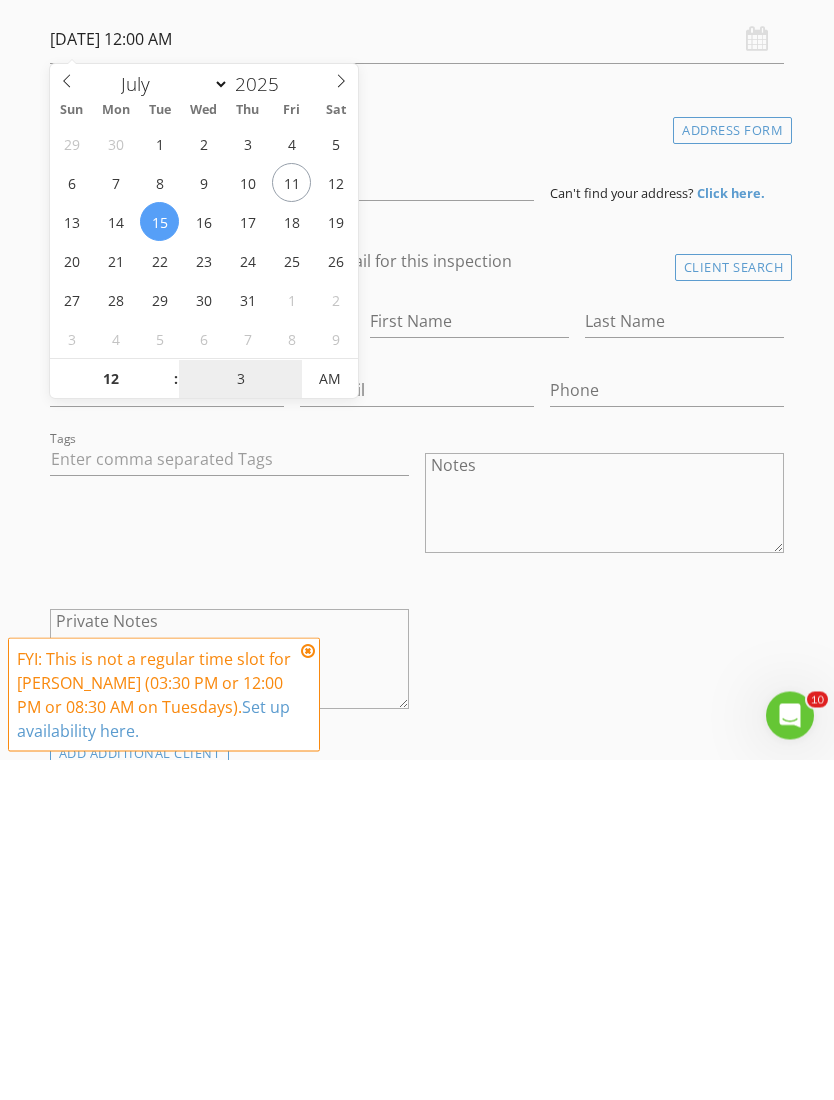 type on "30" 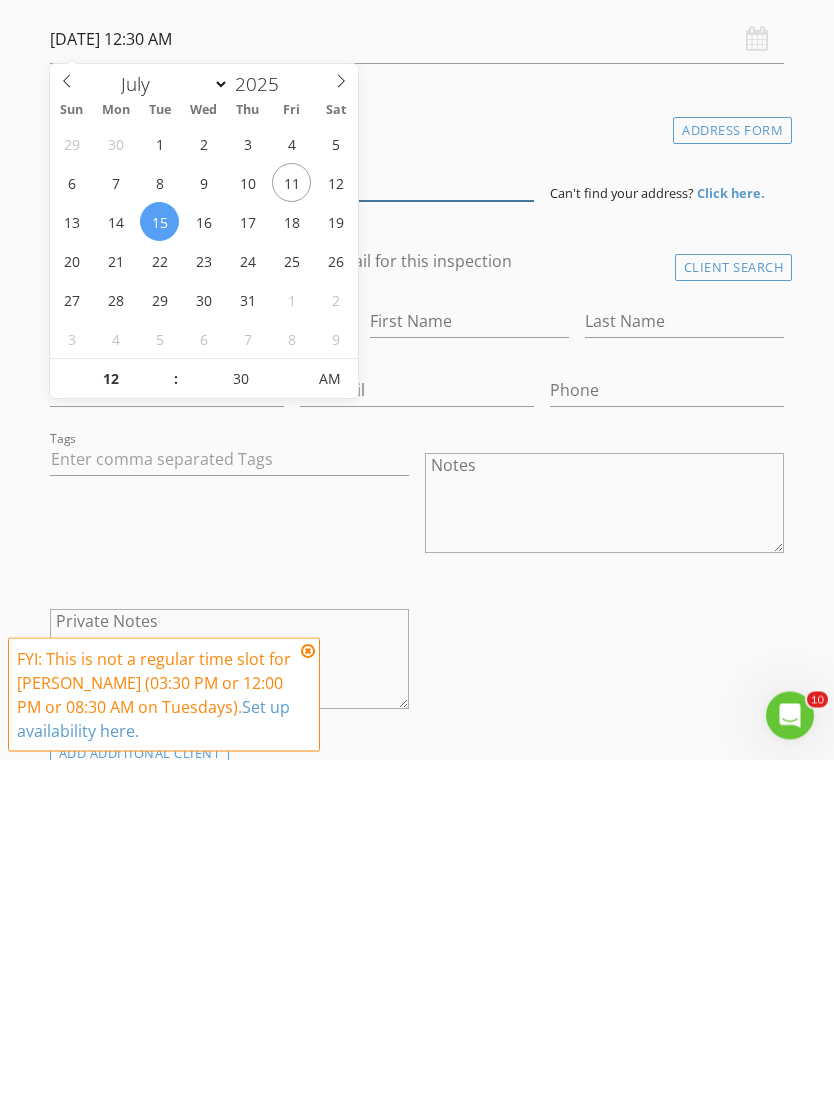 click at bounding box center (292, 517) 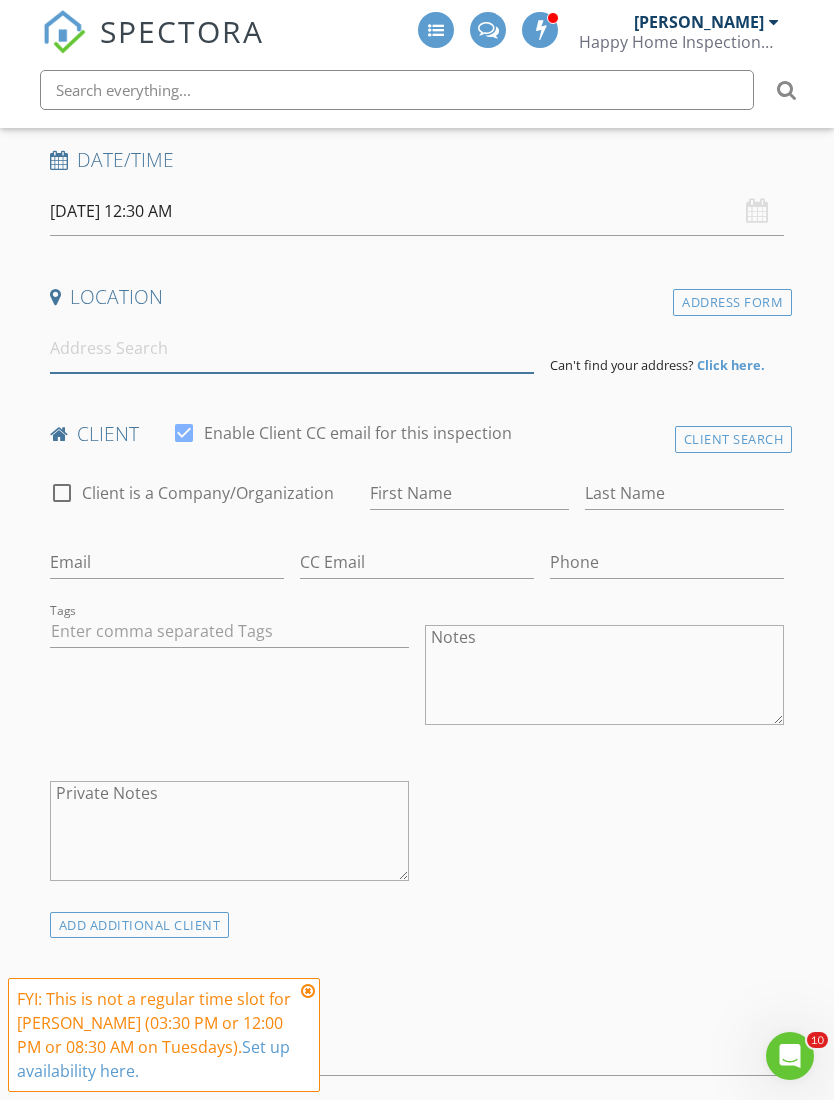 scroll, scrollTop: 367, scrollLeft: 0, axis: vertical 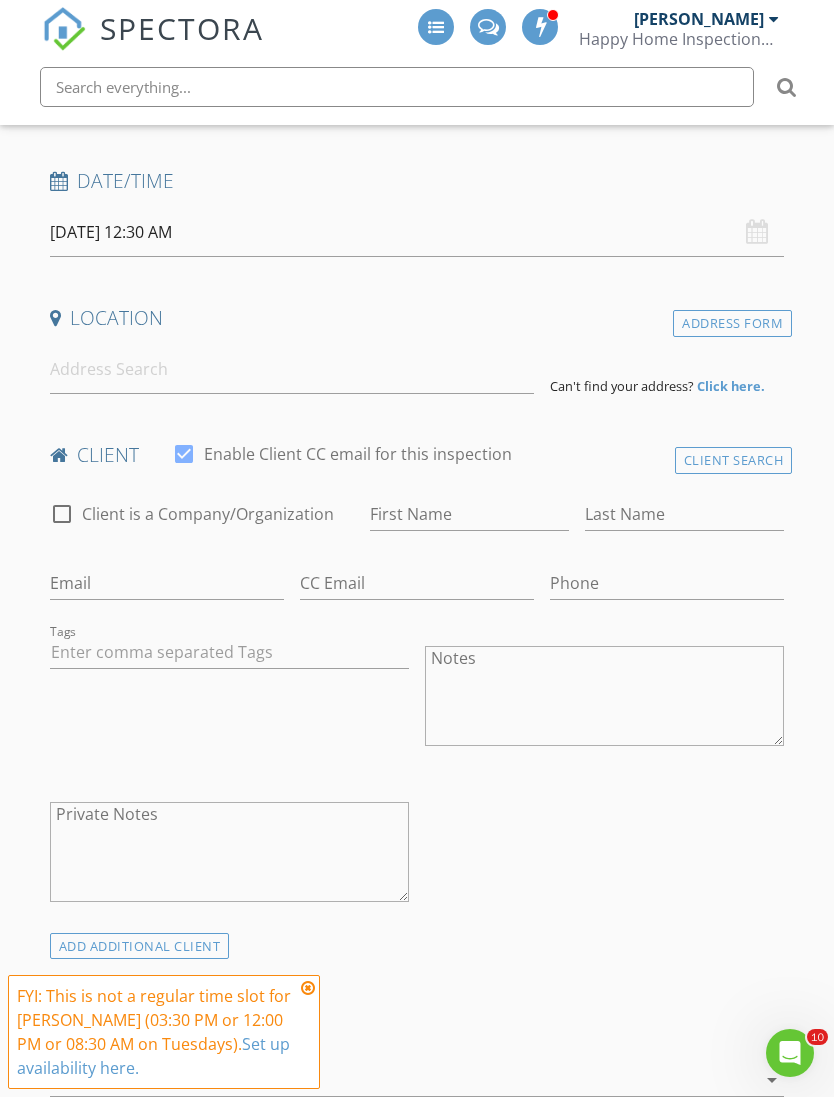 click on "07/15/2025 12:30 AM" at bounding box center [417, 235] 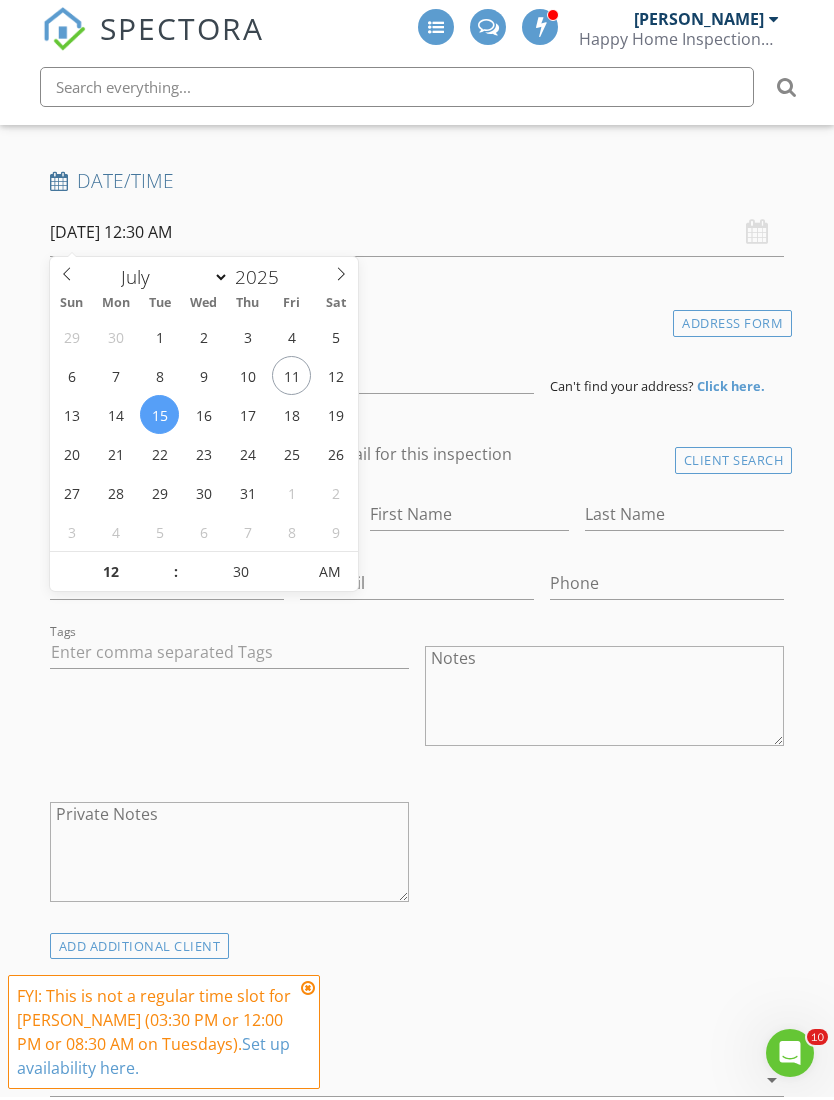 scroll, scrollTop: 370, scrollLeft: 0, axis: vertical 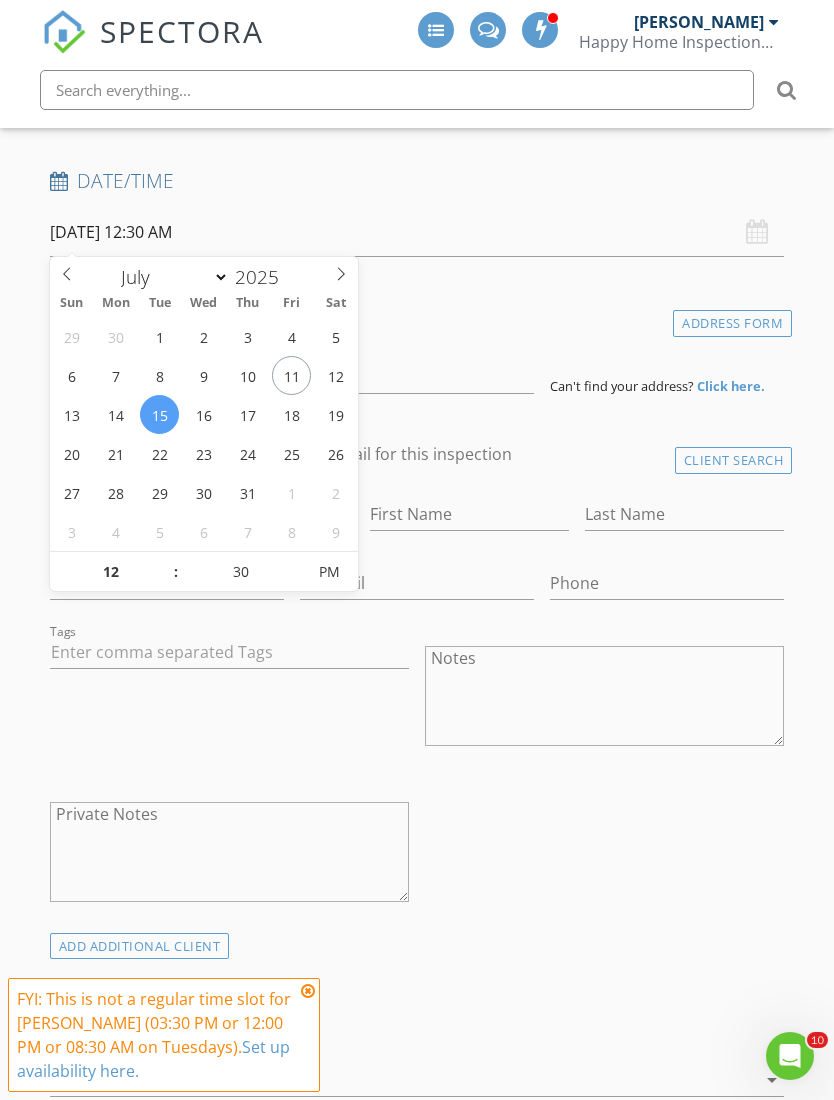 type on "07/15/2025 12:30 PM" 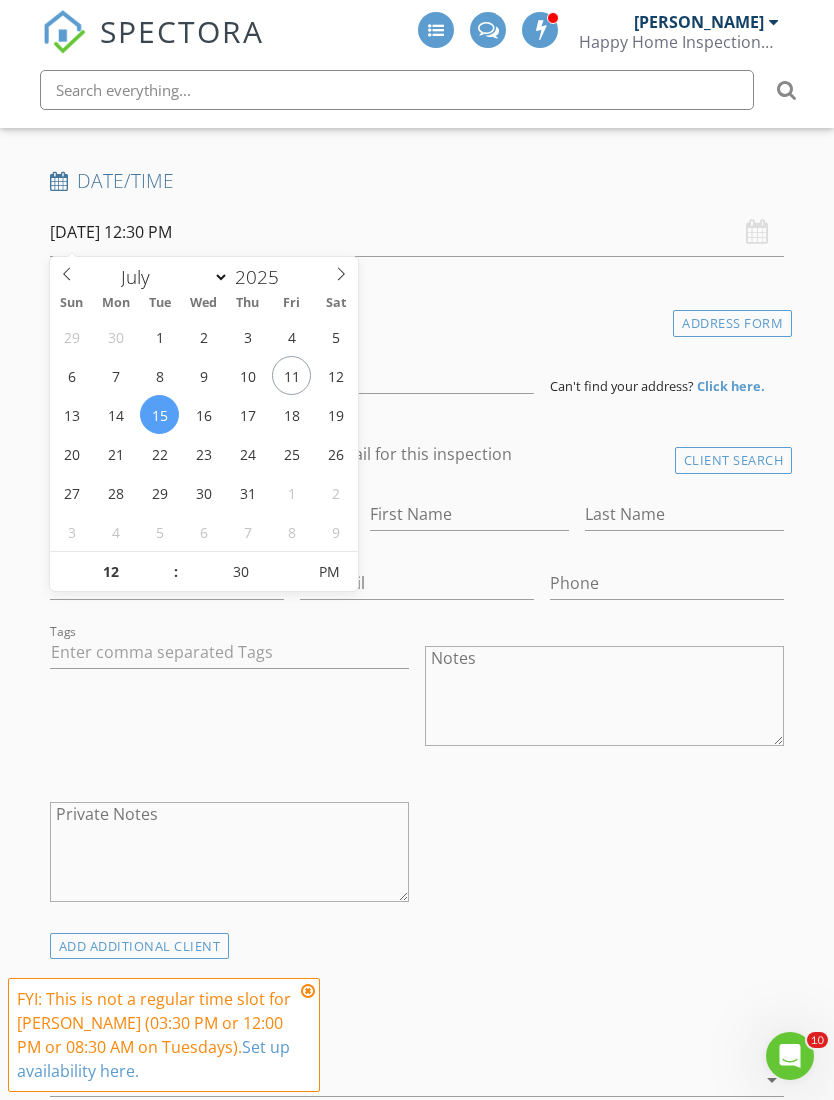 click on "07/15/2025 12:30 PM" at bounding box center (417, 232) 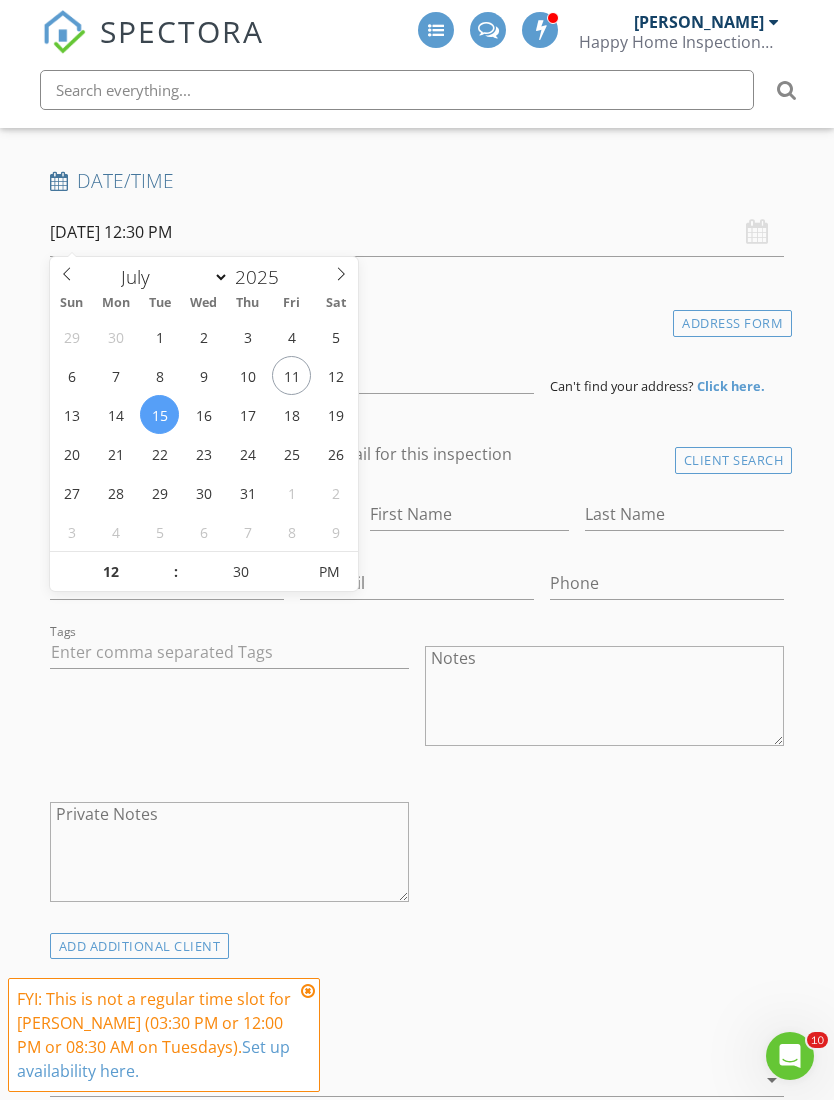 click on "07/15/2025 12:30 PM" at bounding box center (417, 232) 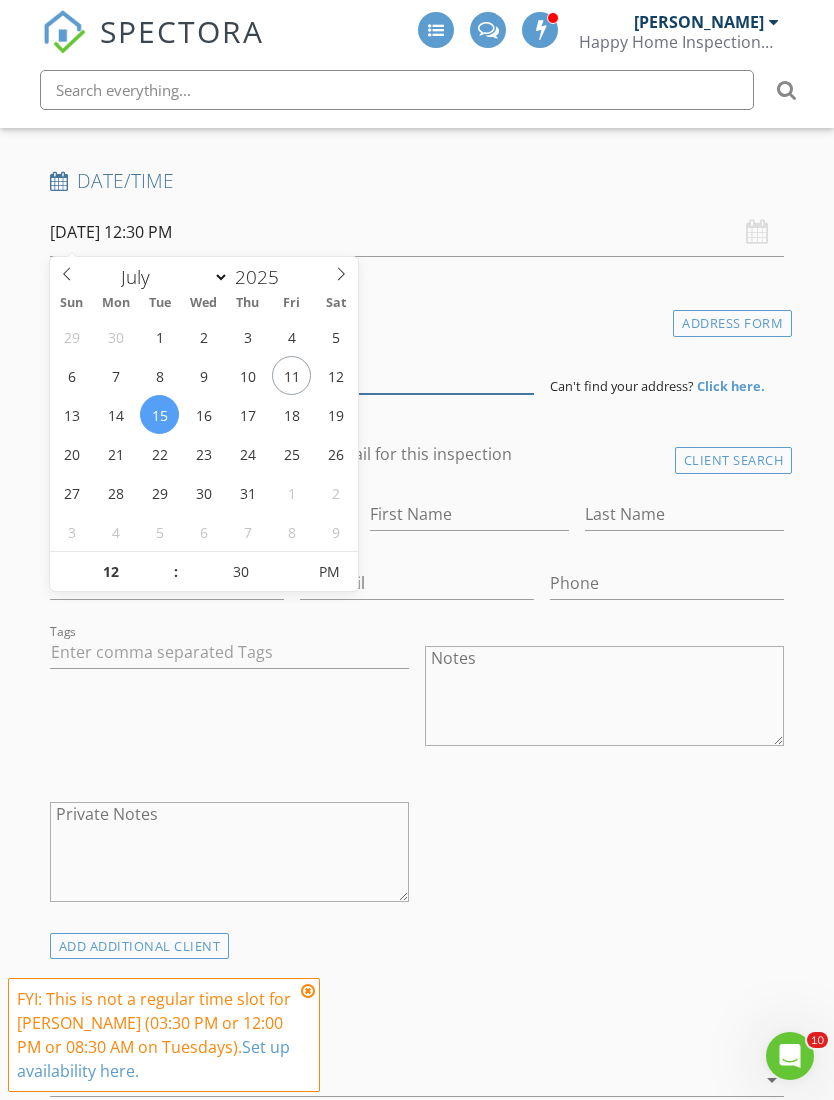 click at bounding box center (292, 369) 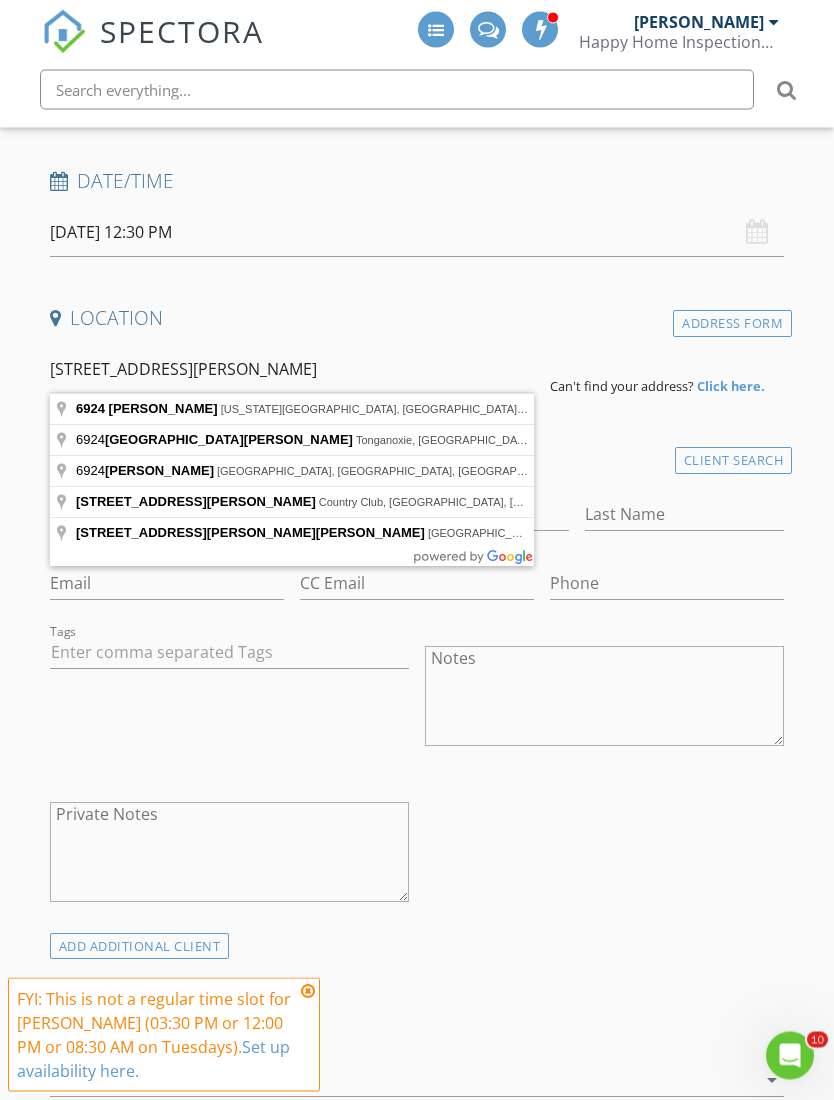 type on "6924 Glenn Lane, Kansas City, MO, USA" 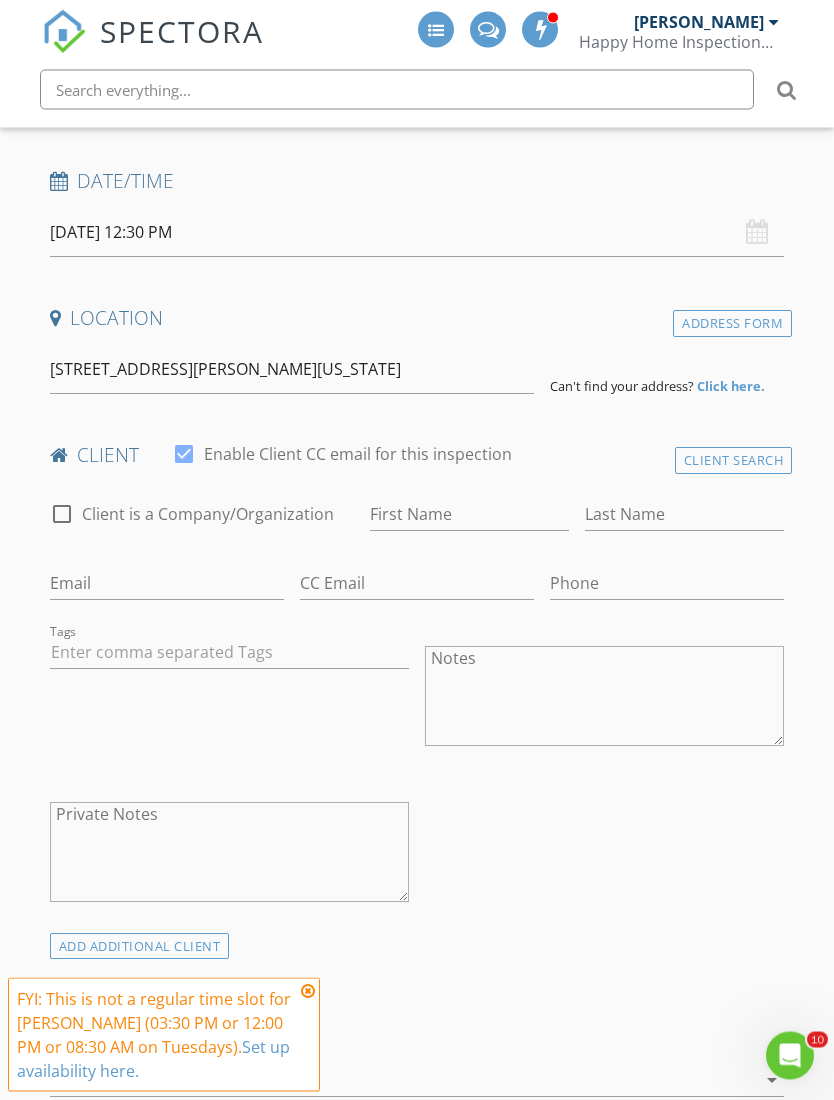 scroll, scrollTop: 370, scrollLeft: 0, axis: vertical 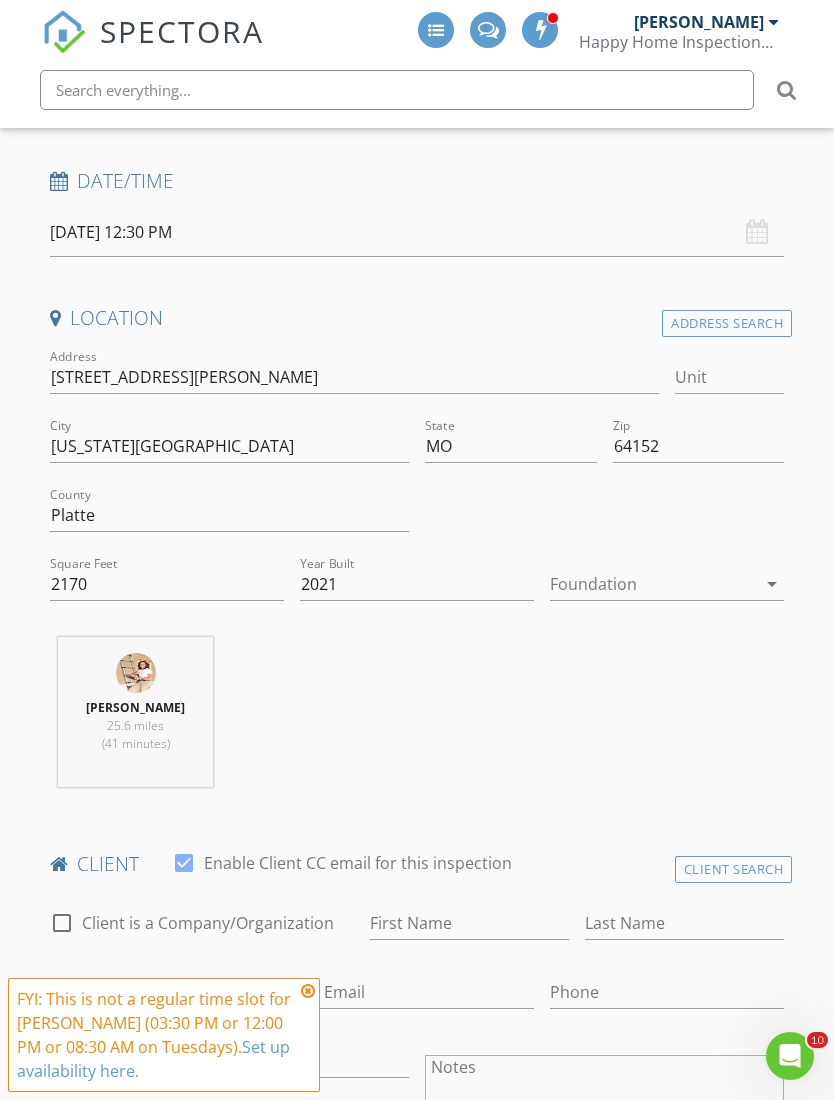 click at bounding box center [308, 991] 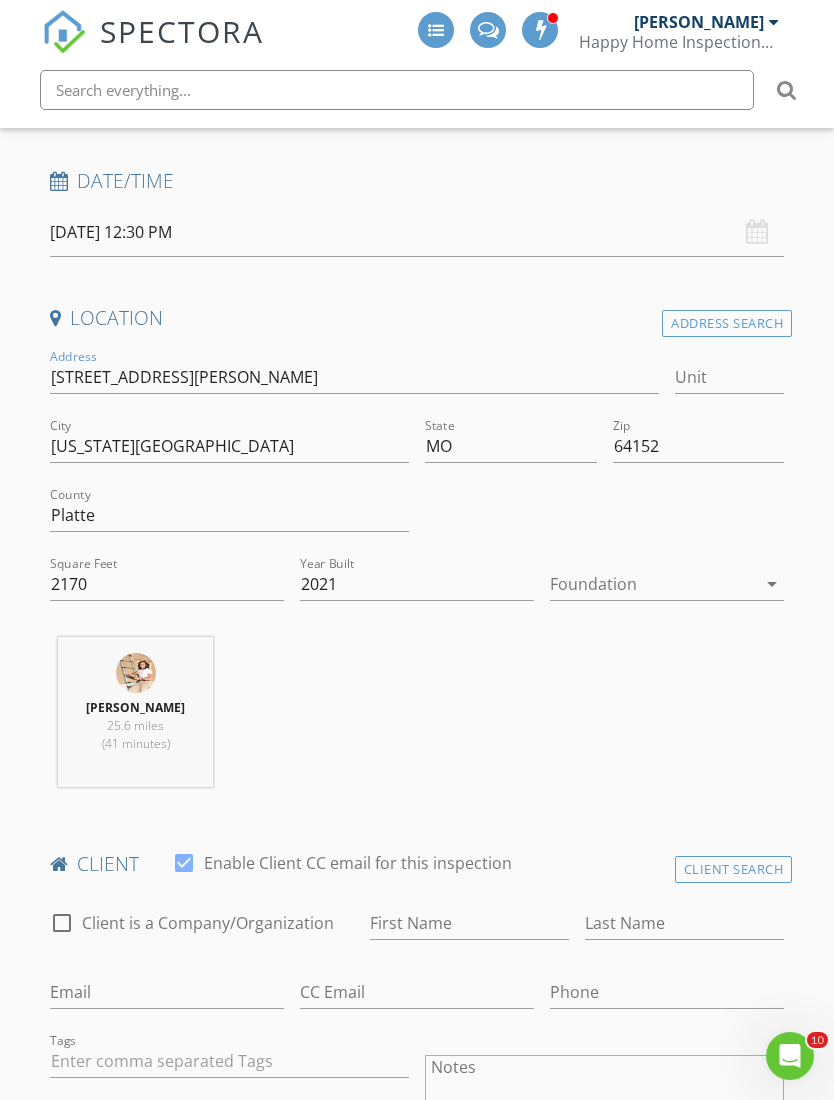 click on "Jennifer Ohmes     25.6 miles     (41 minutes)" at bounding box center [417, 720] 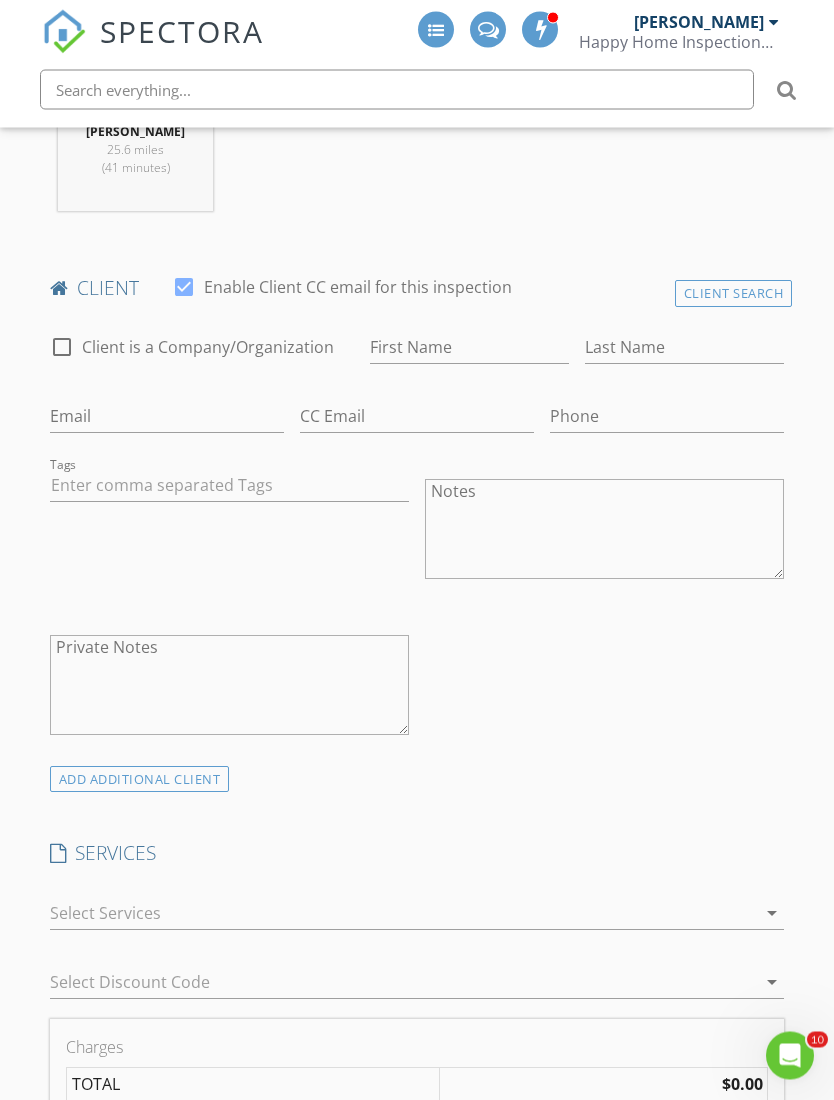 scroll, scrollTop: 1023, scrollLeft: 0, axis: vertical 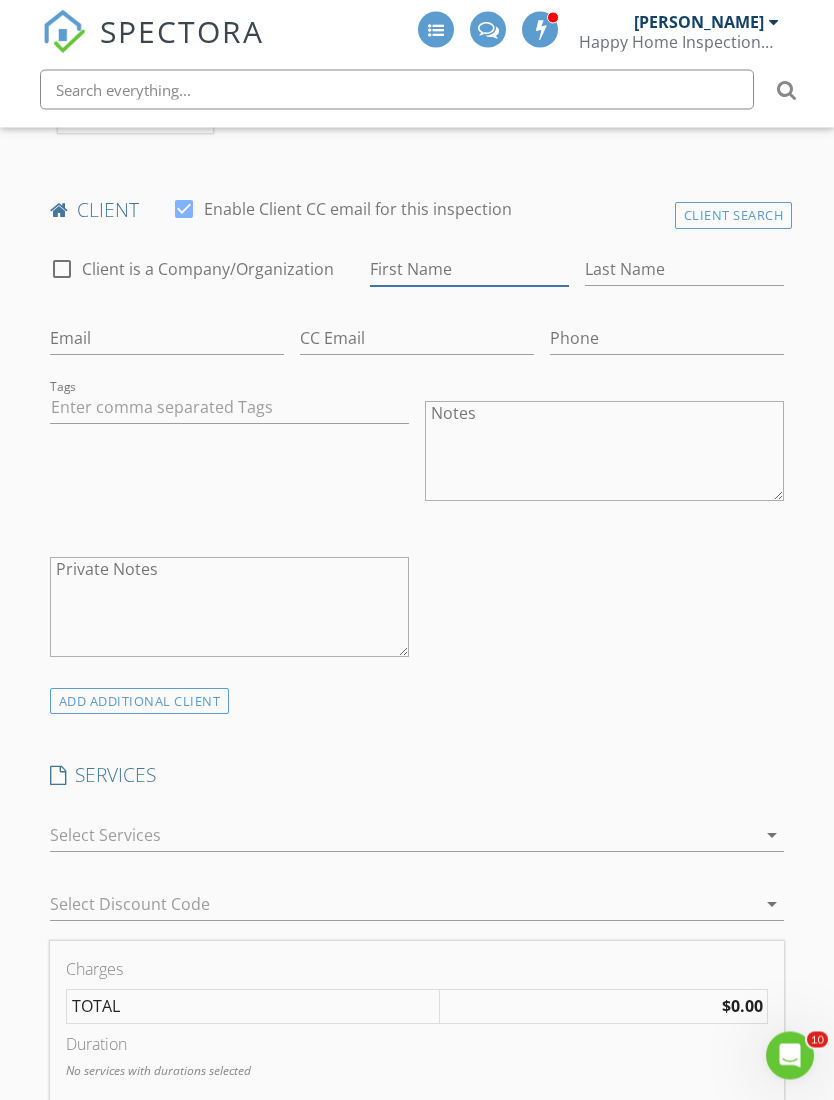 click on "First Name" at bounding box center [469, 270] 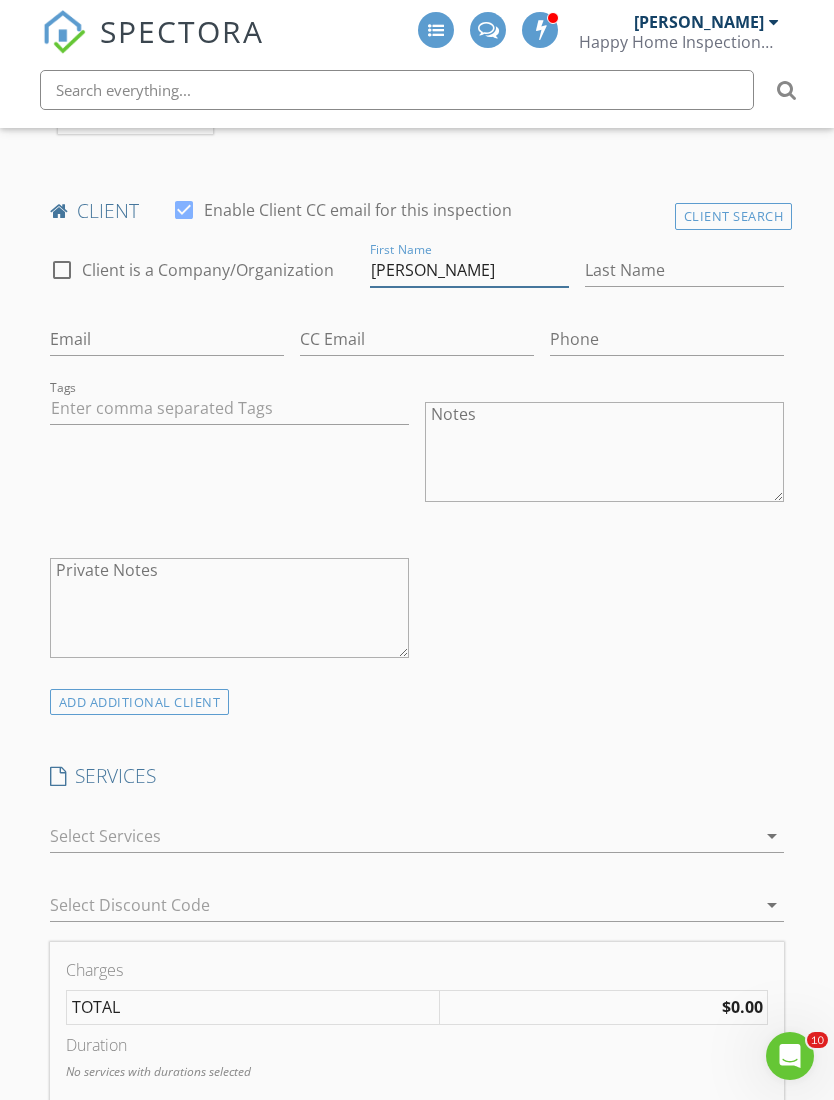 type on "Jenna" 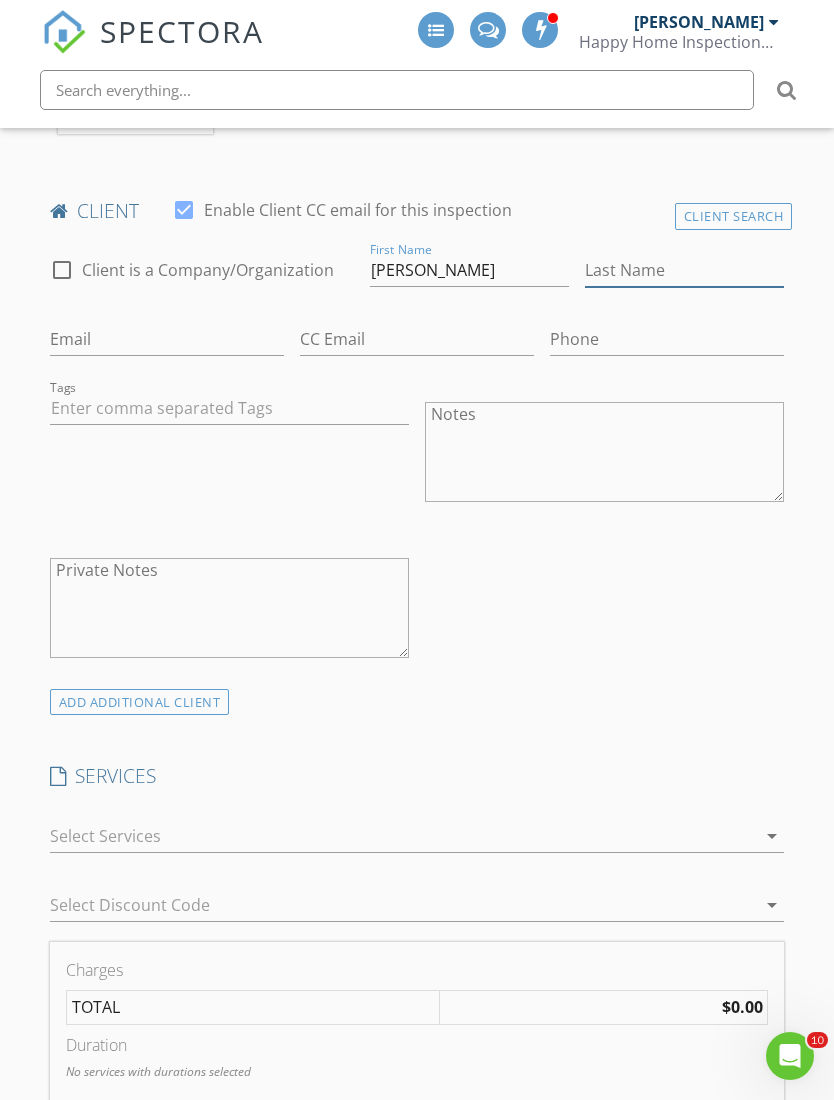 click on "Last Name" at bounding box center [684, 270] 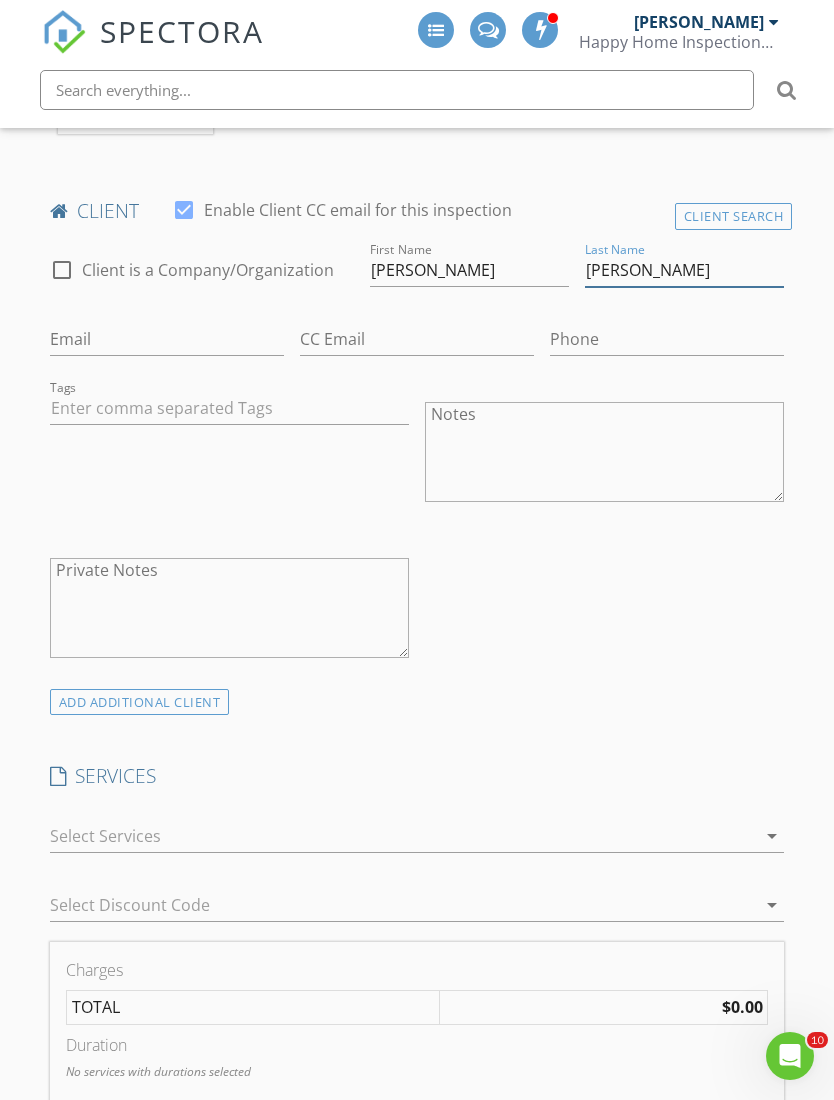 type on "O’Connor" 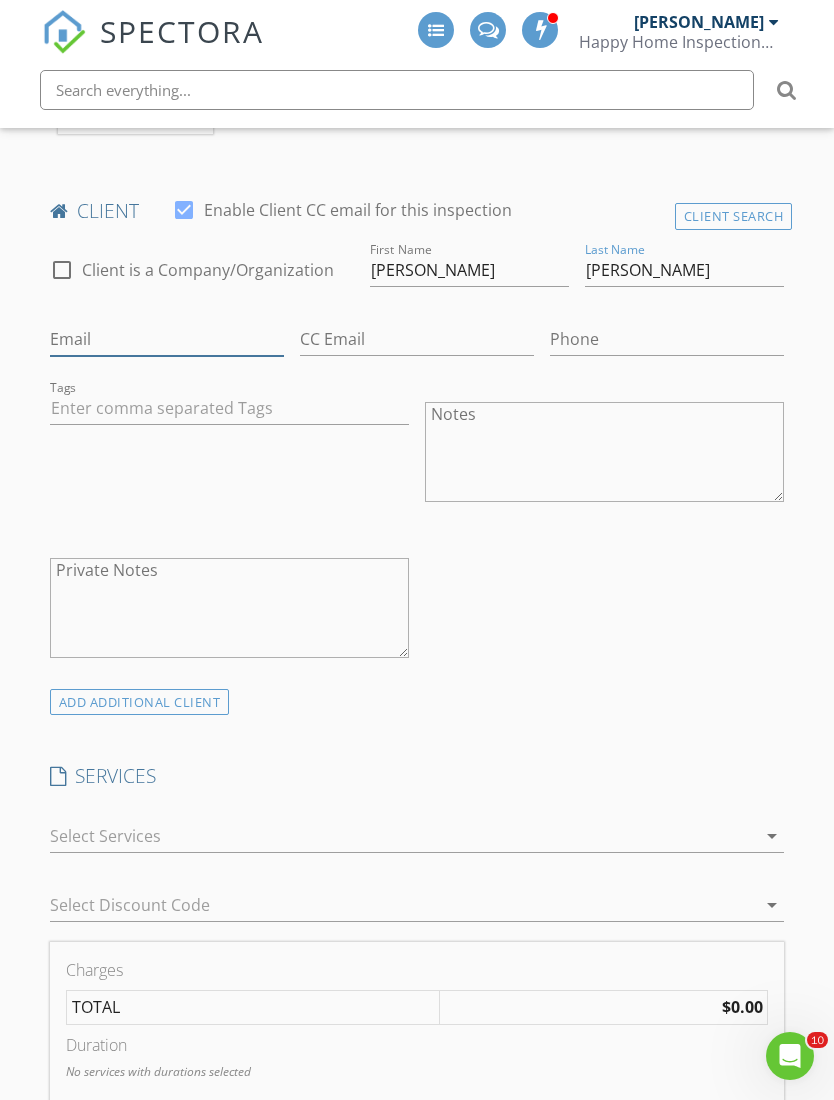 click on "Email" at bounding box center (167, 339) 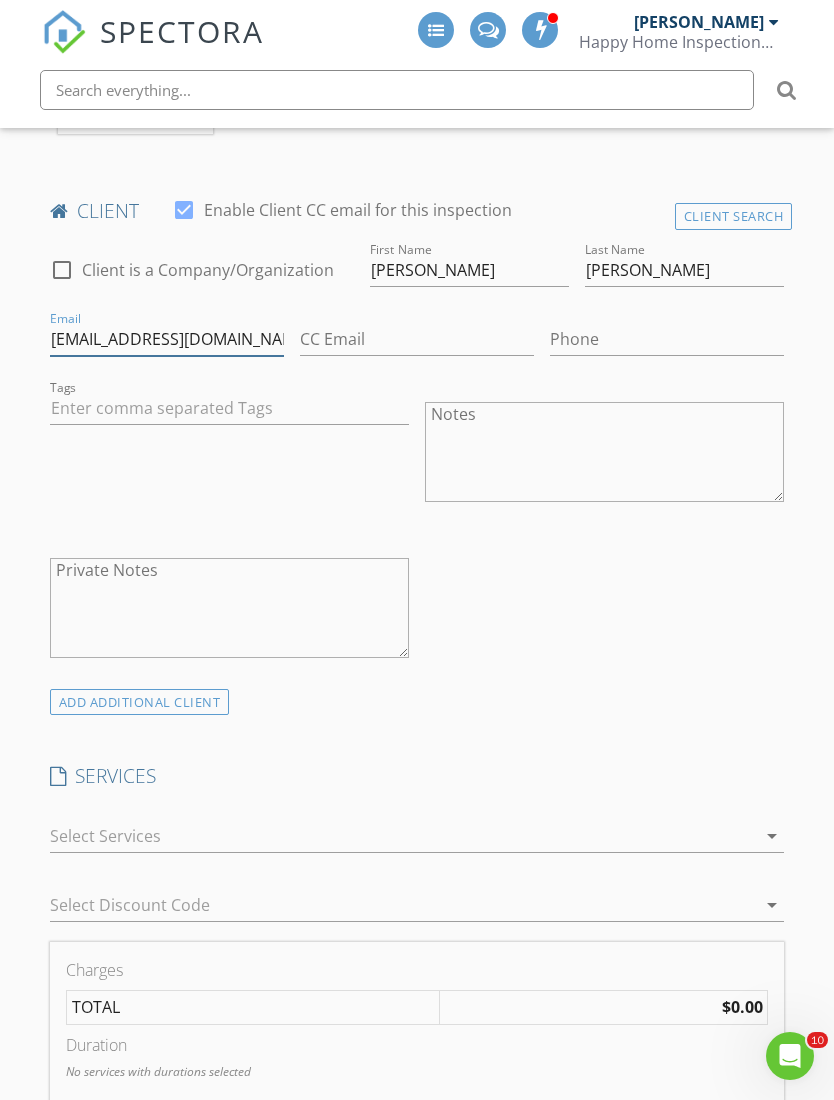 type on "jennadandar@mac.com" 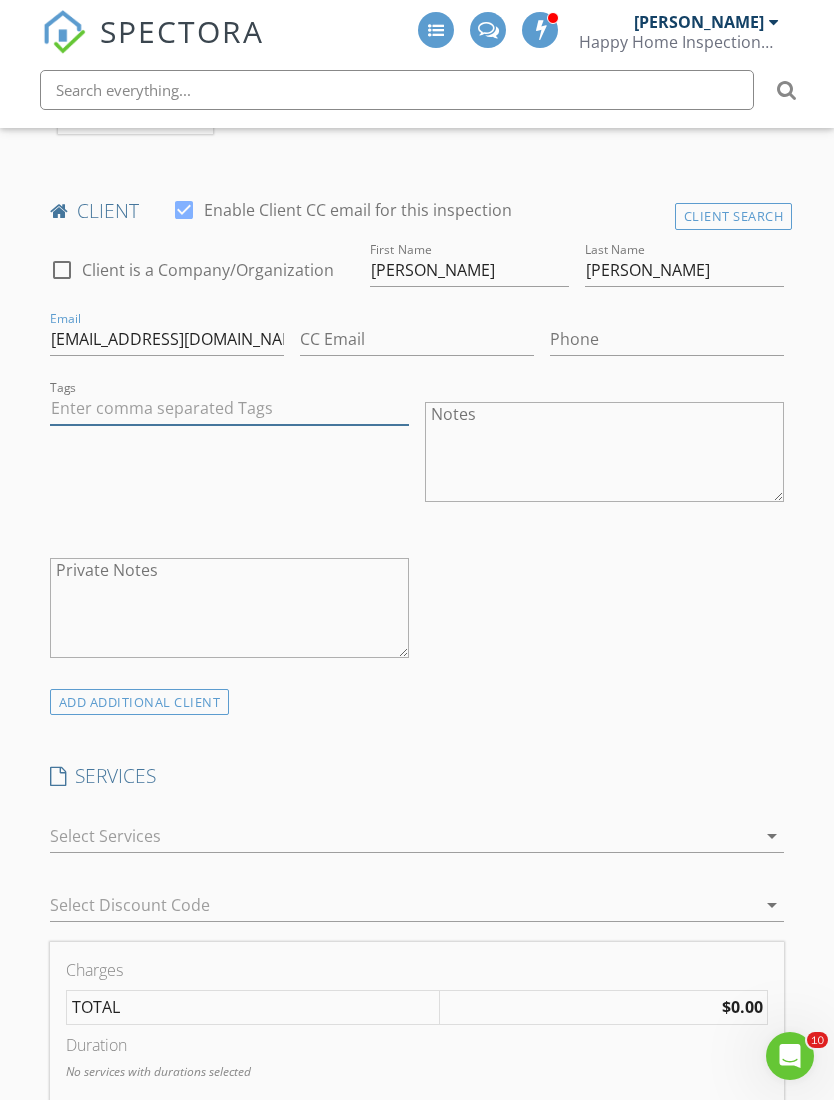 click at bounding box center [229, 408] 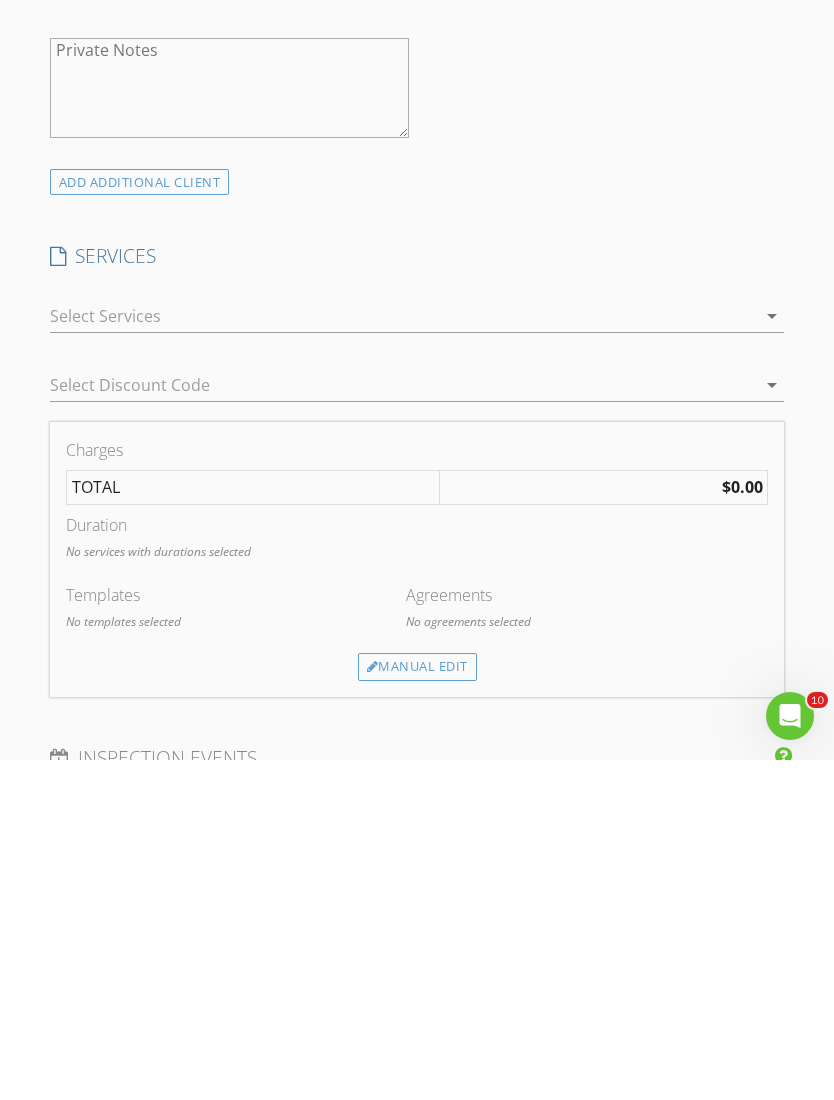 click on "arrow_drop_down" at bounding box center [772, 656] 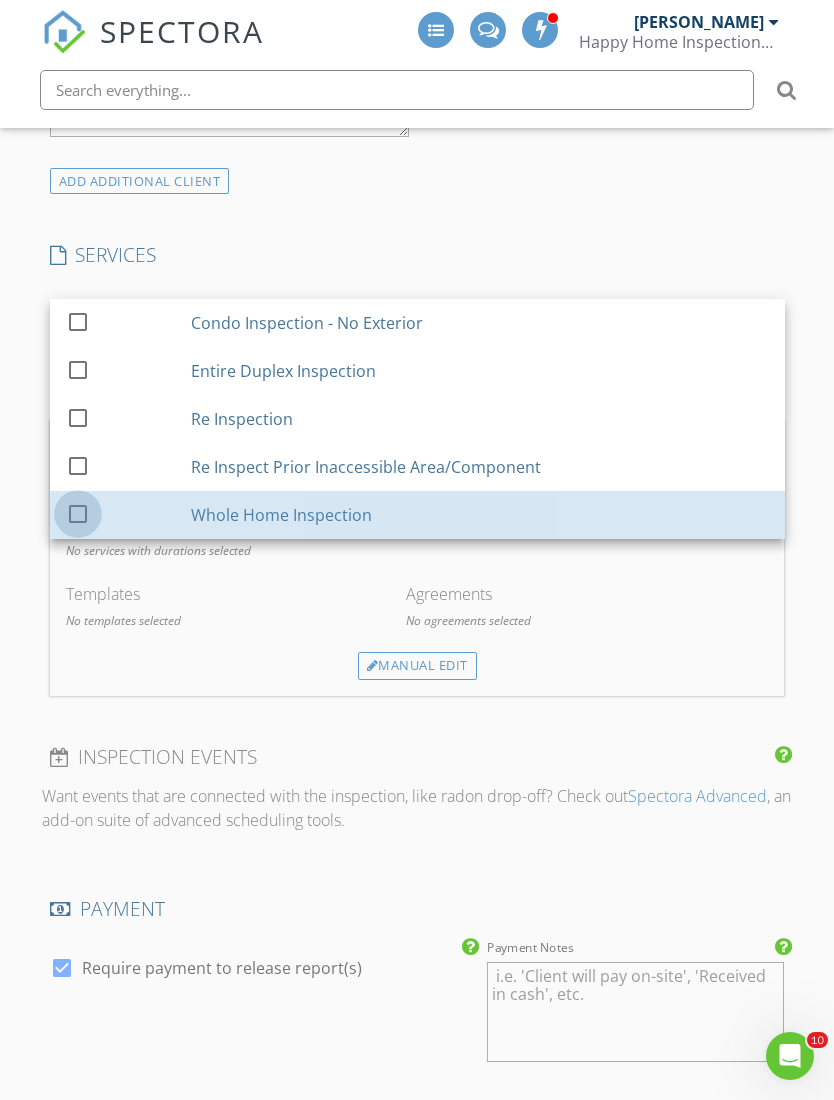 click at bounding box center [78, 513] 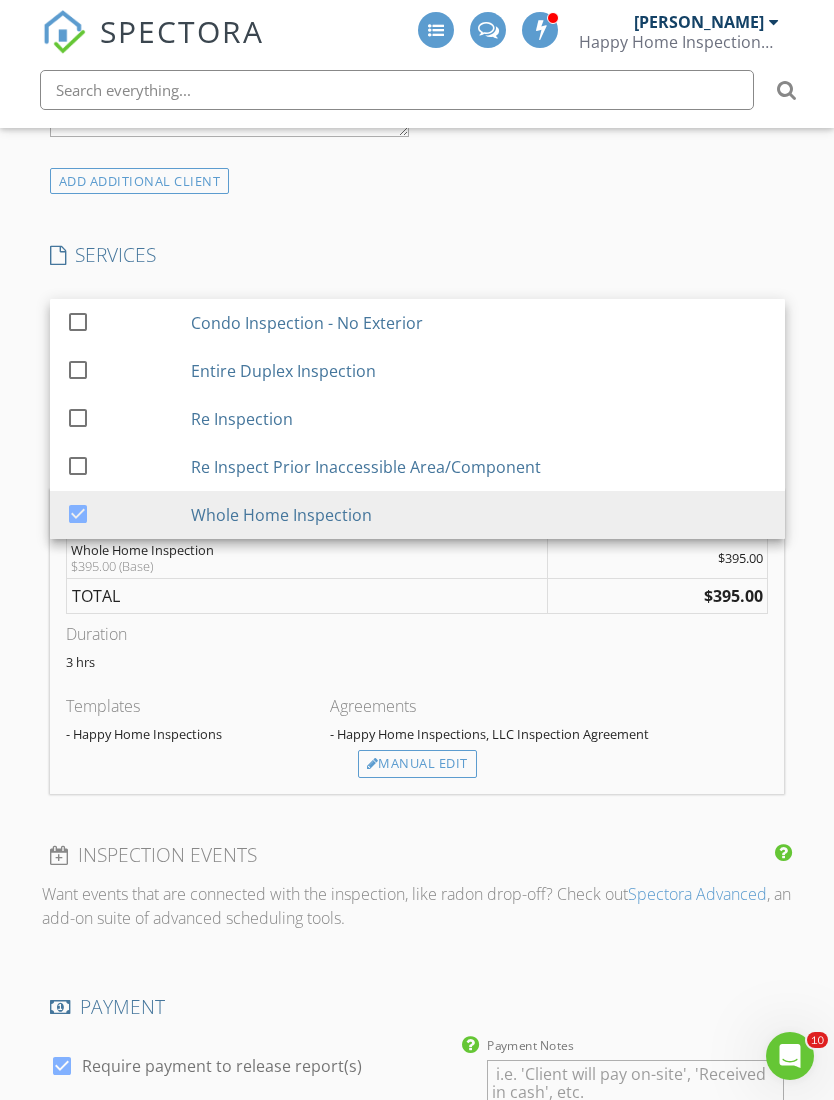 click on "SERVICES" at bounding box center [417, 255] 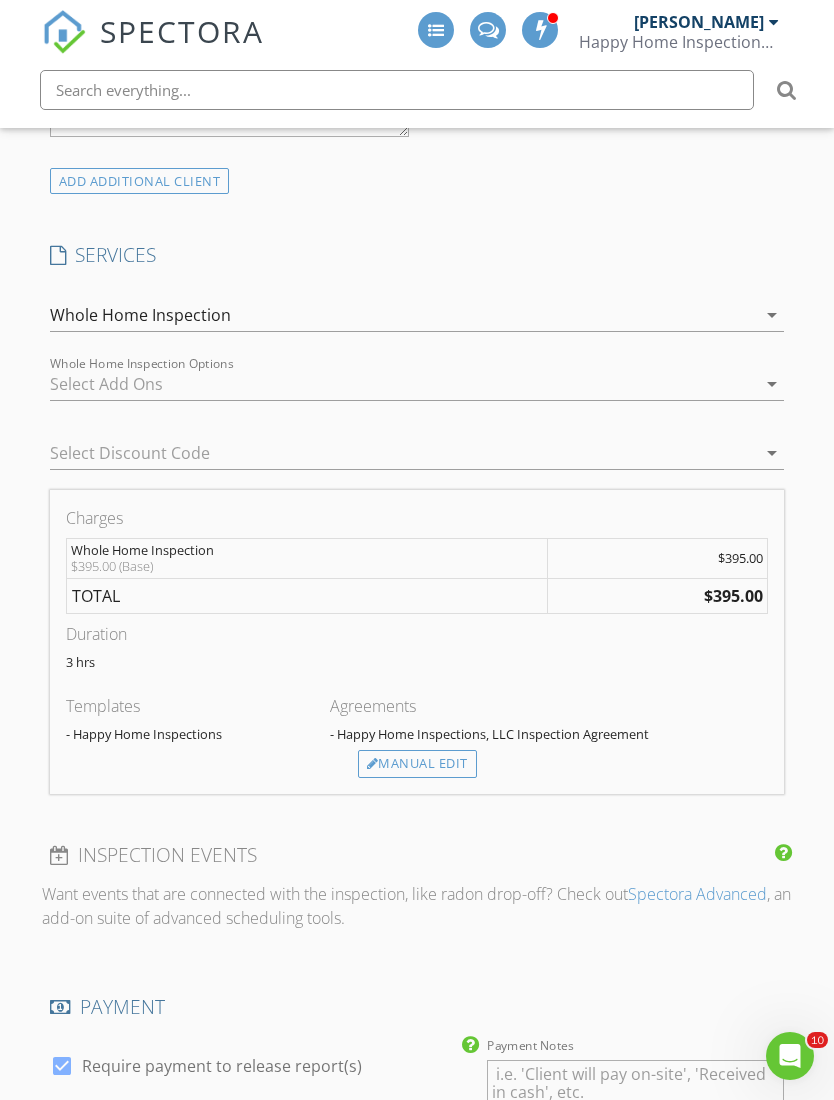 click on "Manual Edit" at bounding box center (417, 764) 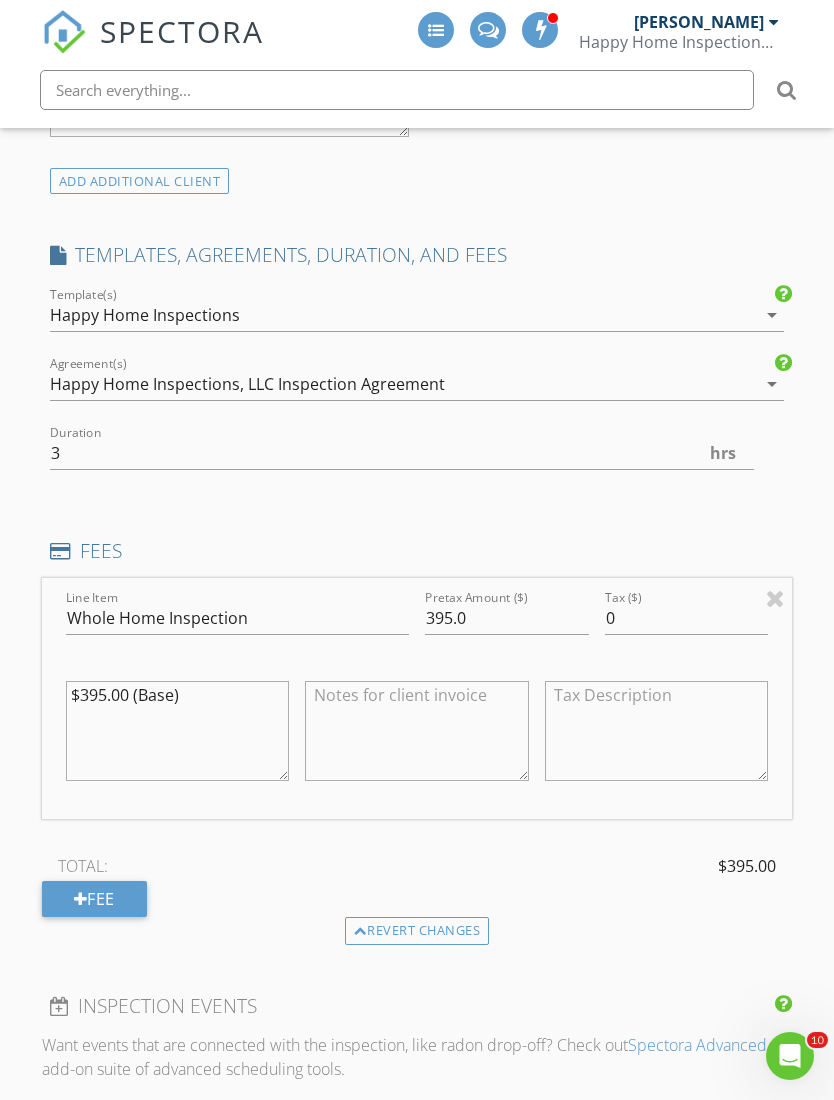 click on "$395.00 (Base)" at bounding box center (178, 731) 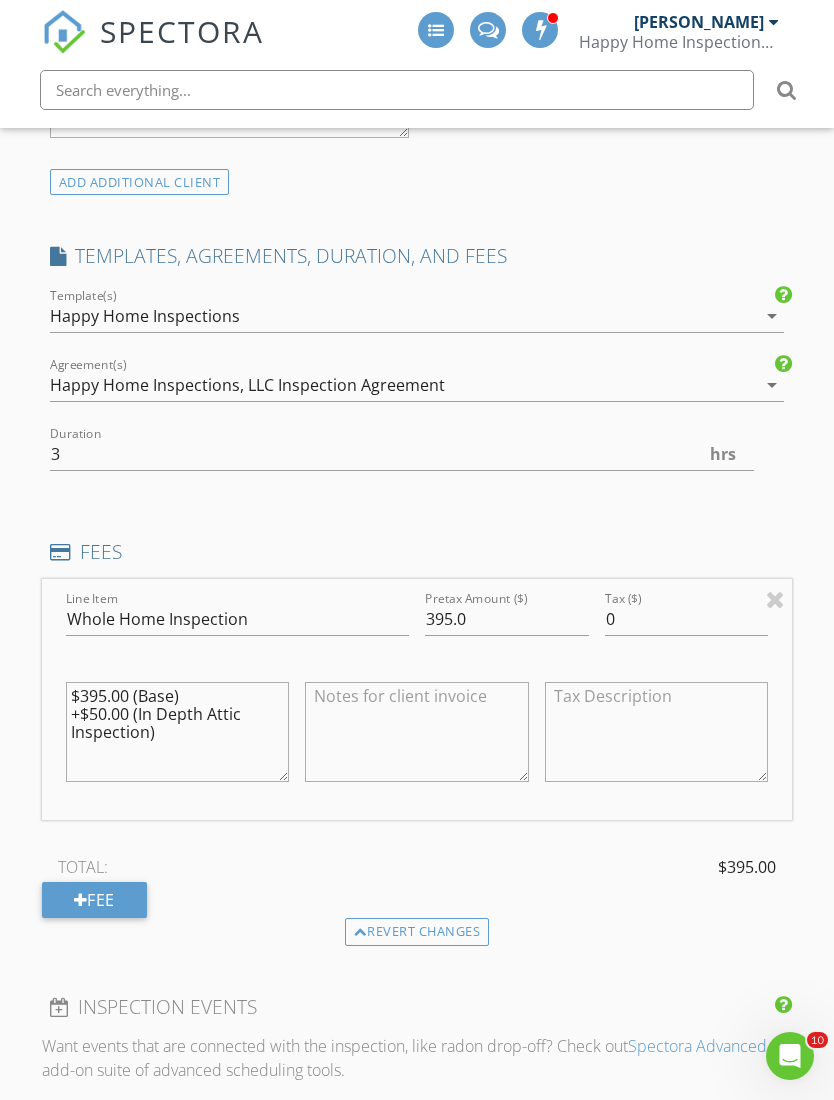 type on "$395.00 (Base)
+$50.00 (In Depth Attic Inspection)" 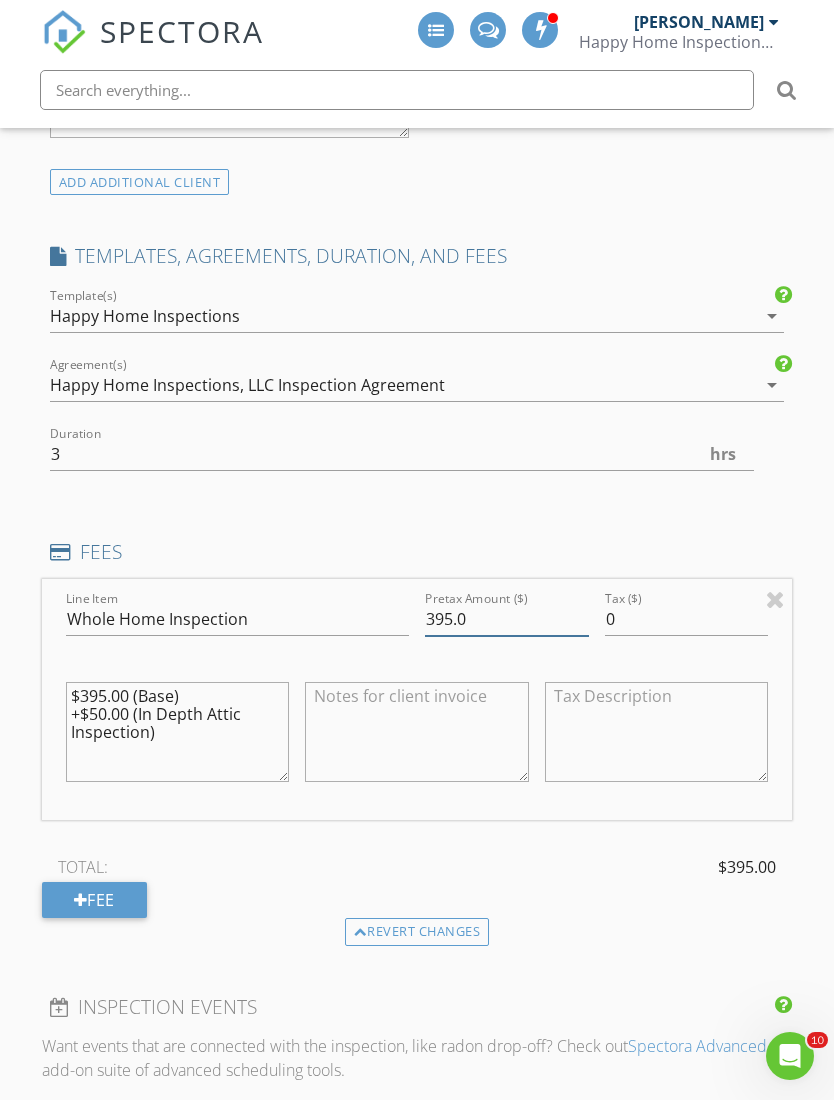 click on "395.0" at bounding box center (507, 619) 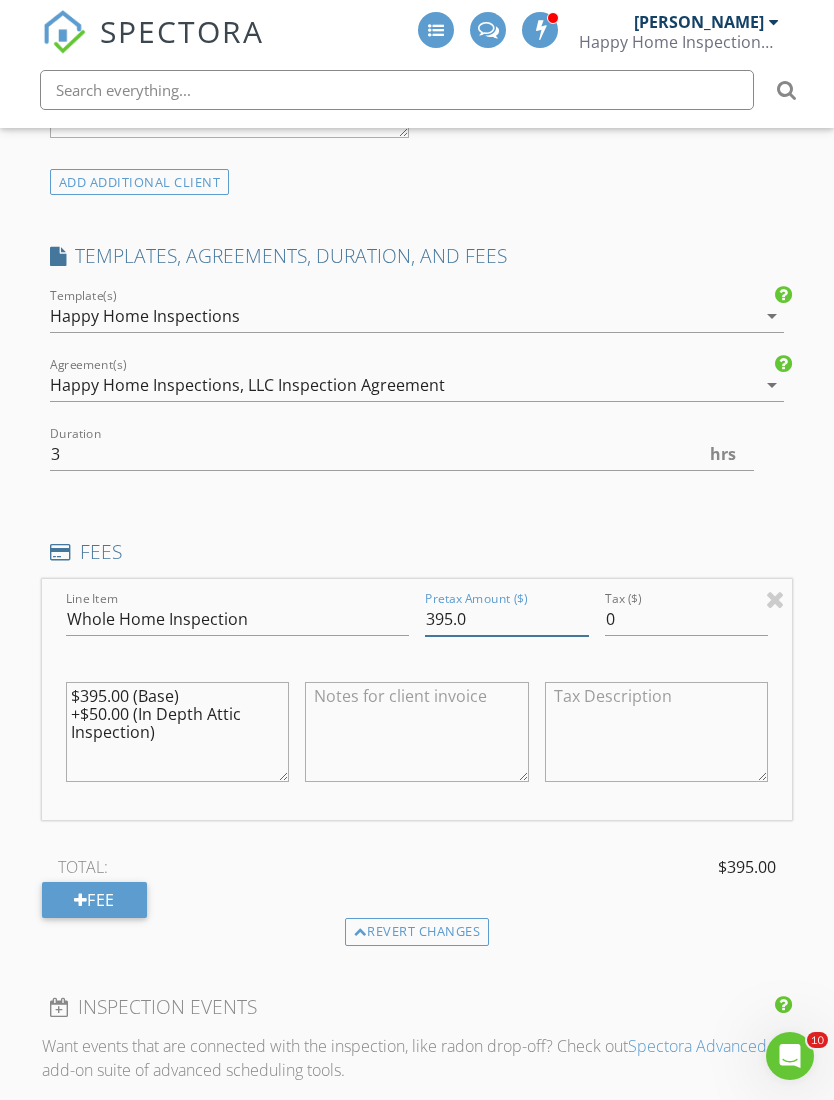 click on "395.0" at bounding box center [507, 619] 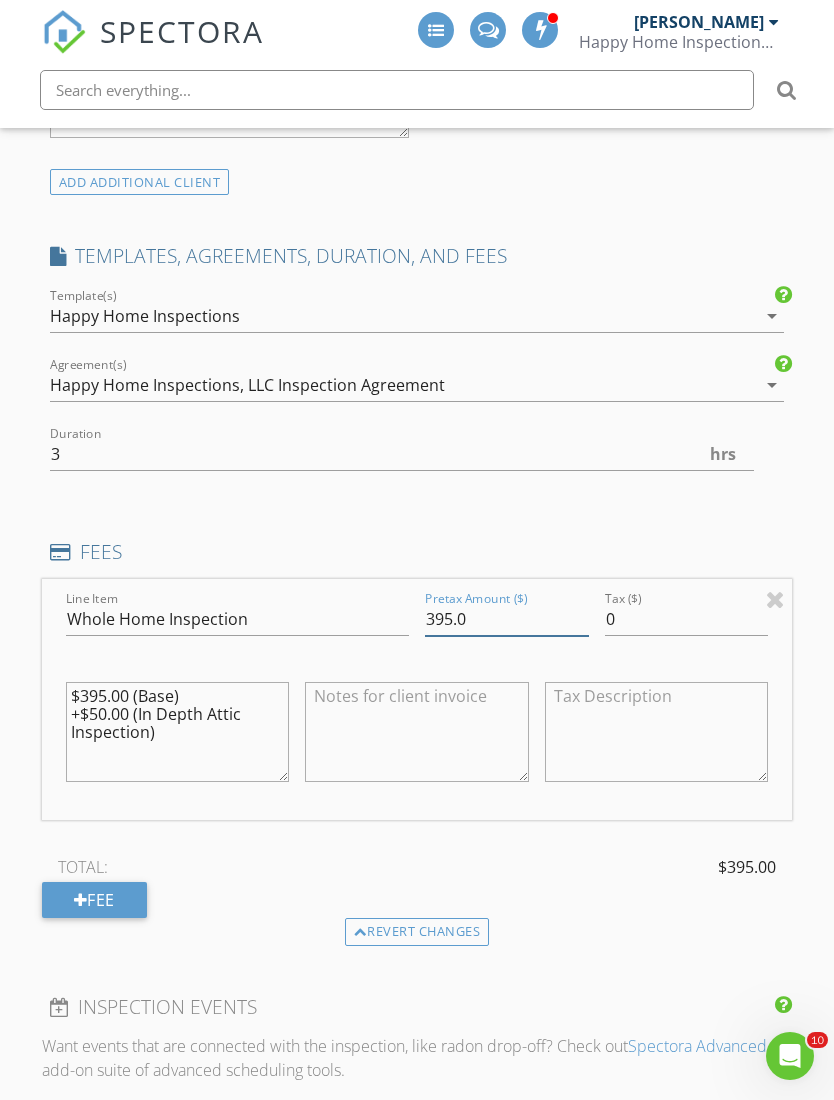 click on "395.0" at bounding box center (507, 619) 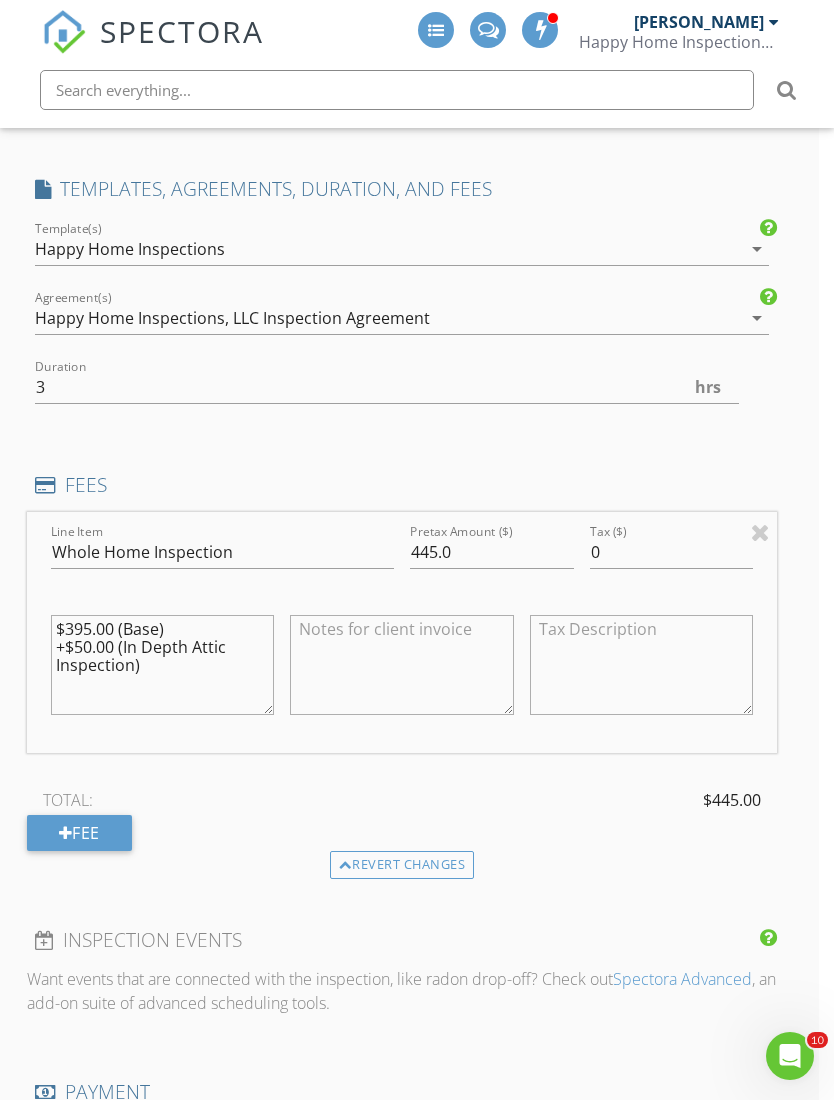 scroll, scrollTop: 1605, scrollLeft: 15, axis: both 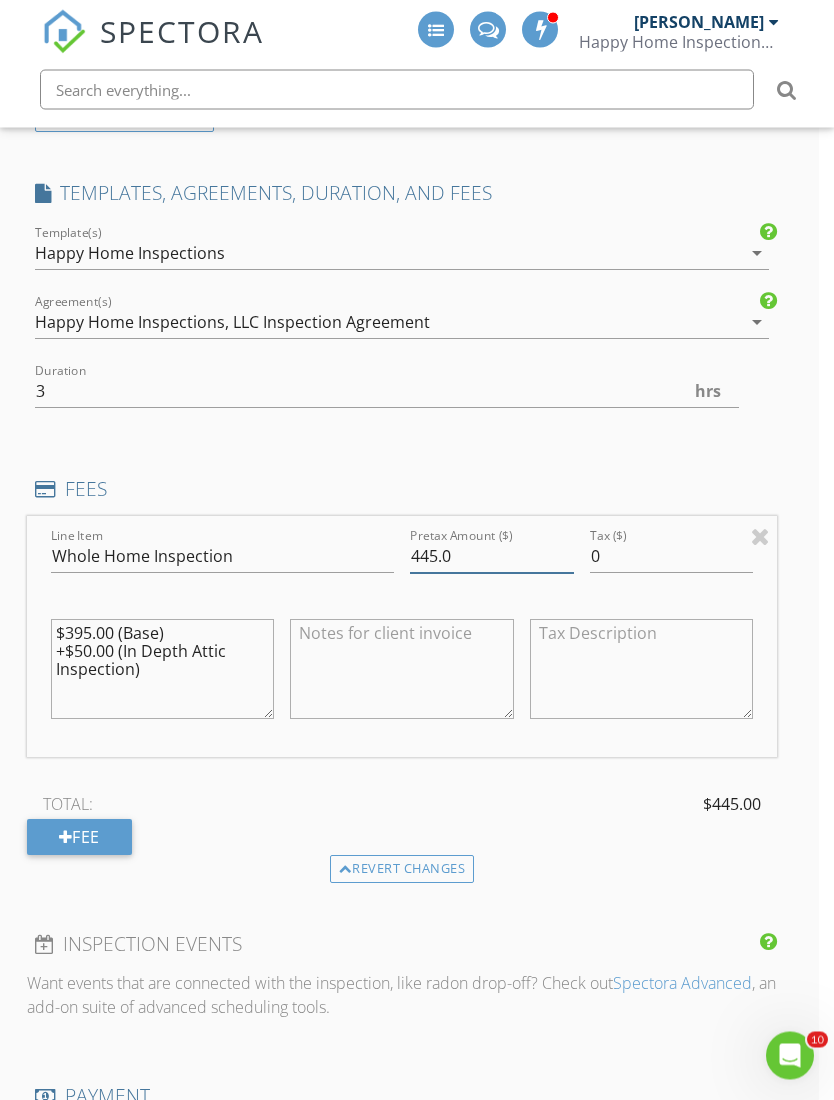 type on "445.0" 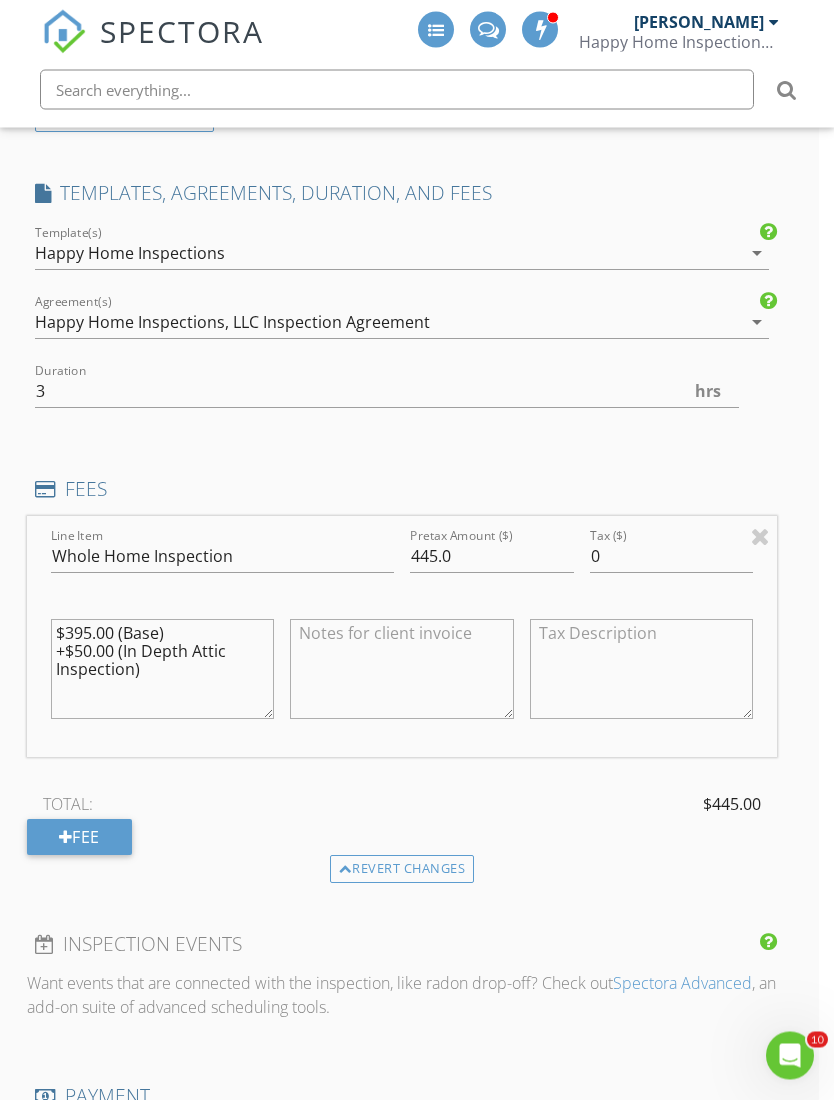 click on "$395.00 (Base)
+$50.00 (In Depth Attic Inspection)" at bounding box center (163, 670) 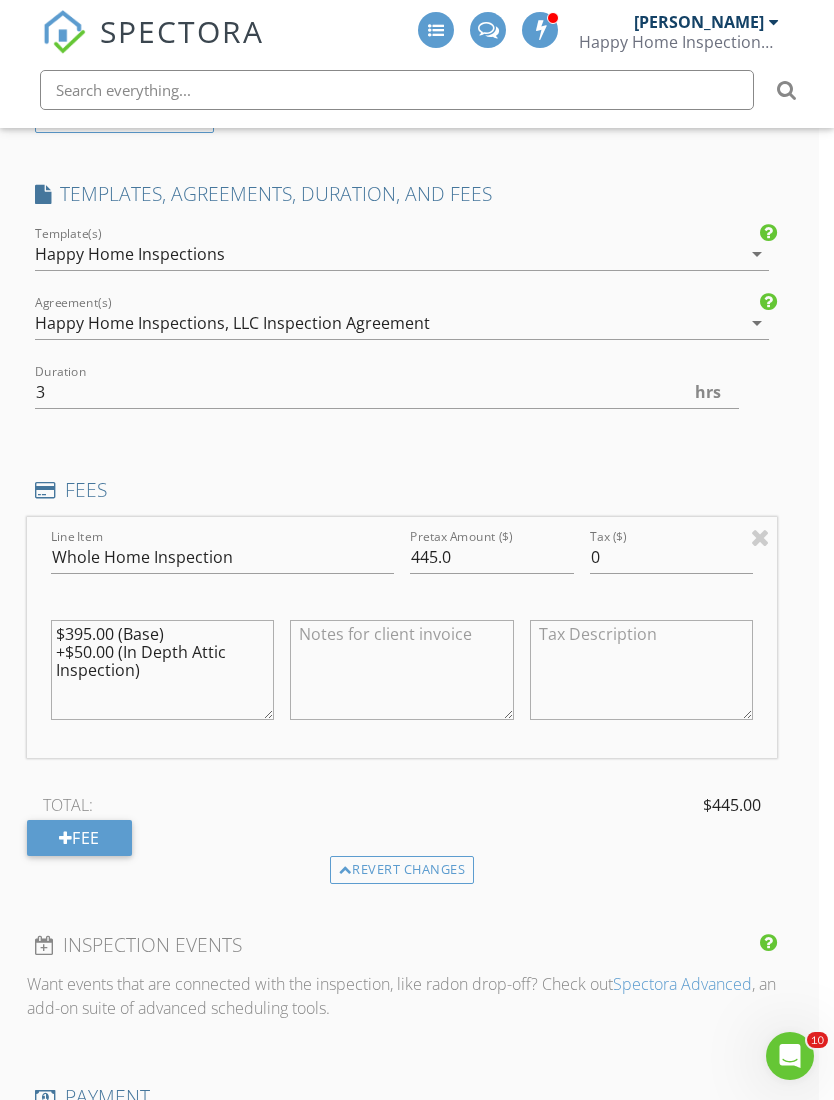 click on "$395.00 (Base)
+$50.00 (In Depth Attic Inspection)" at bounding box center [163, 670] 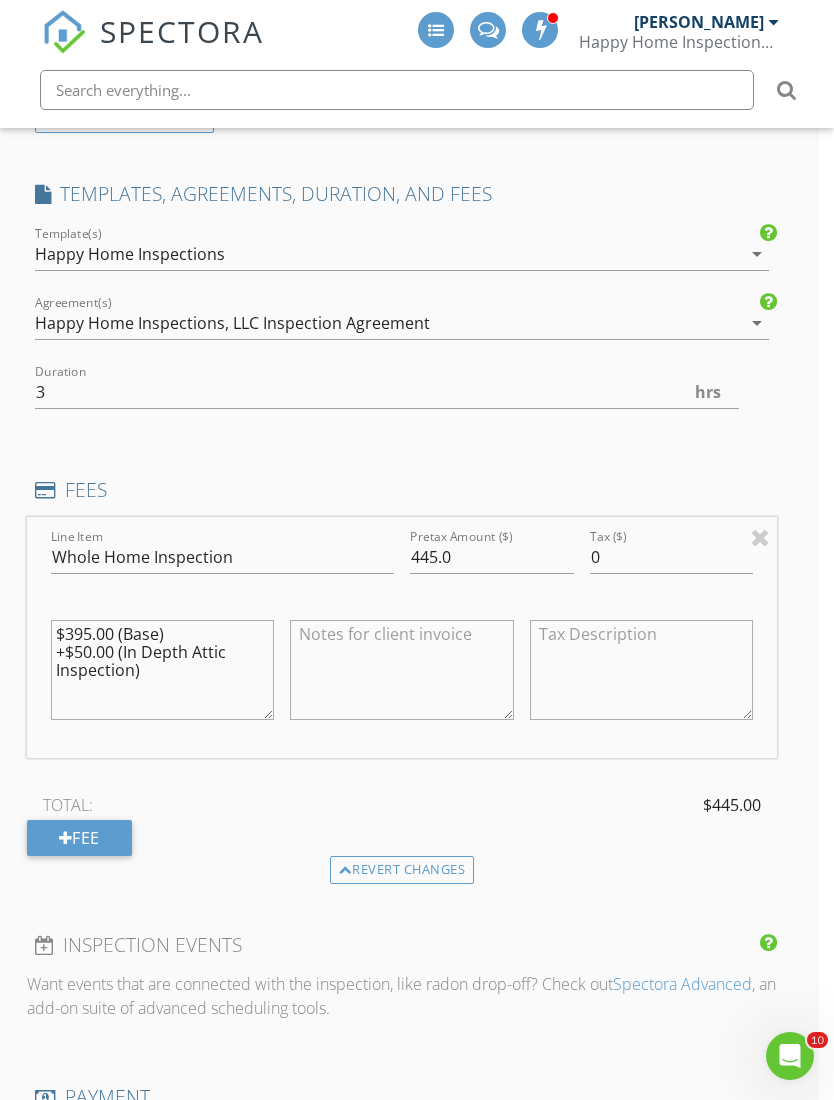 click on "$395.00 (Base)
+$50.00 (In Depth Attic Inspection)" at bounding box center [163, 670] 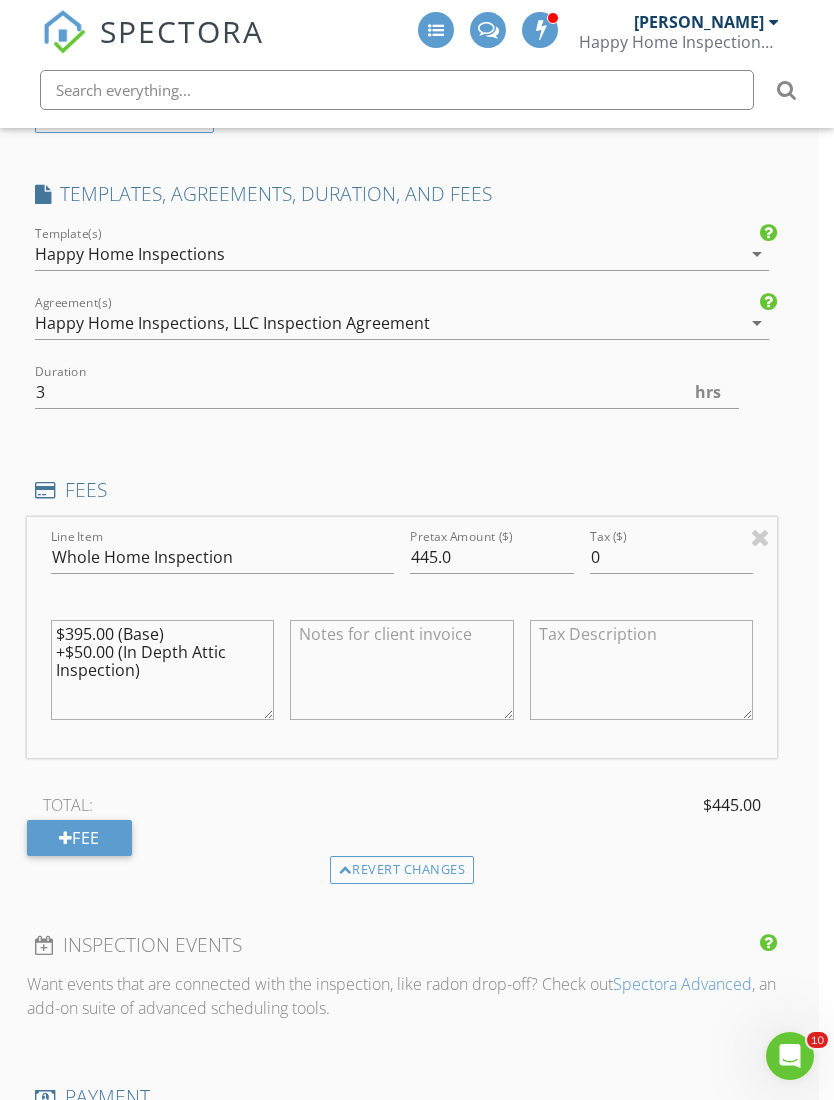 click on "$395.00 (Base)
+$50.00 (In Depth Attic Inspection)" at bounding box center (163, 670) 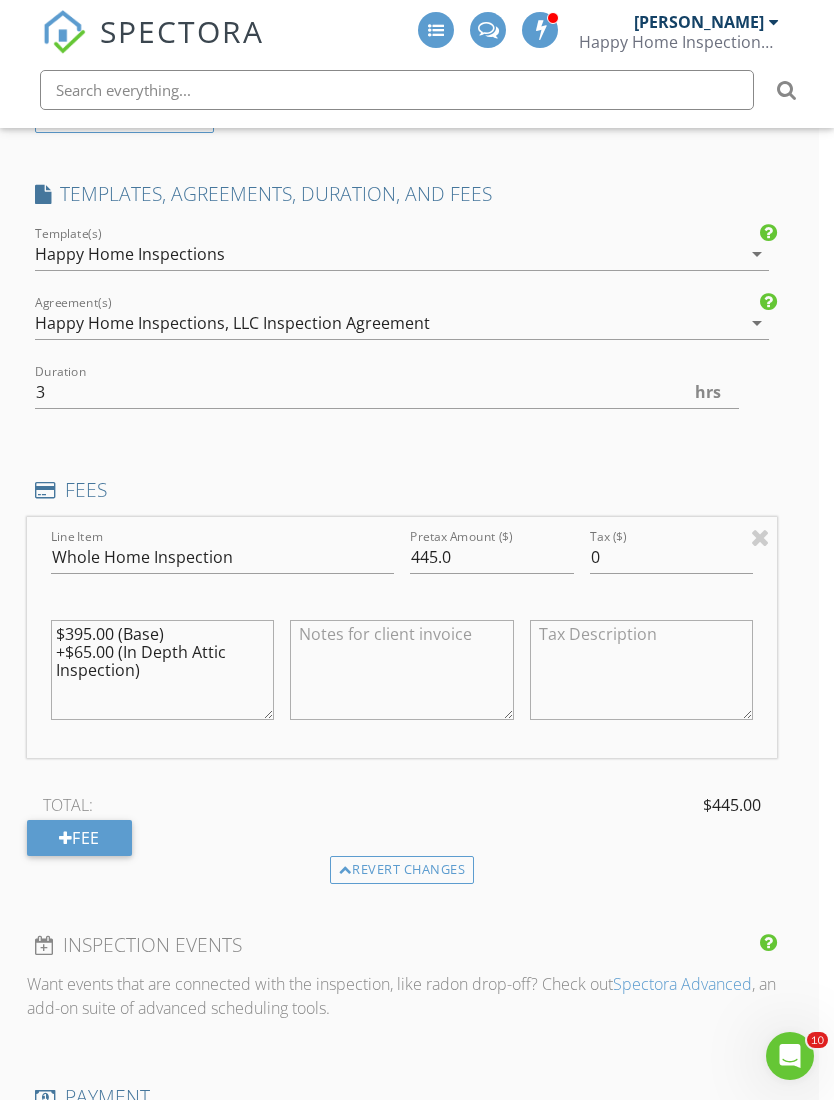 type on "$395.00 (Base)
+$65.00 (In Depth Attic Inspection)" 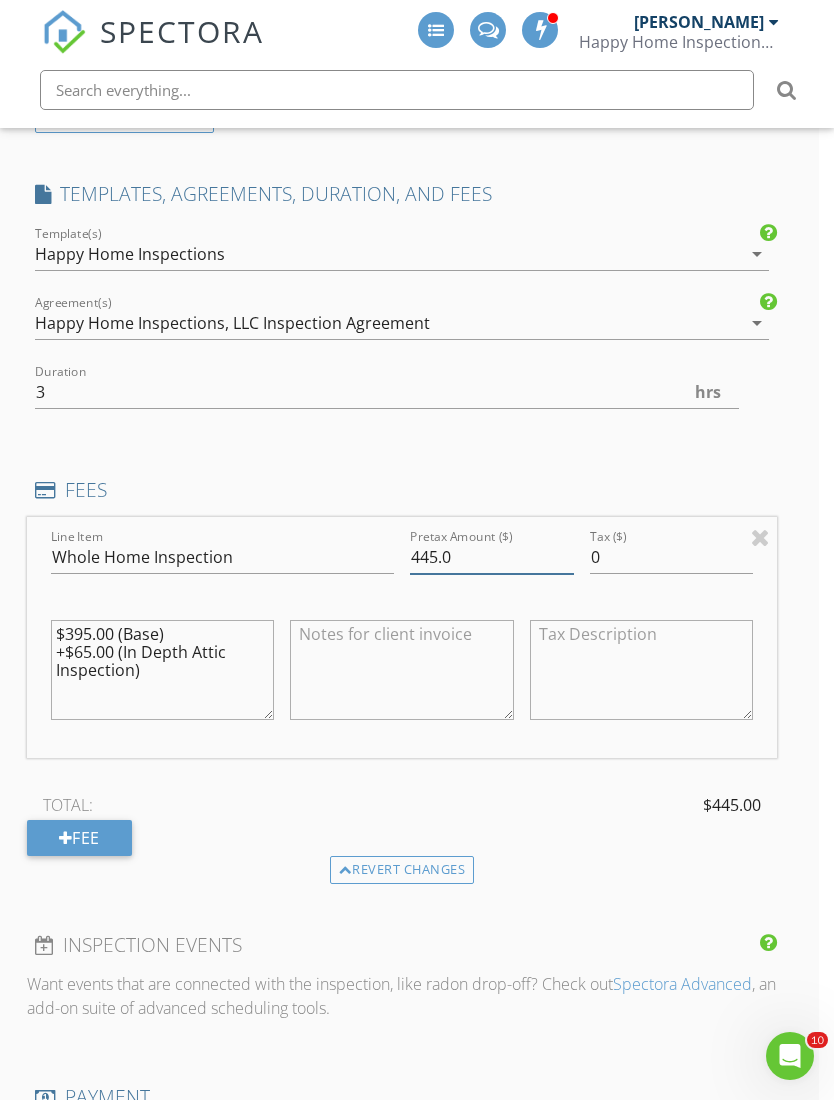 click on "445.0" at bounding box center (492, 557) 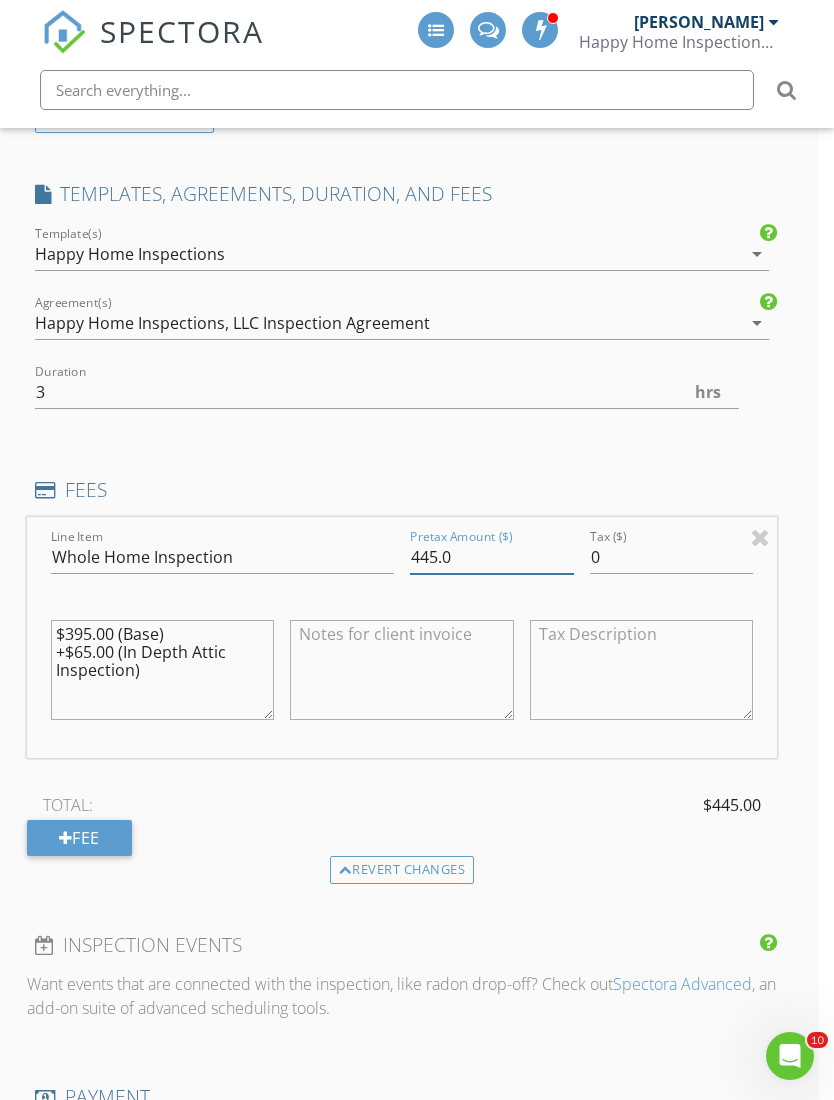 click on "445.0" at bounding box center (492, 557) 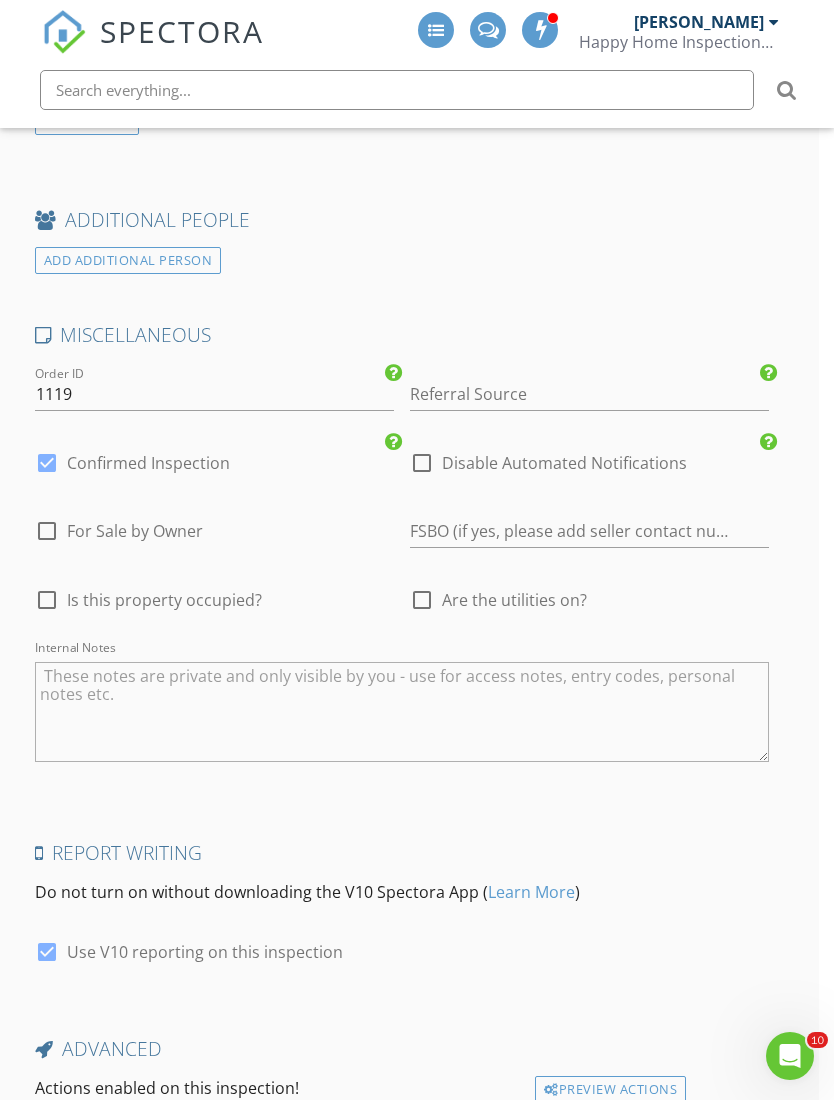 scroll, scrollTop: 3261, scrollLeft: 15, axis: both 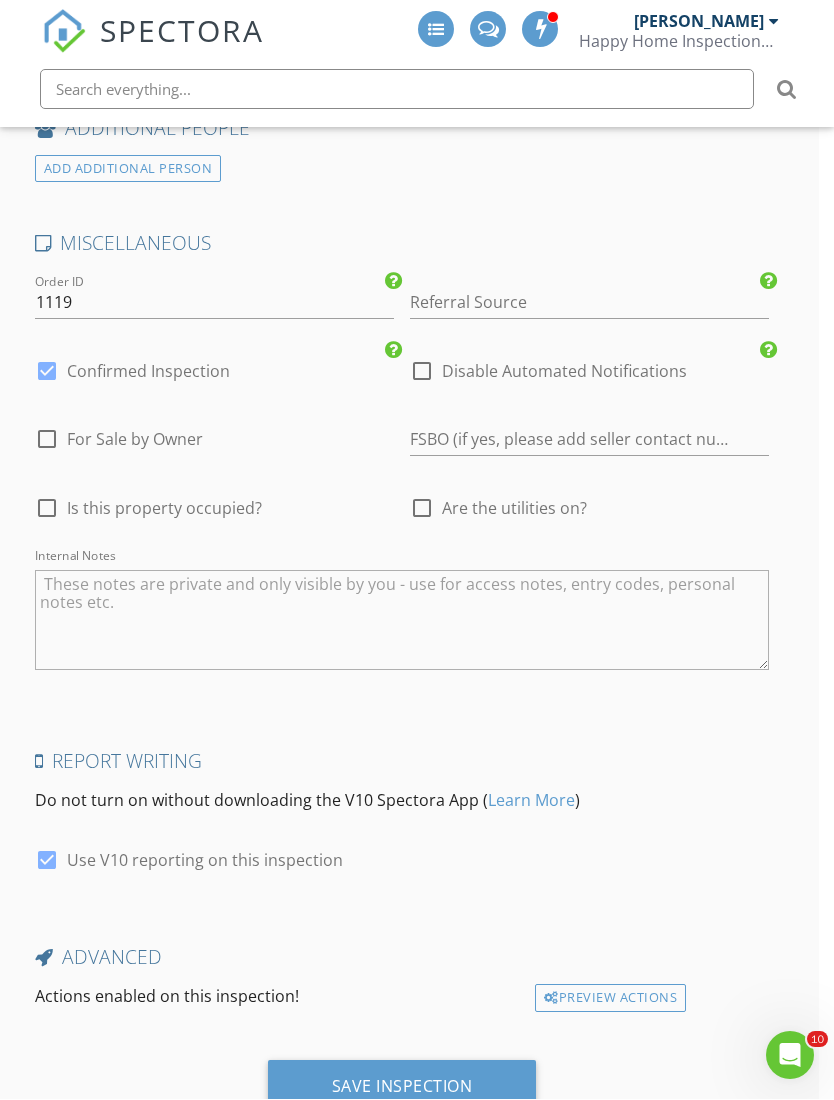 type on "460.0" 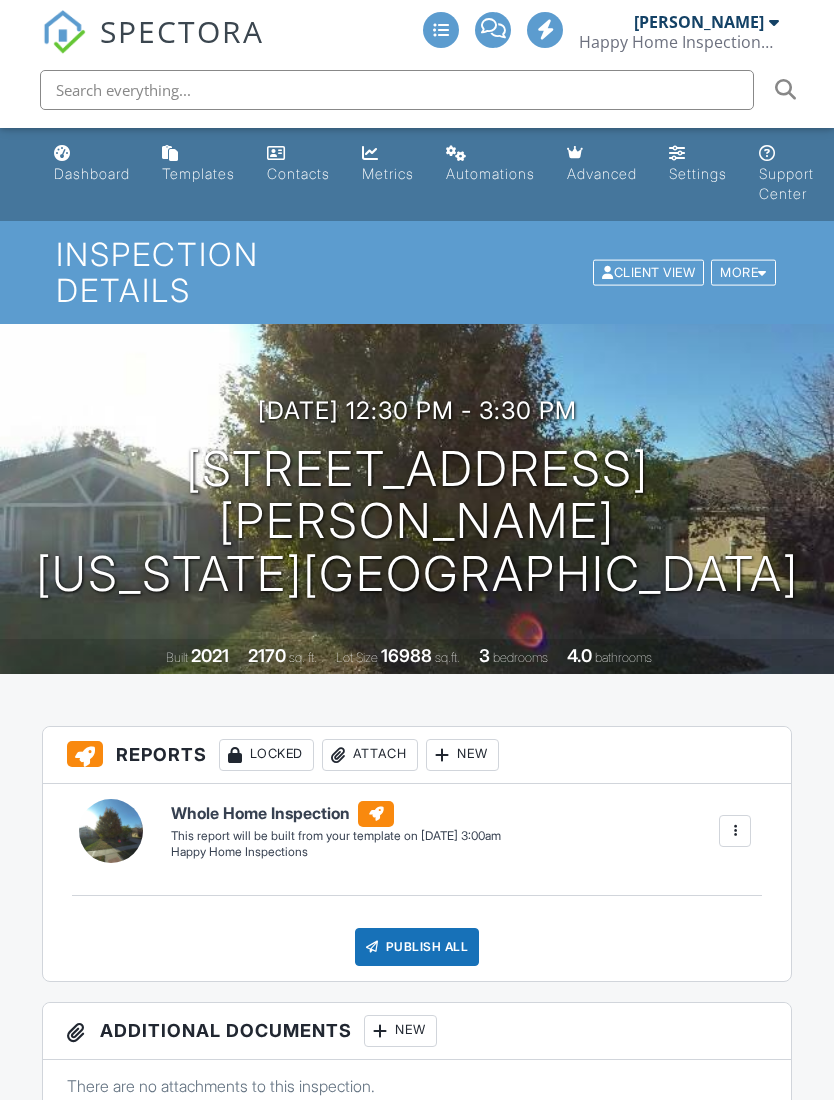 scroll, scrollTop: 0, scrollLeft: 0, axis: both 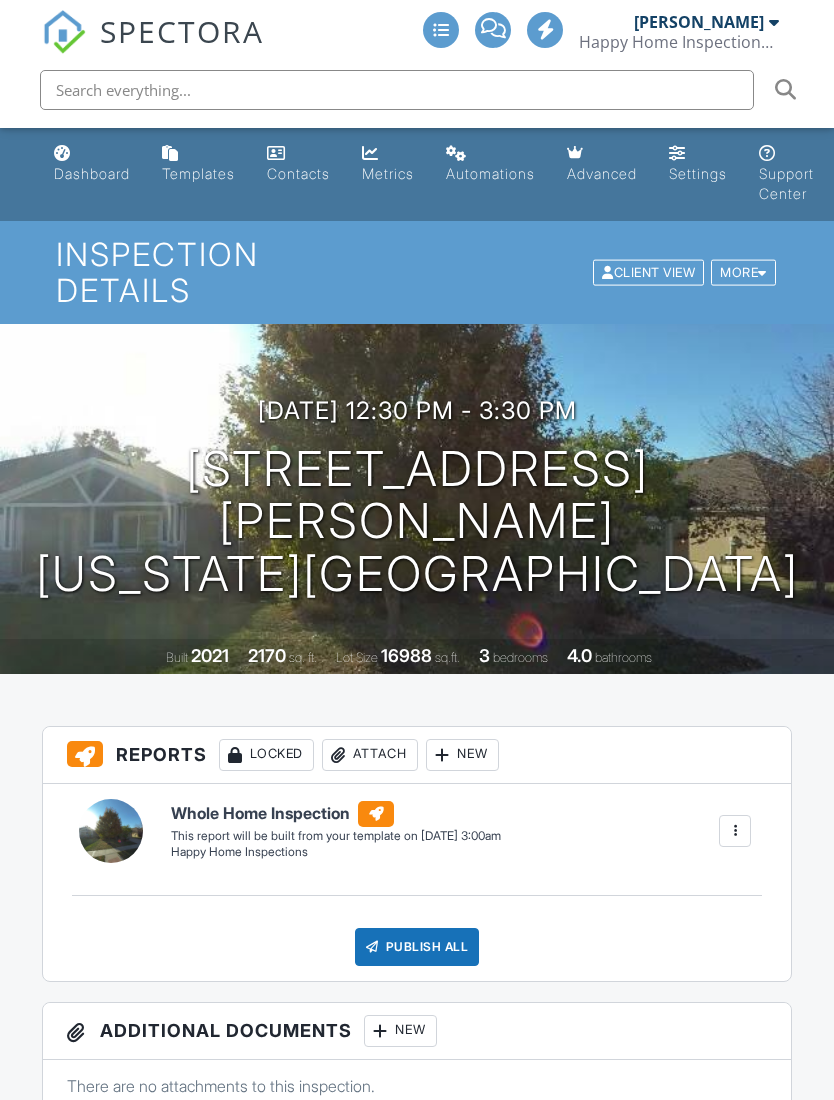 click on "Happy Home Inspections, LLC" at bounding box center (679, 42) 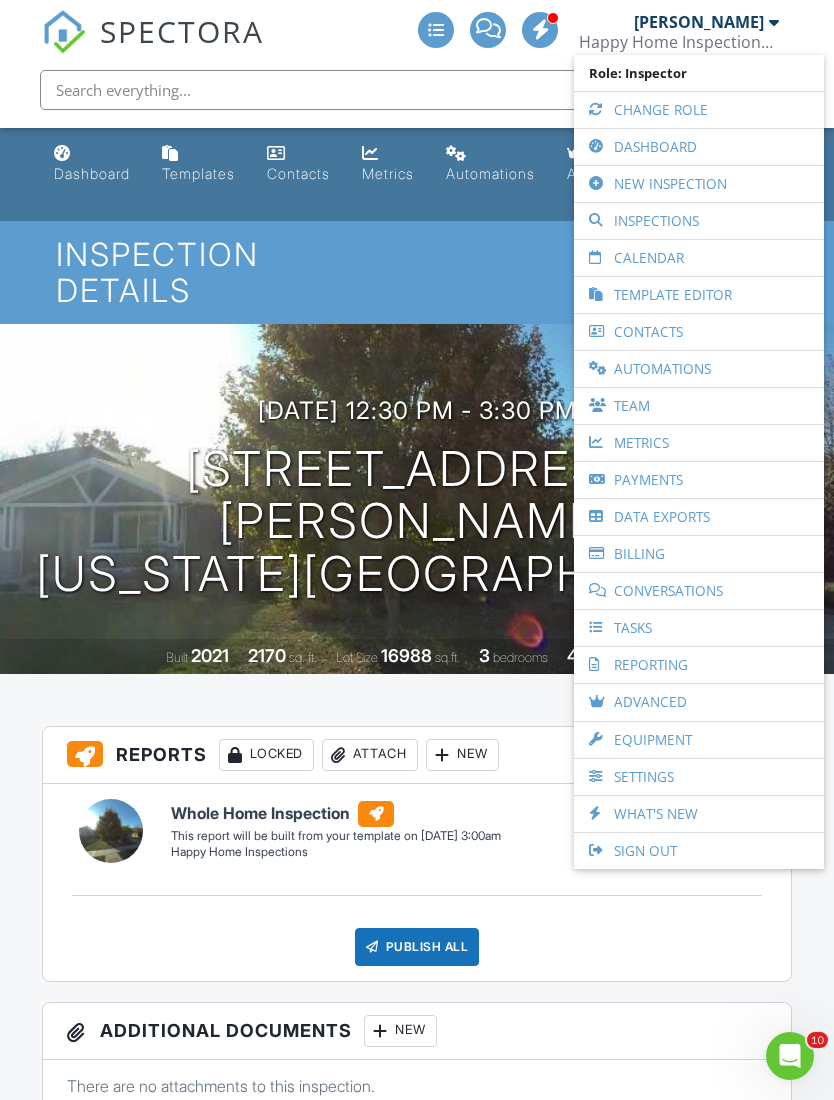 scroll, scrollTop: 0, scrollLeft: 0, axis: both 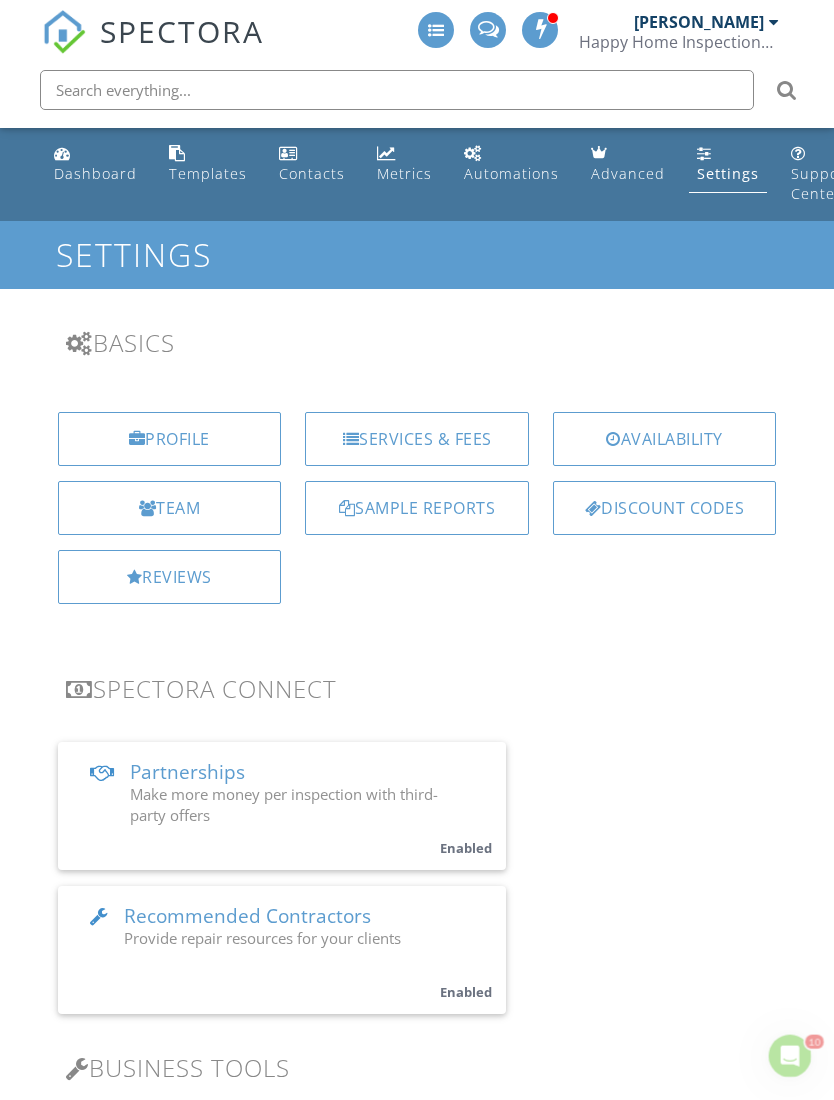 click on "Availability" at bounding box center (665, 439) 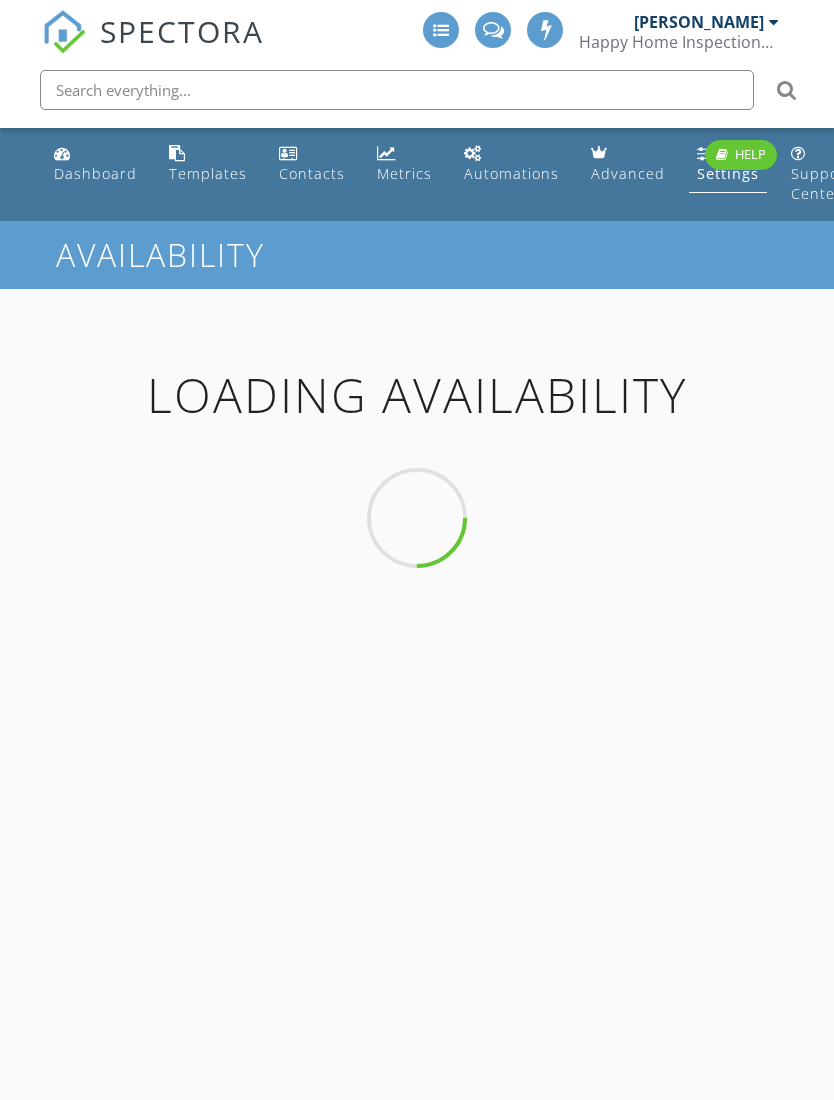 scroll, scrollTop: 0, scrollLeft: 0, axis: both 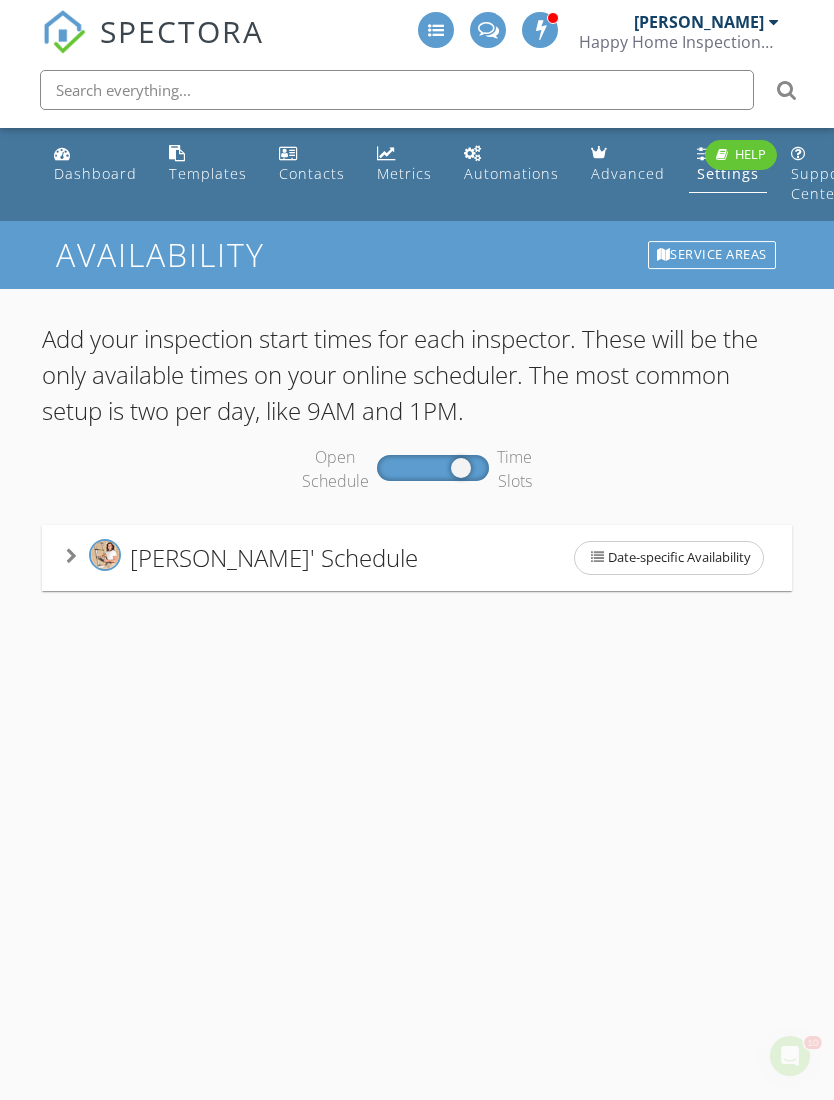 click on "[PERSON_NAME]' Schedule" at bounding box center [274, 557] 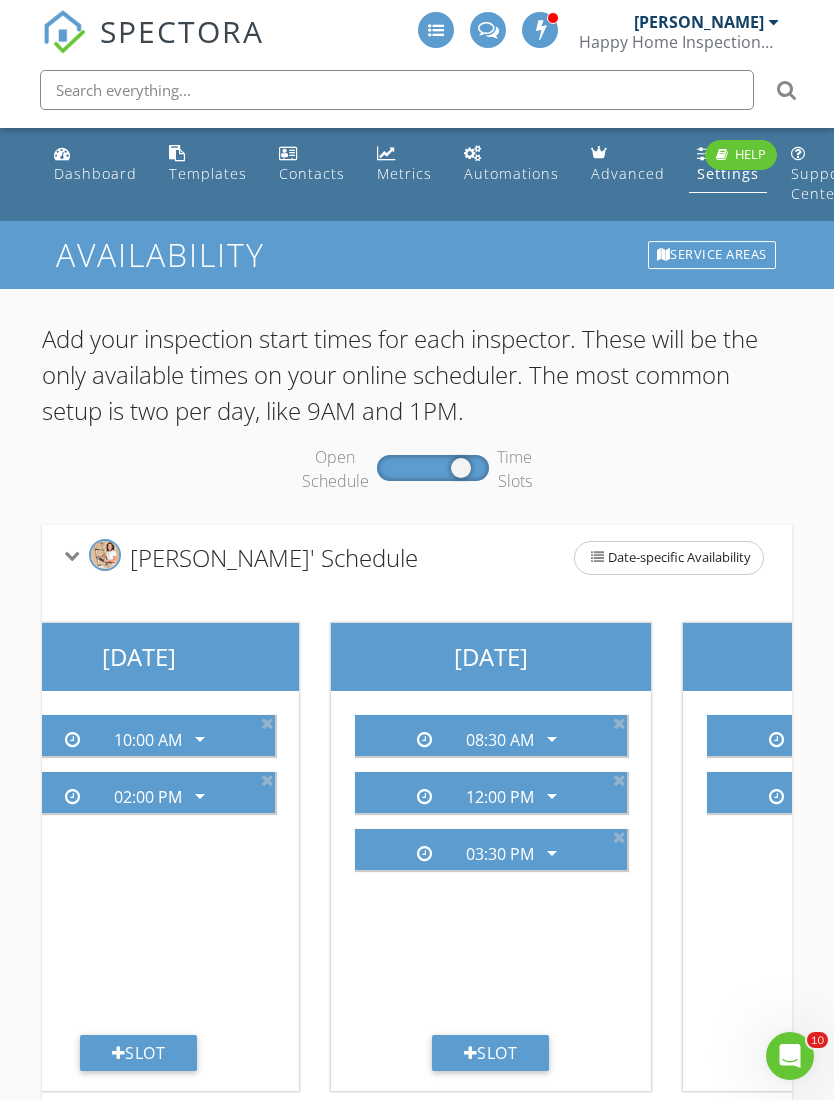 scroll, scrollTop: 0, scrollLeft: 443, axis: horizontal 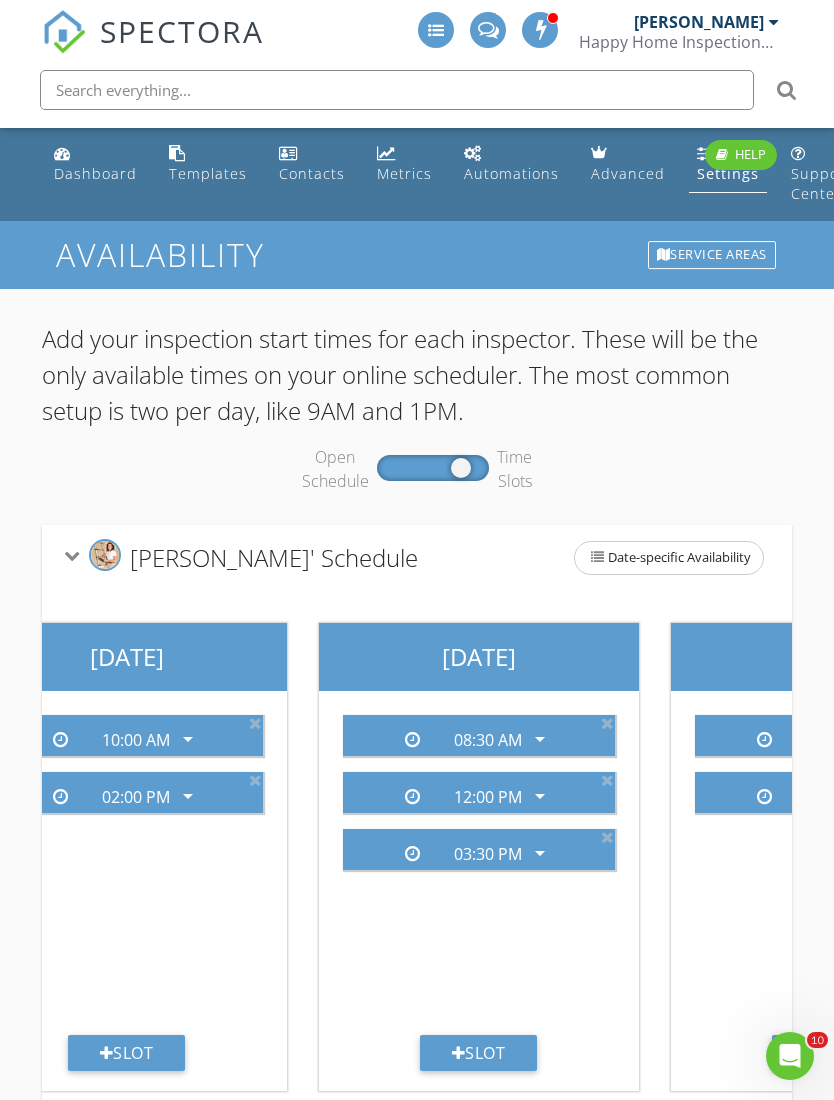 click at bounding box center (607, 837) 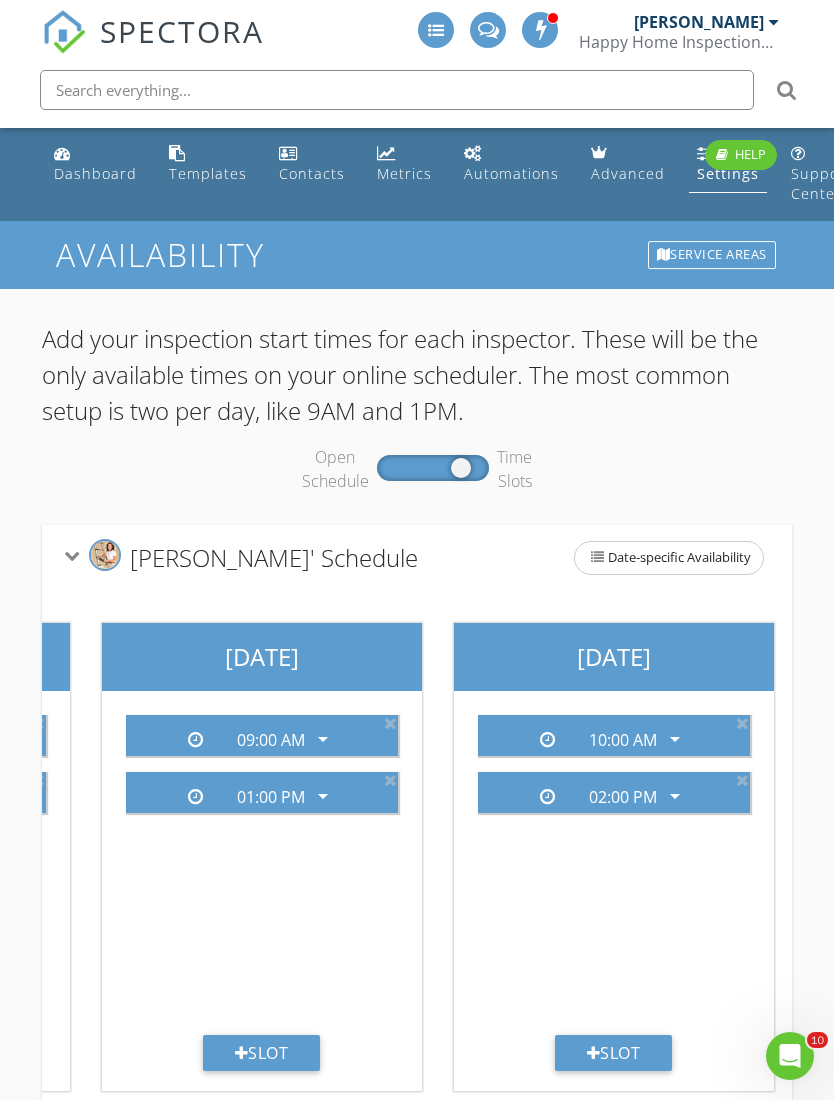 scroll, scrollTop: 0, scrollLeft: 1014, axis: horizontal 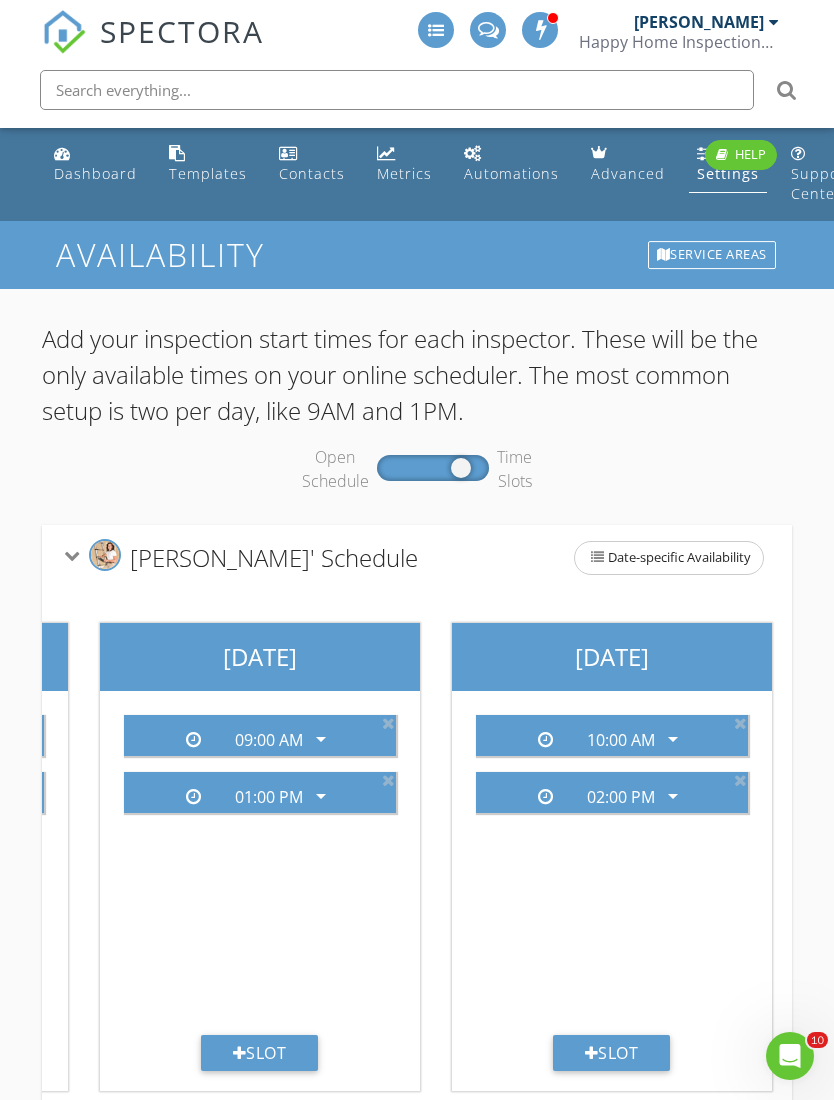 click at bounding box center [388, 723] 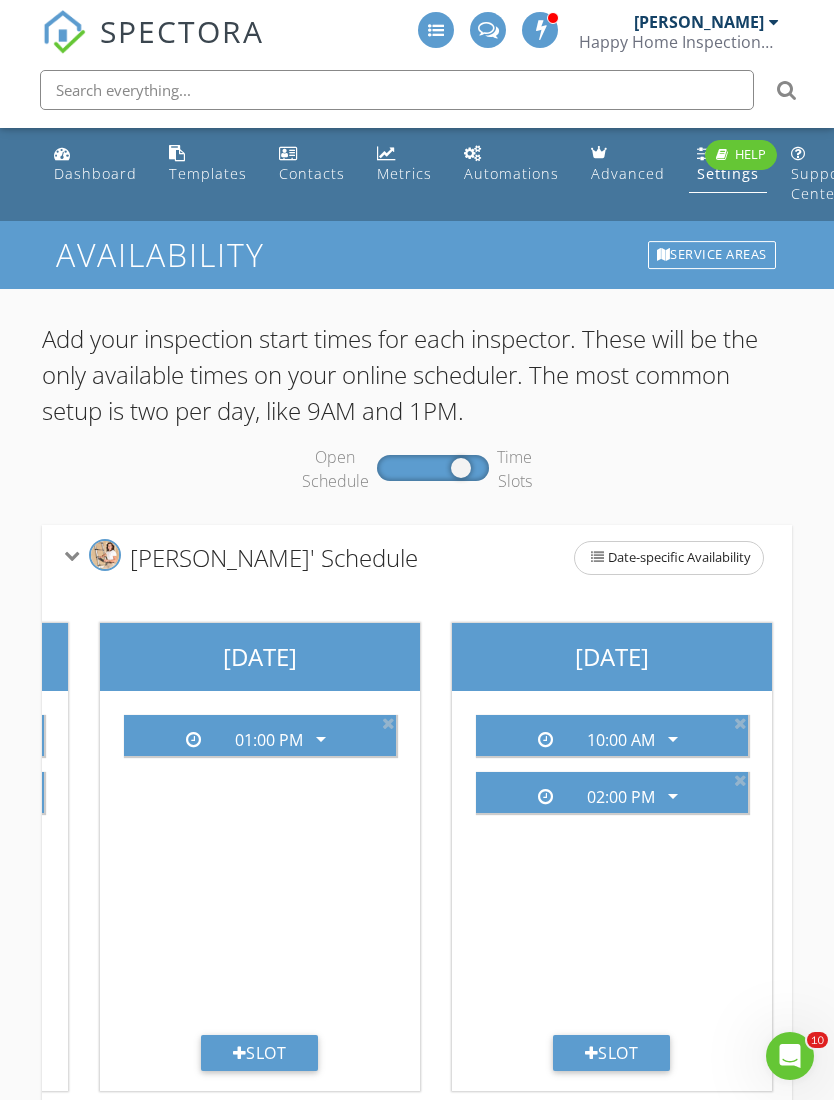 click on "arrow_drop_down" at bounding box center [321, 739] 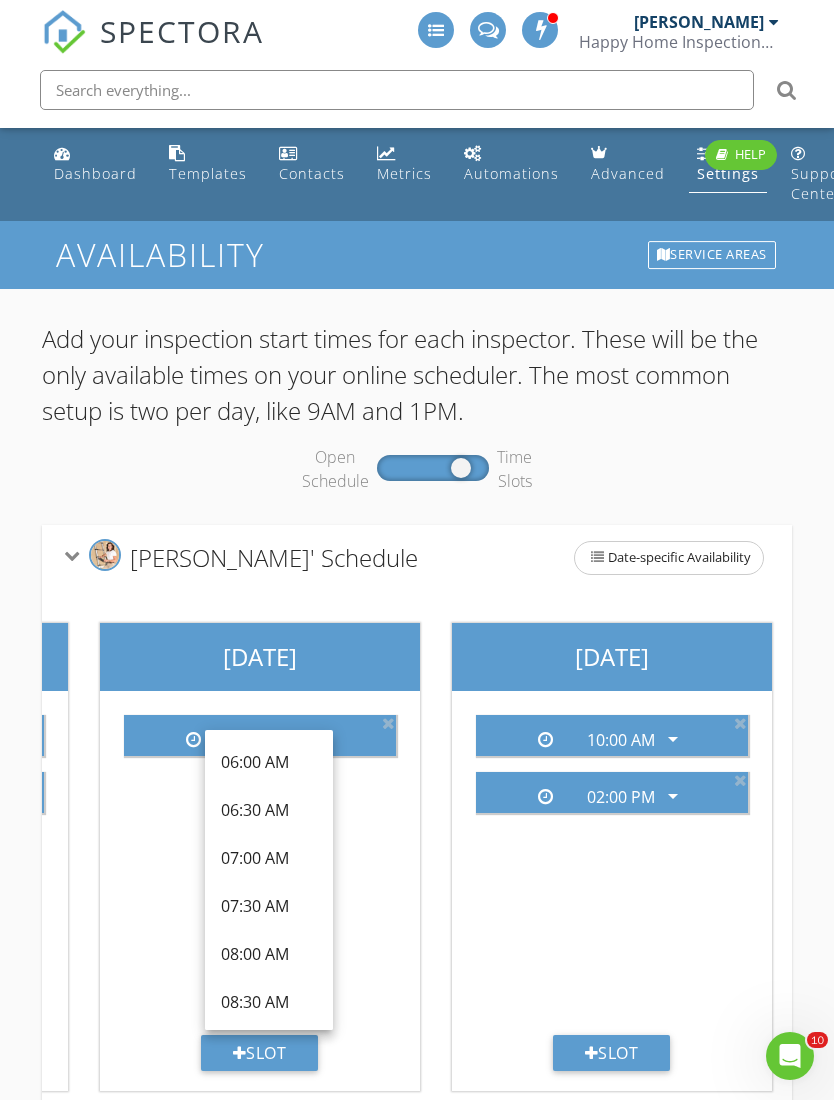 scroll, scrollTop: 0, scrollLeft: 0, axis: both 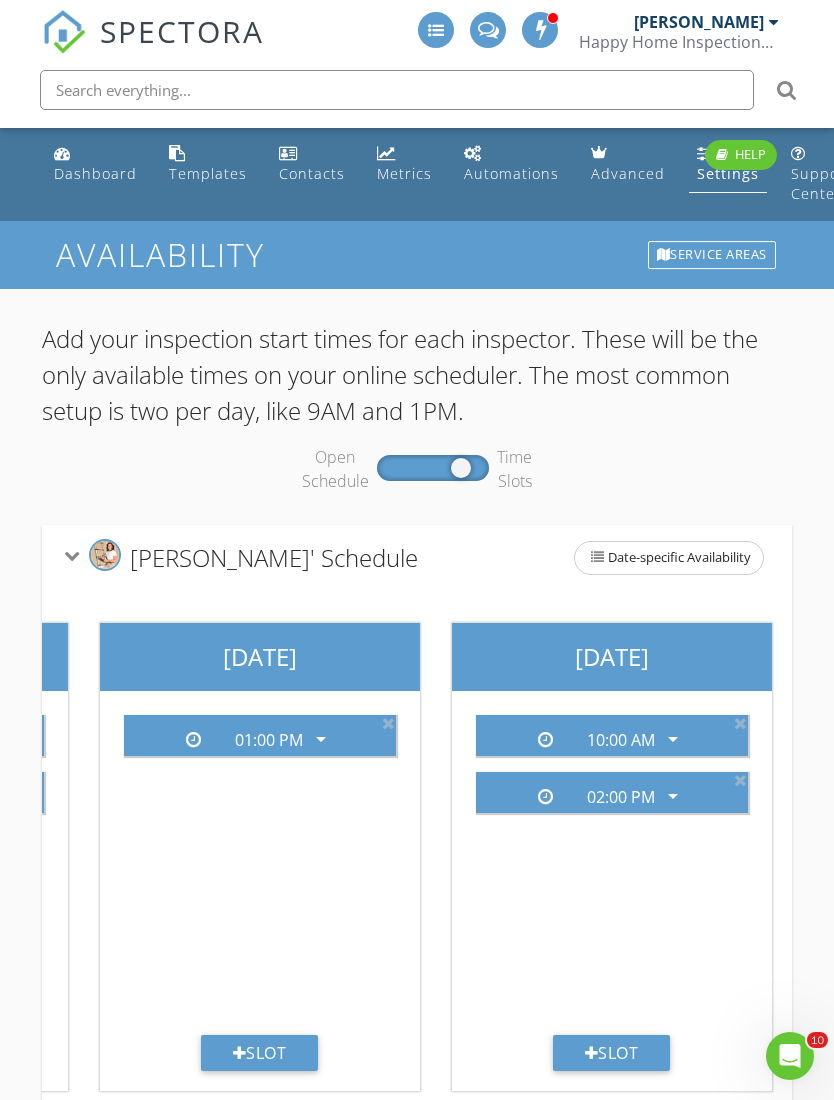 click at bounding box center (388, 723) 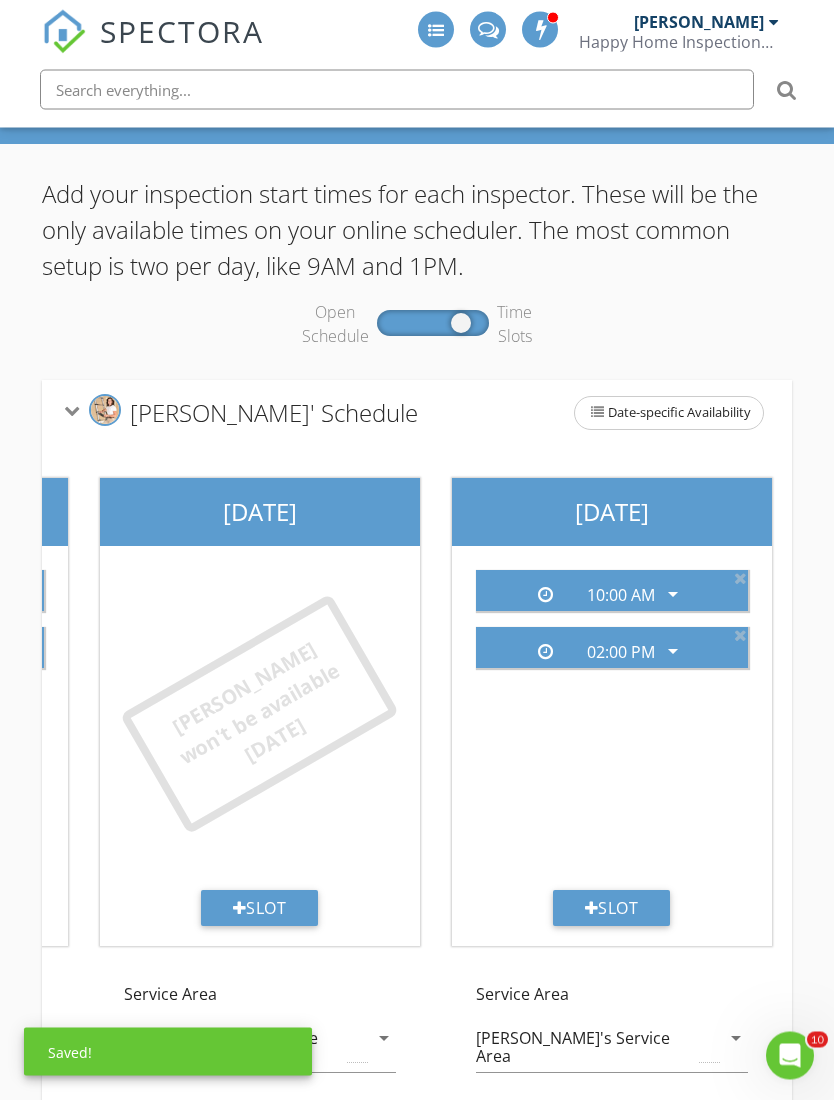 scroll, scrollTop: 145, scrollLeft: 0, axis: vertical 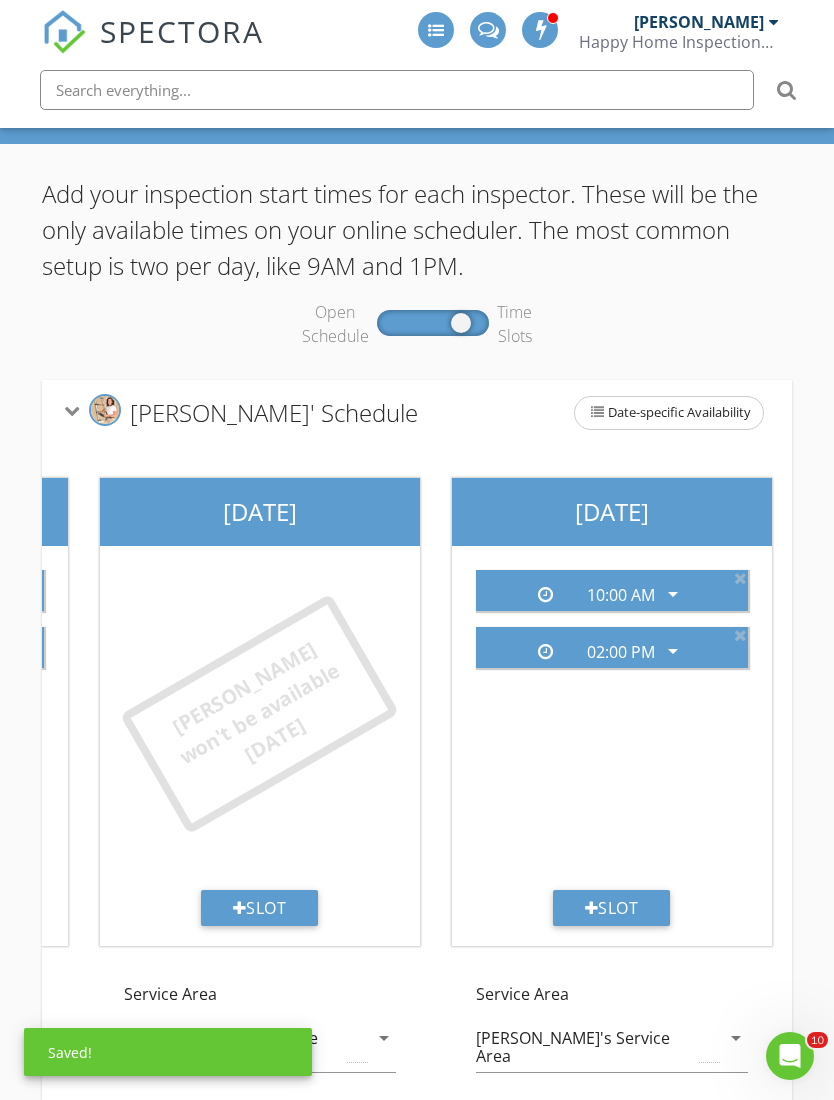 click on "Slot" at bounding box center (260, 908) 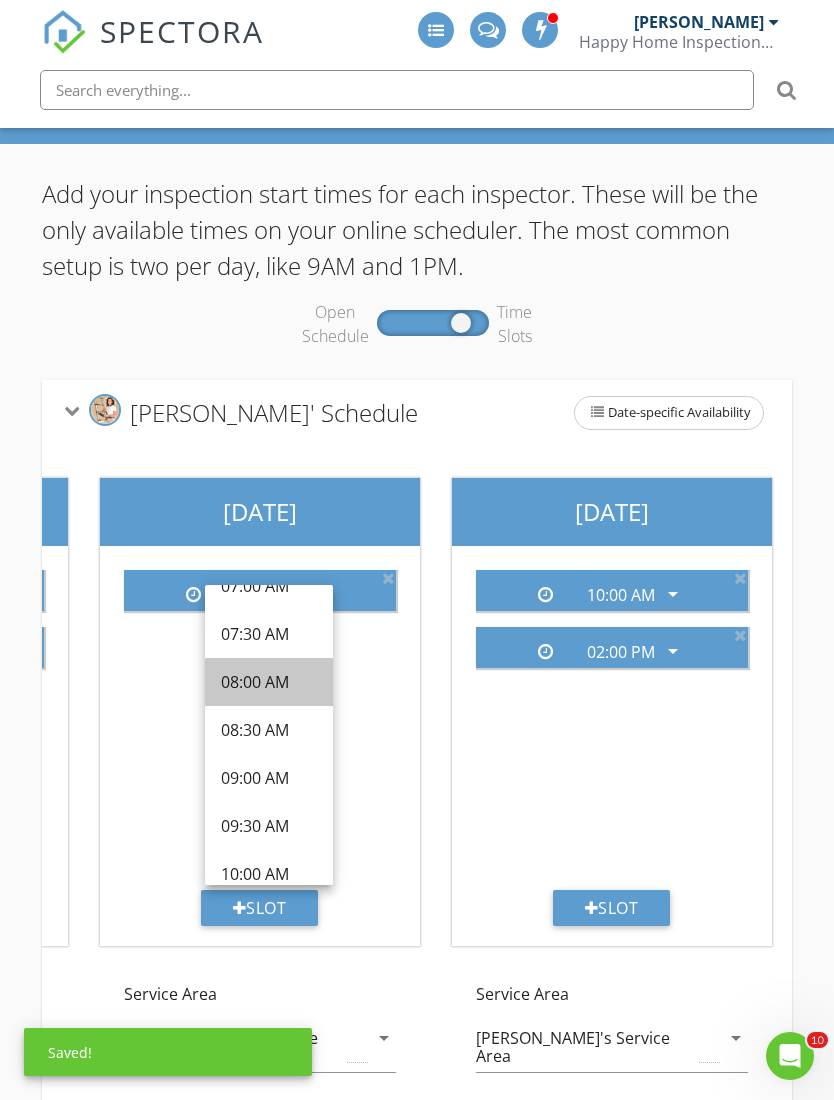 scroll, scrollTop: 137, scrollLeft: 0, axis: vertical 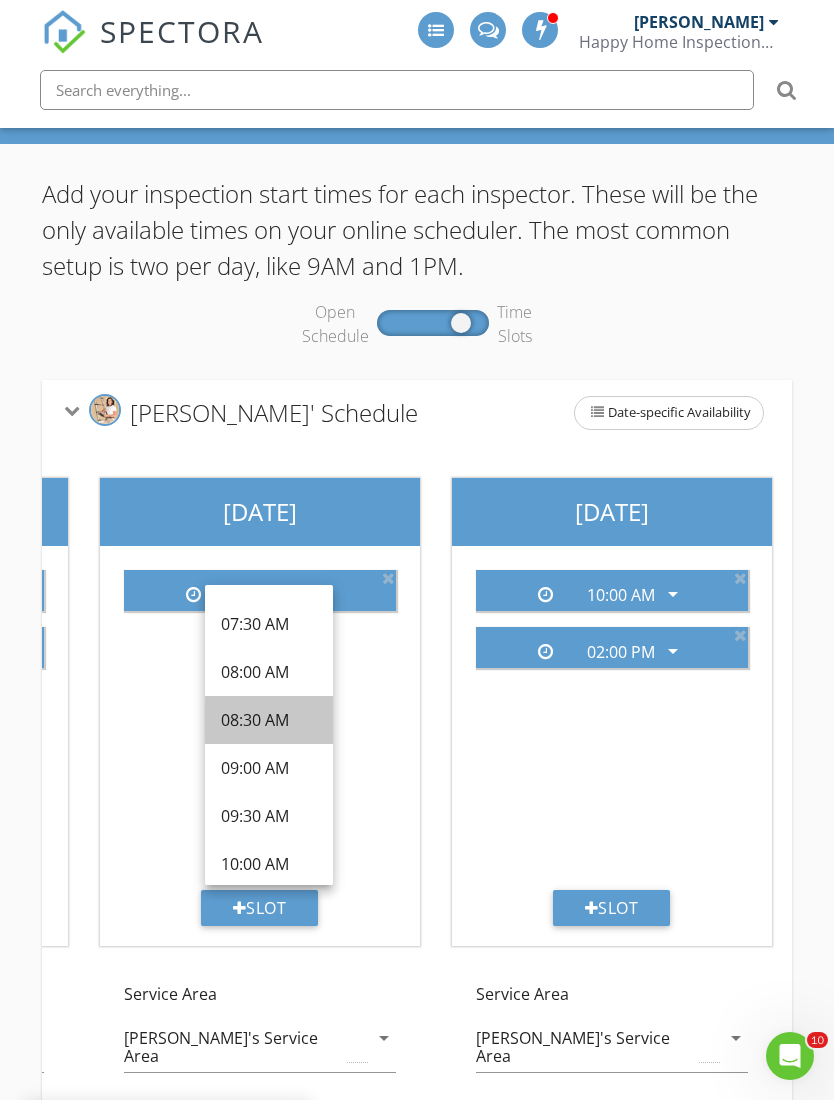 click on "08:30 AM" at bounding box center [269, 720] 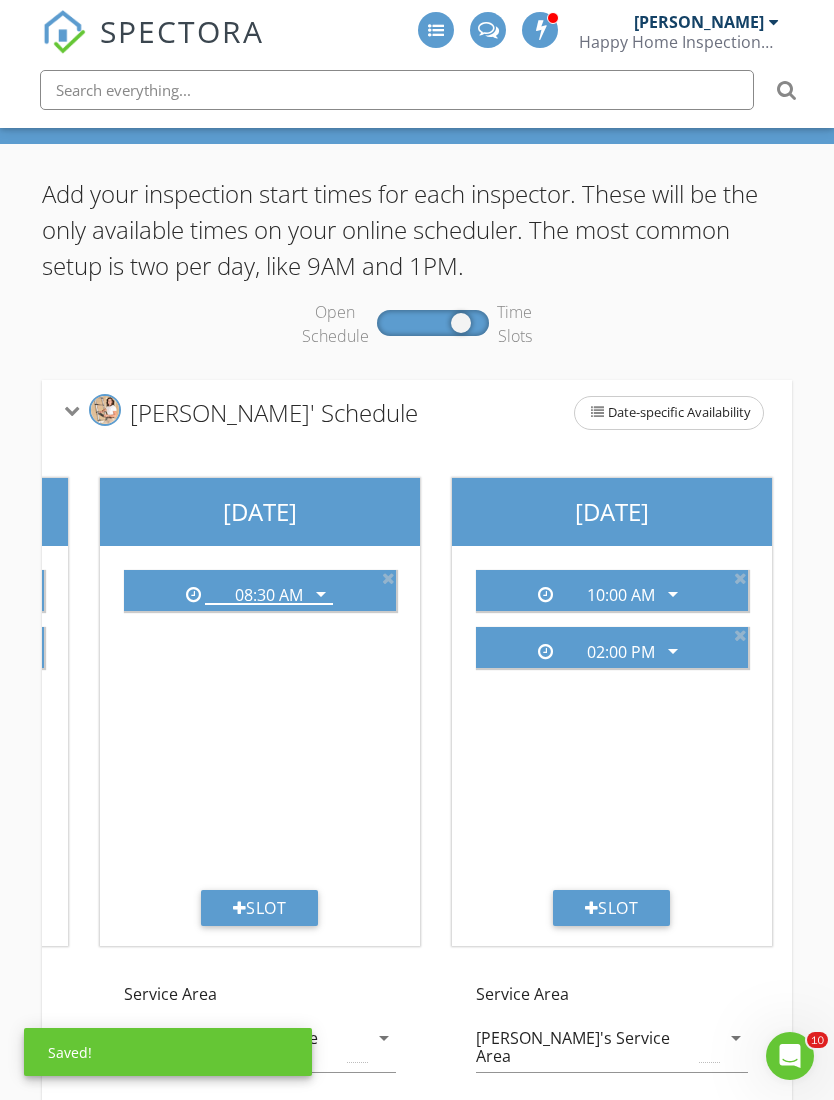 click on "Slot" at bounding box center (260, 908) 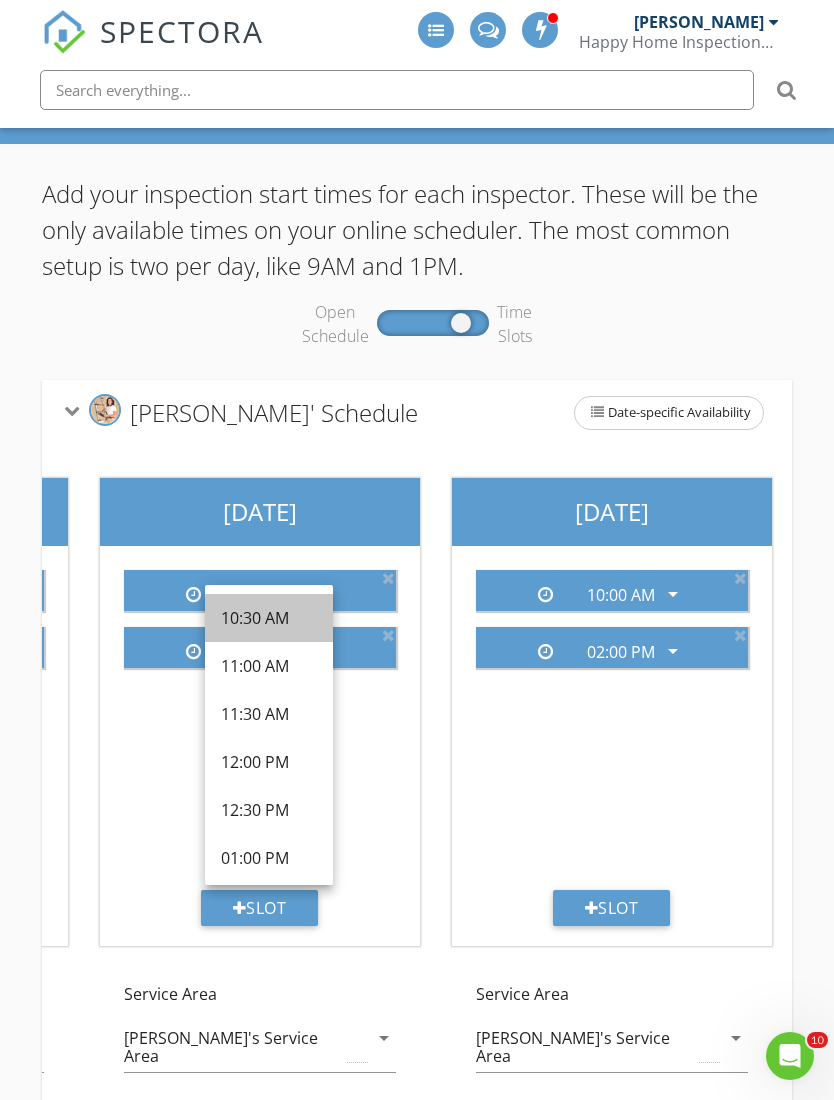 scroll, scrollTop: 400, scrollLeft: 0, axis: vertical 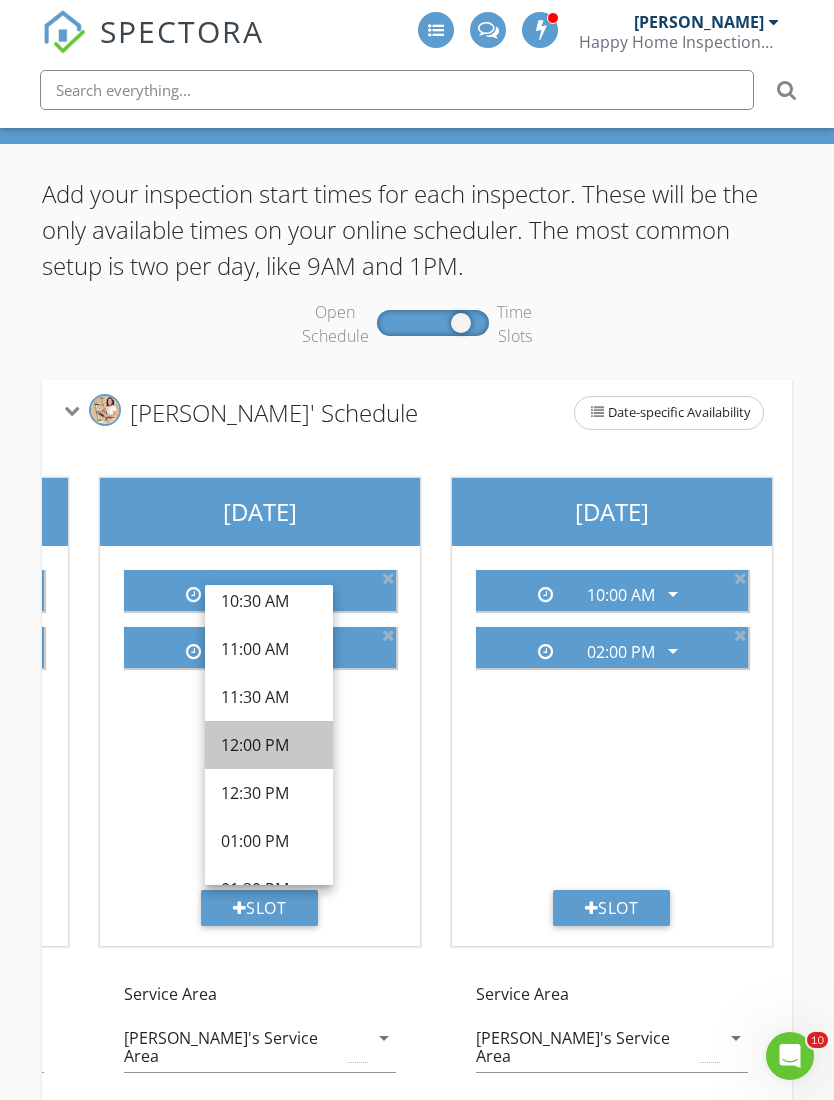 click on "12:00 PM" at bounding box center (269, 745) 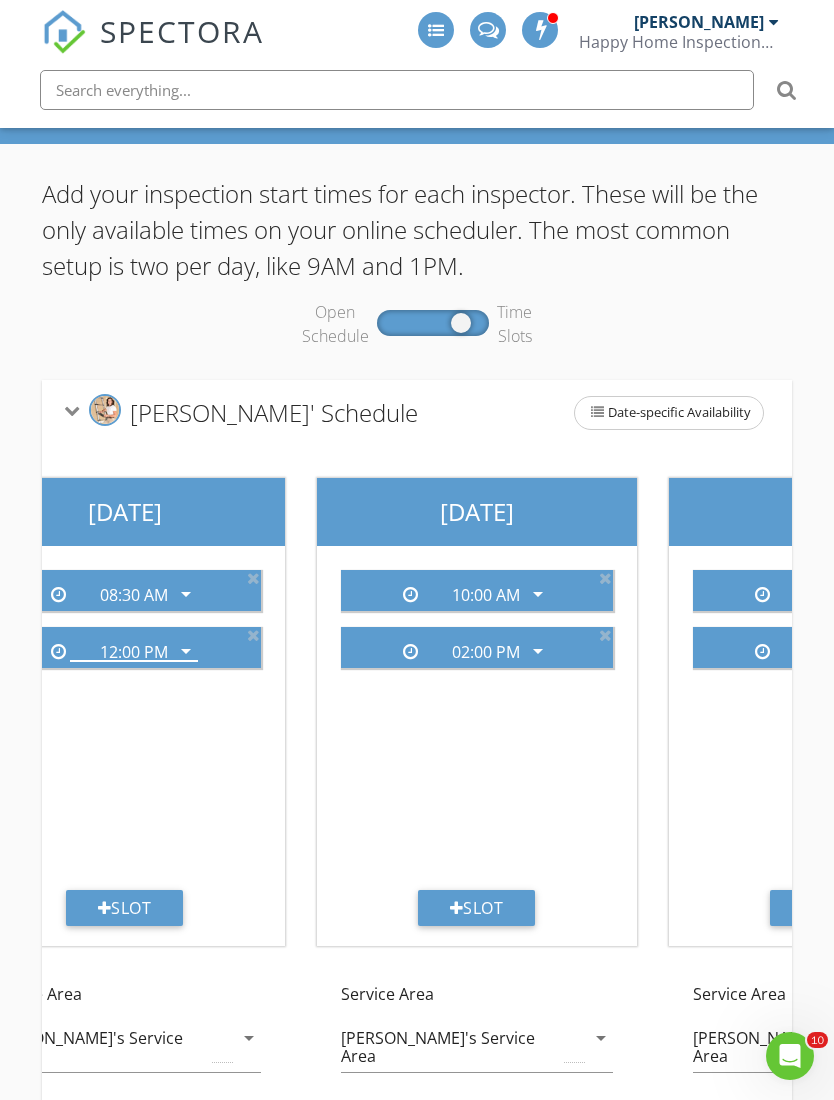 scroll, scrollTop: 0, scrollLeft: 1146, axis: horizontal 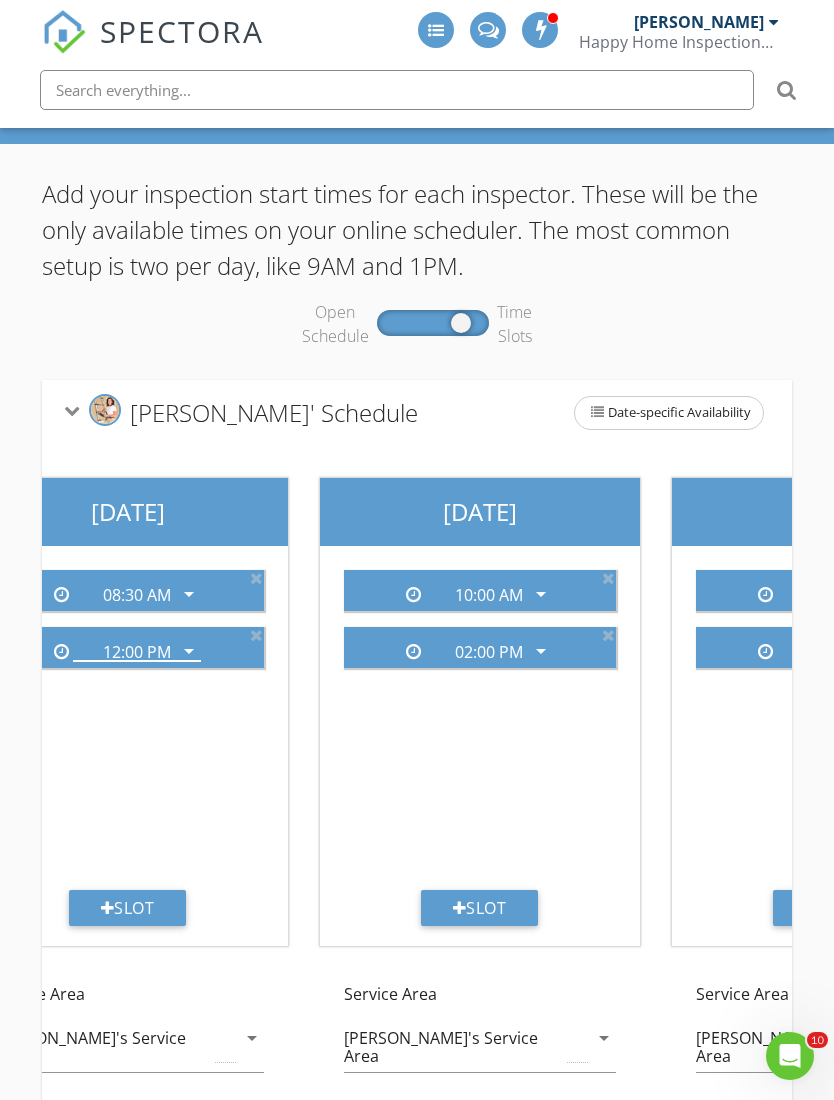 click on "arrow_drop_down" at bounding box center [541, 594] 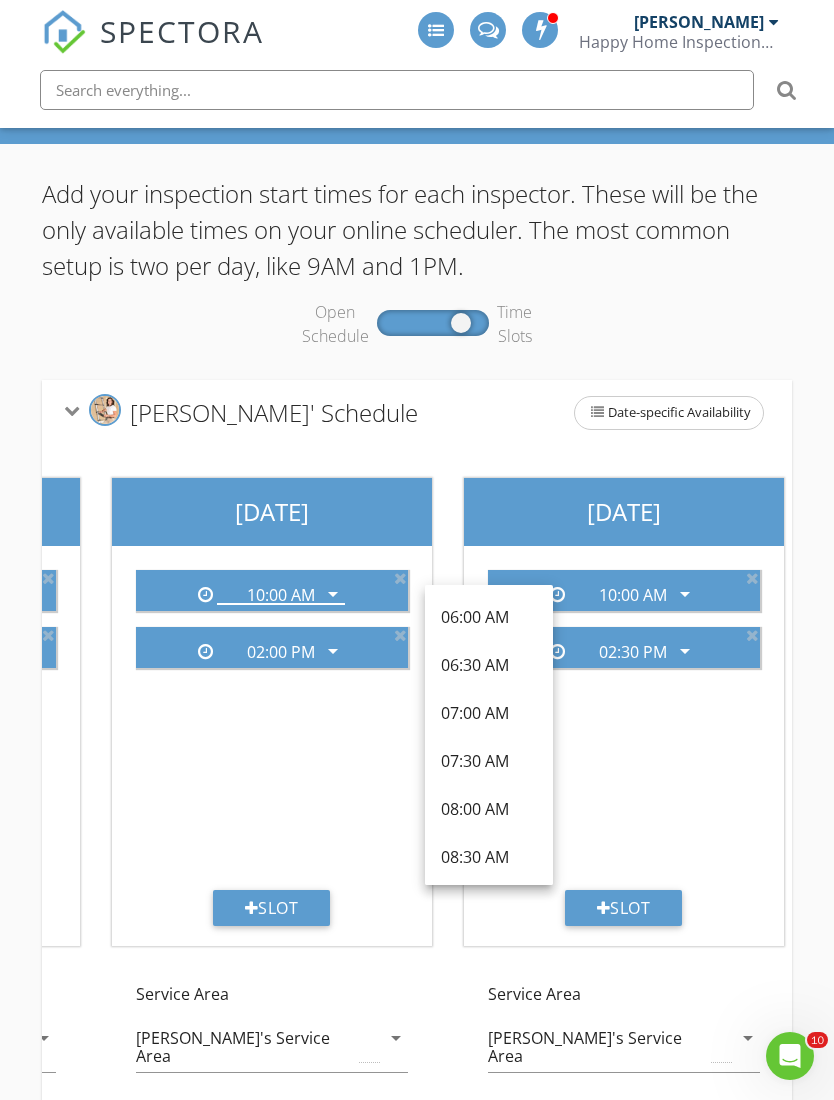 scroll, scrollTop: 0, scrollLeft: 1385, axis: horizontal 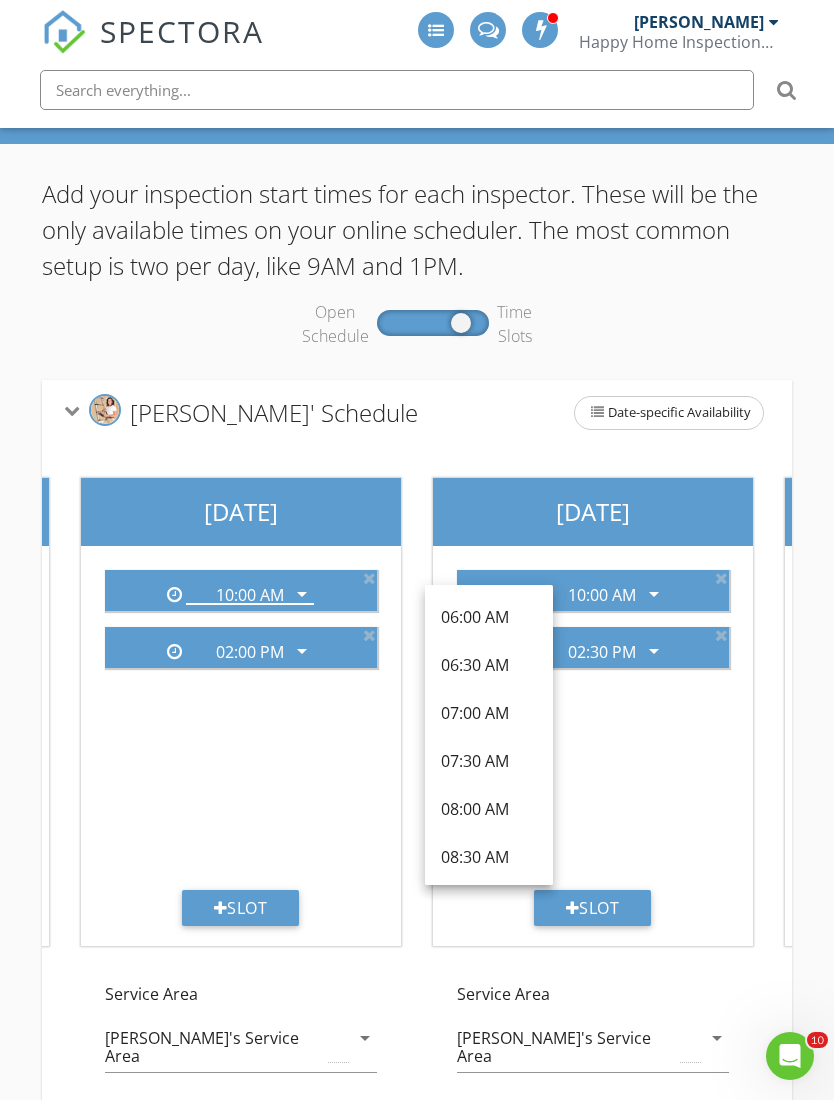 click on "arrow_drop_down" at bounding box center [654, 651] 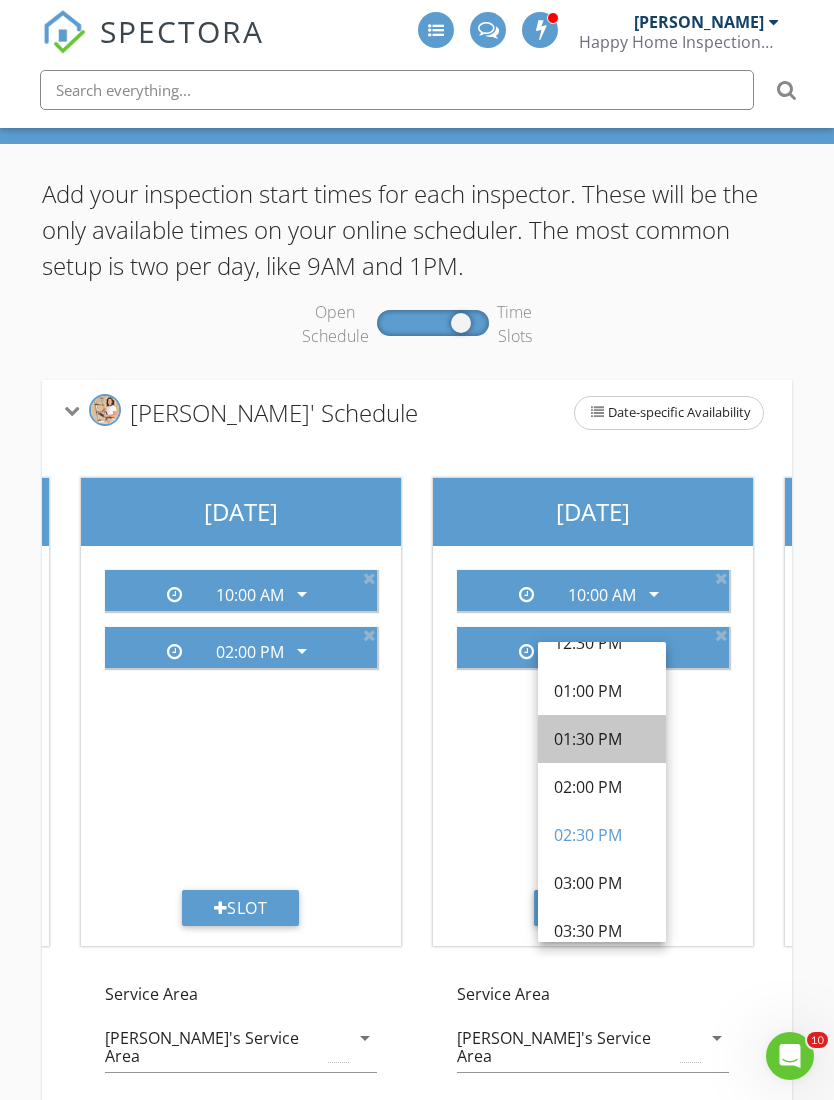 scroll, scrollTop: 610, scrollLeft: 0, axis: vertical 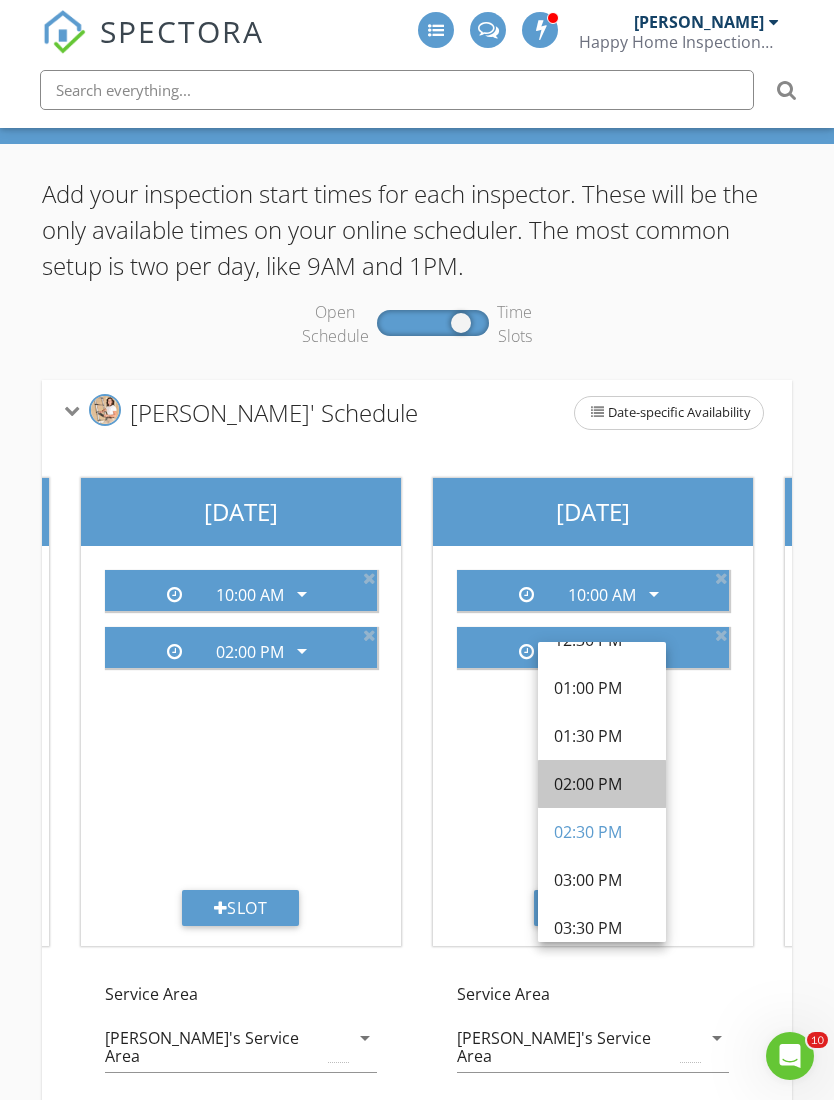 click on "02:00 PM" at bounding box center (602, 784) 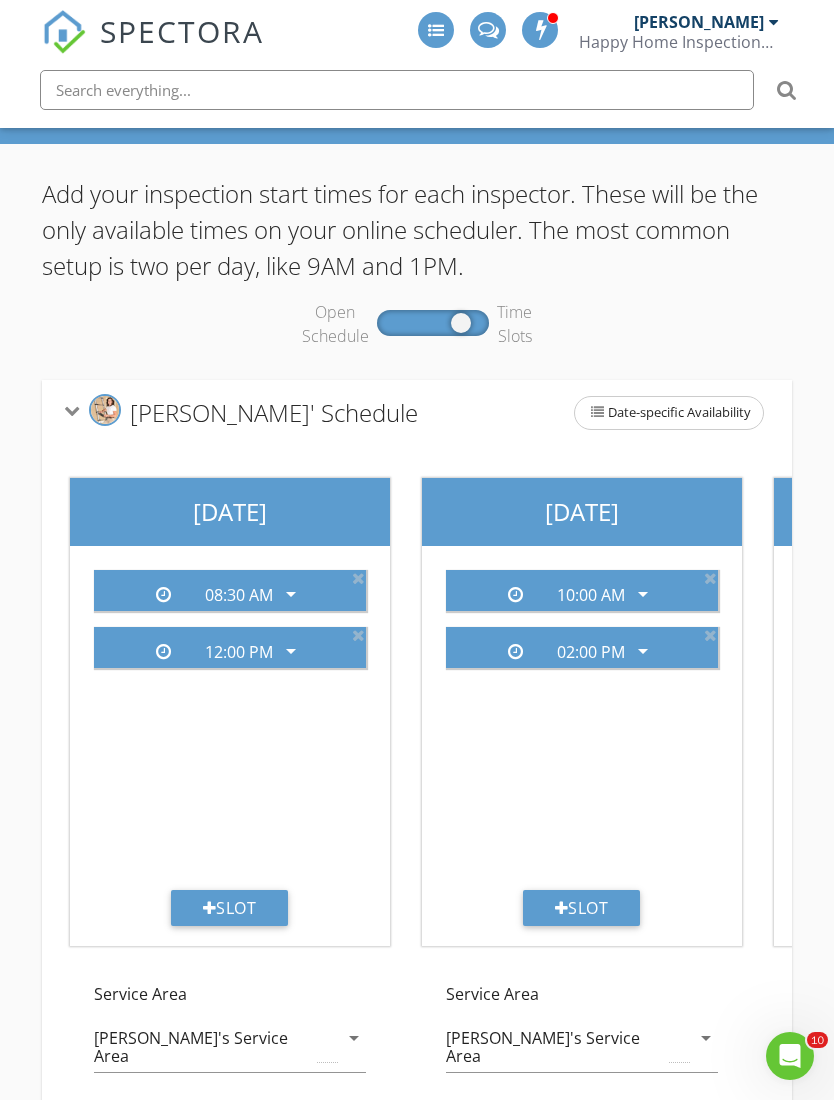scroll, scrollTop: 0, scrollLeft: 1023, axis: horizontal 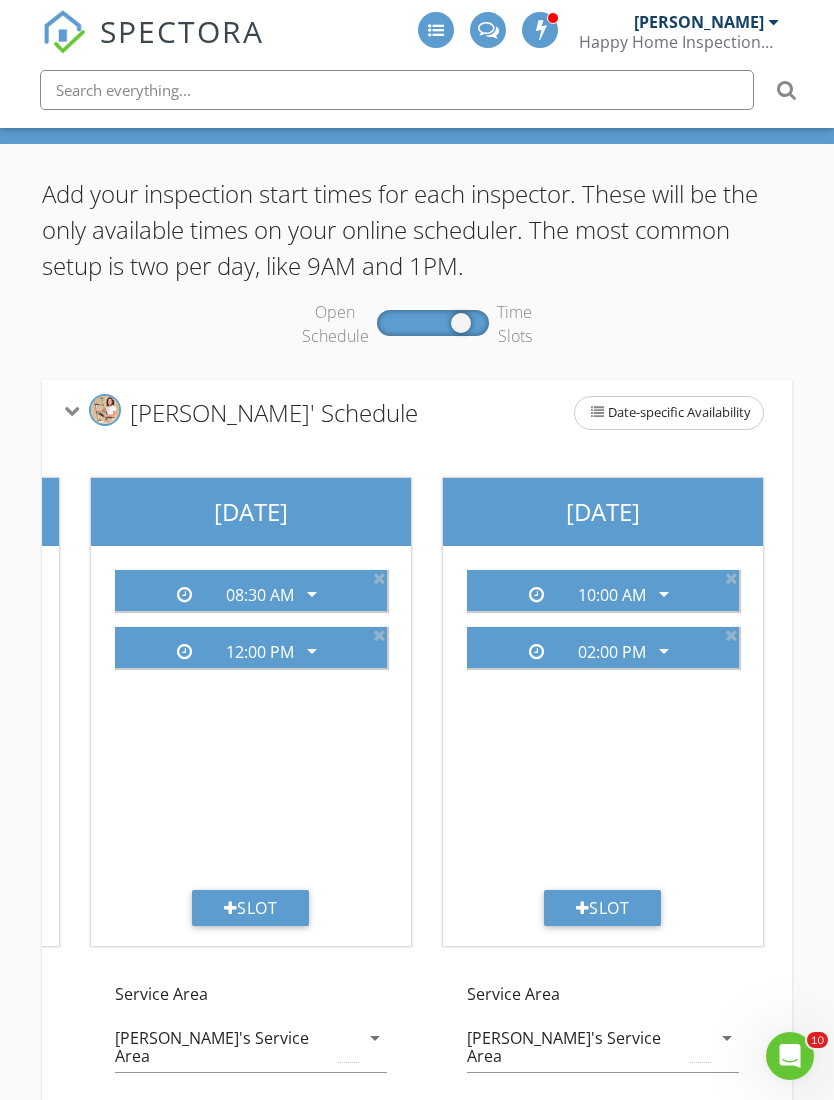 click on "Slot" at bounding box center (251, 908) 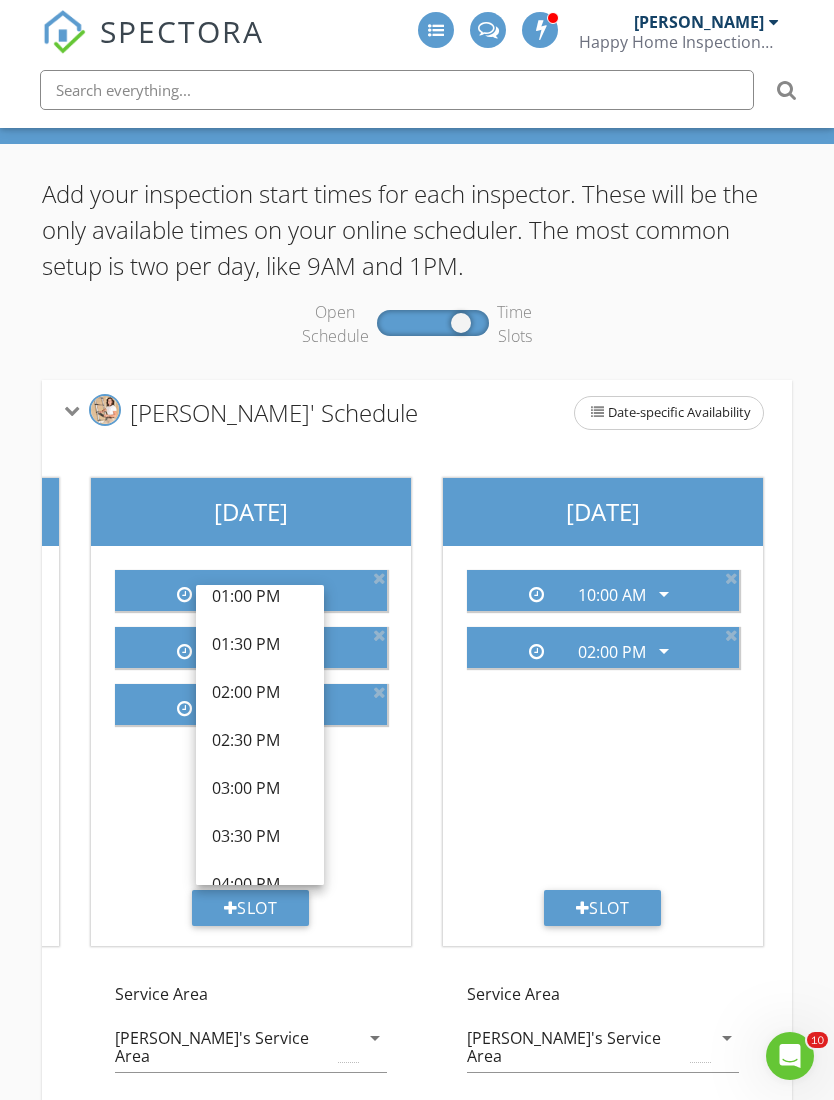 scroll, scrollTop: 599, scrollLeft: 0, axis: vertical 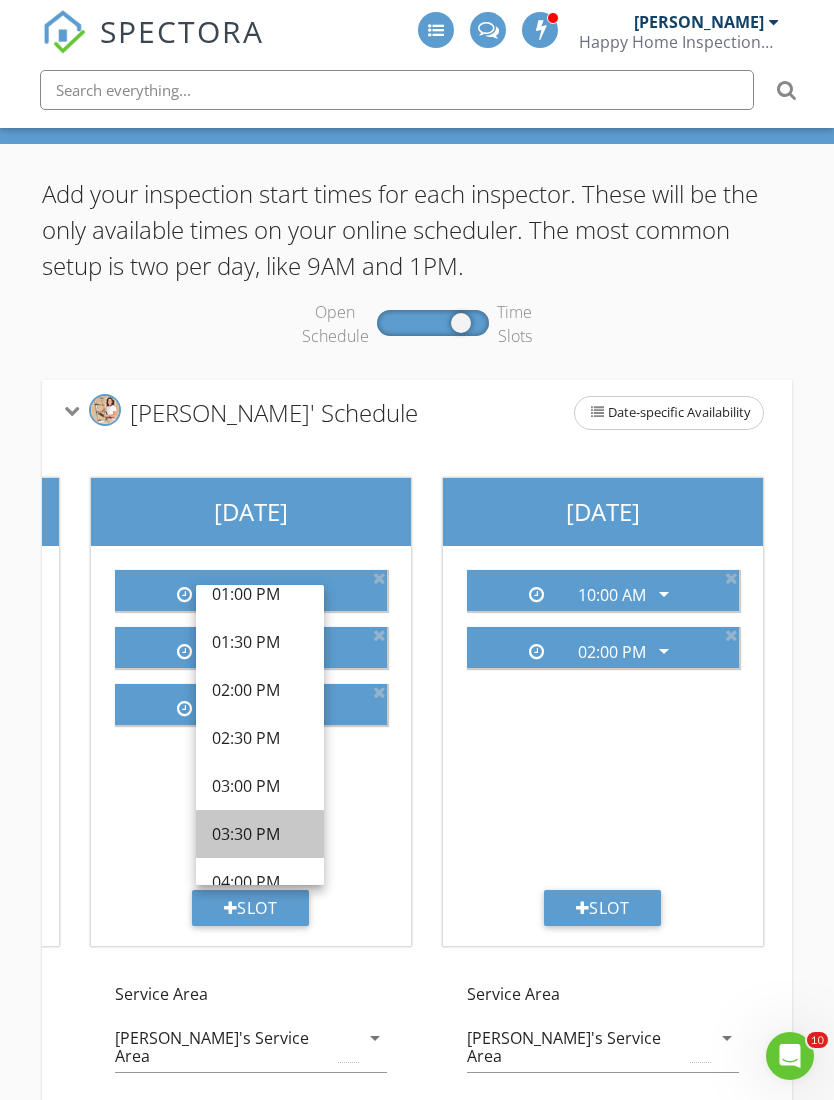 click on "03:30 PM" at bounding box center [260, 834] 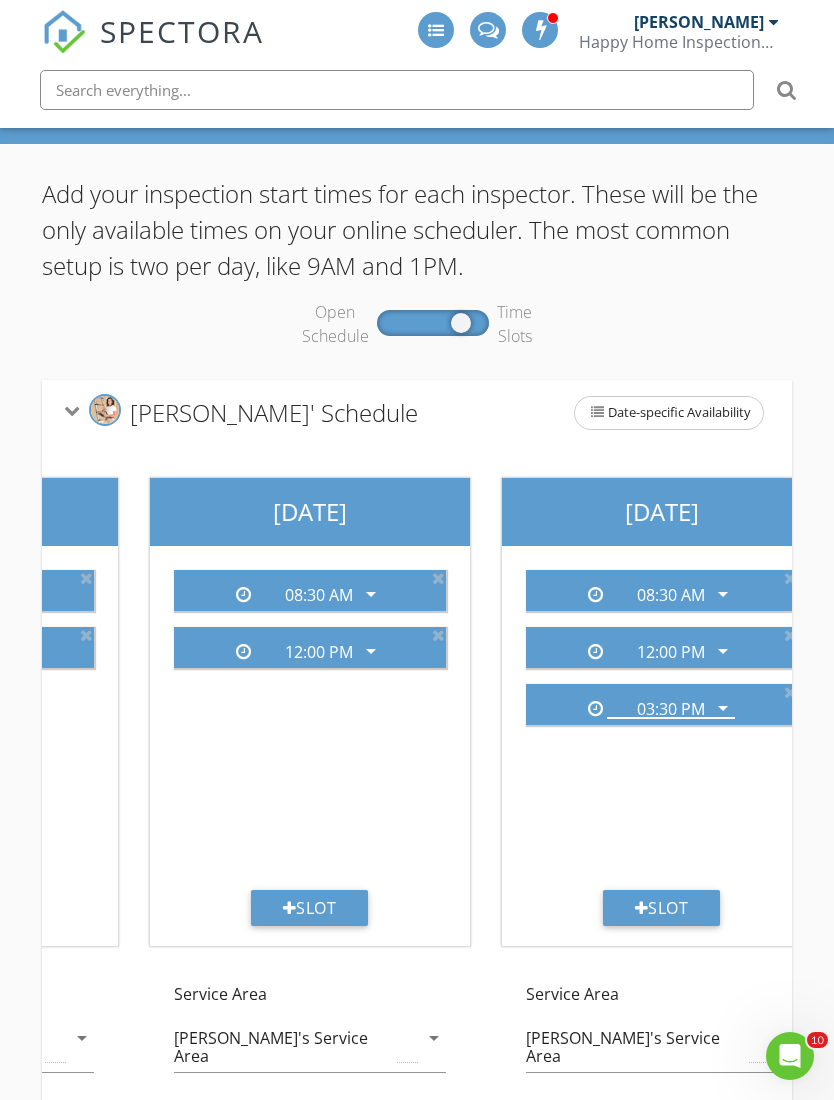 scroll, scrollTop: 0, scrollLeft: 615, axis: horizontal 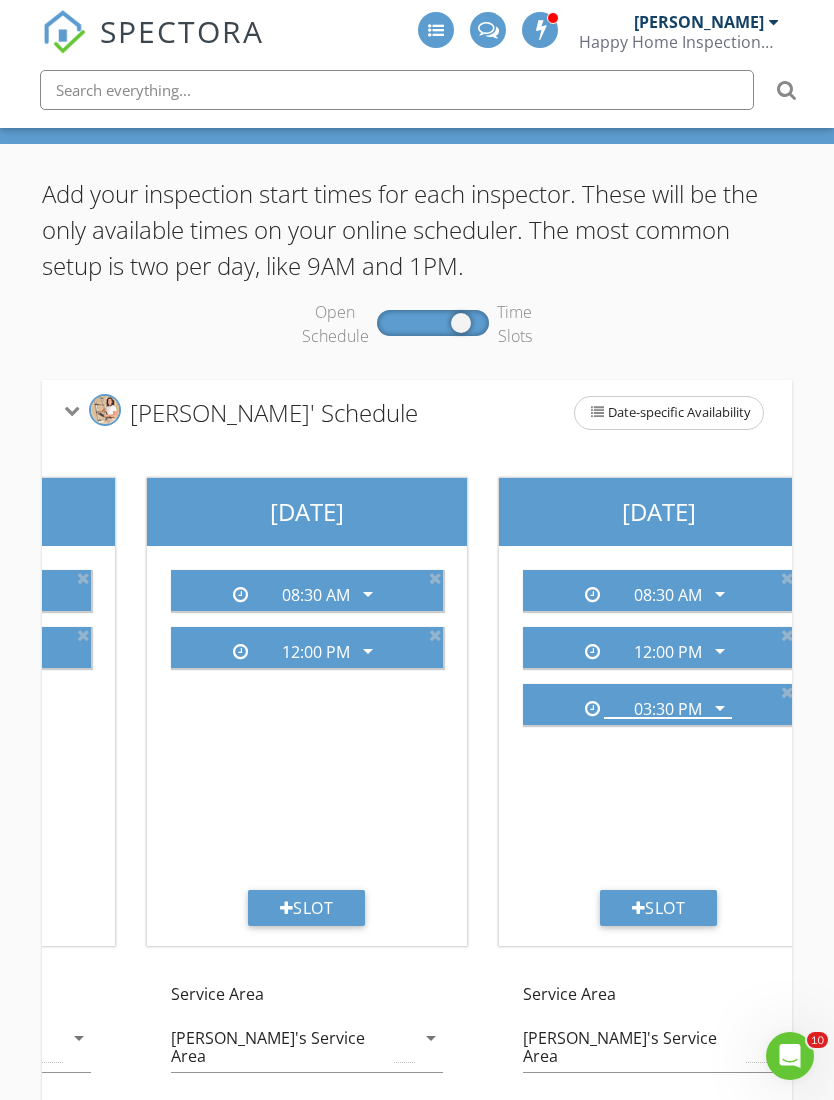 click on "12:00 PM" at bounding box center [316, 652] 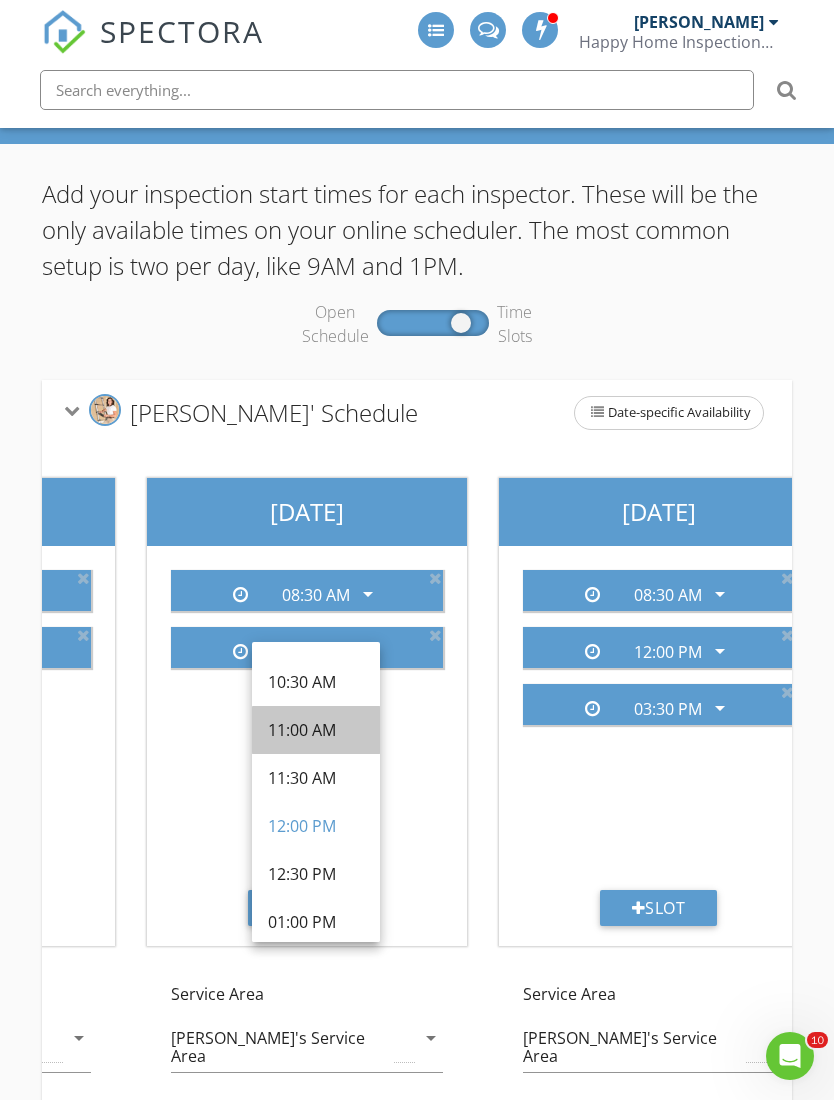 scroll, scrollTop: 377, scrollLeft: 0, axis: vertical 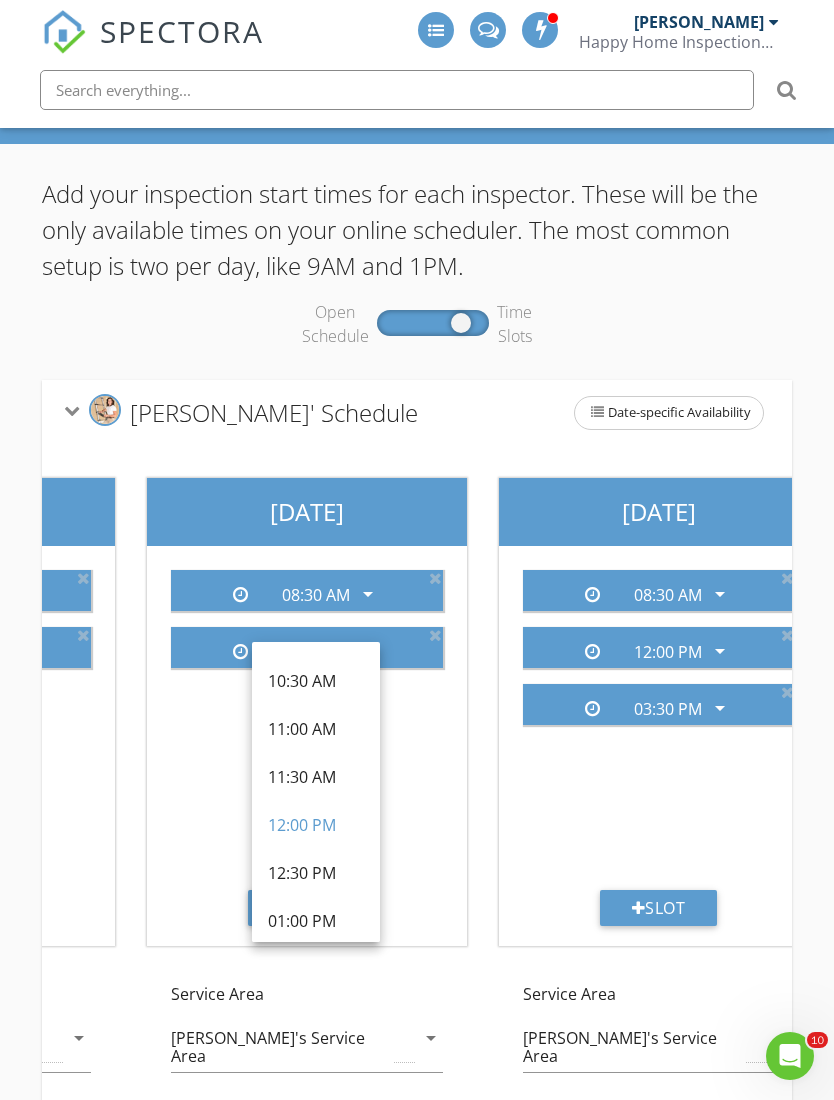 click on "12:30 PM" at bounding box center (316, 873) 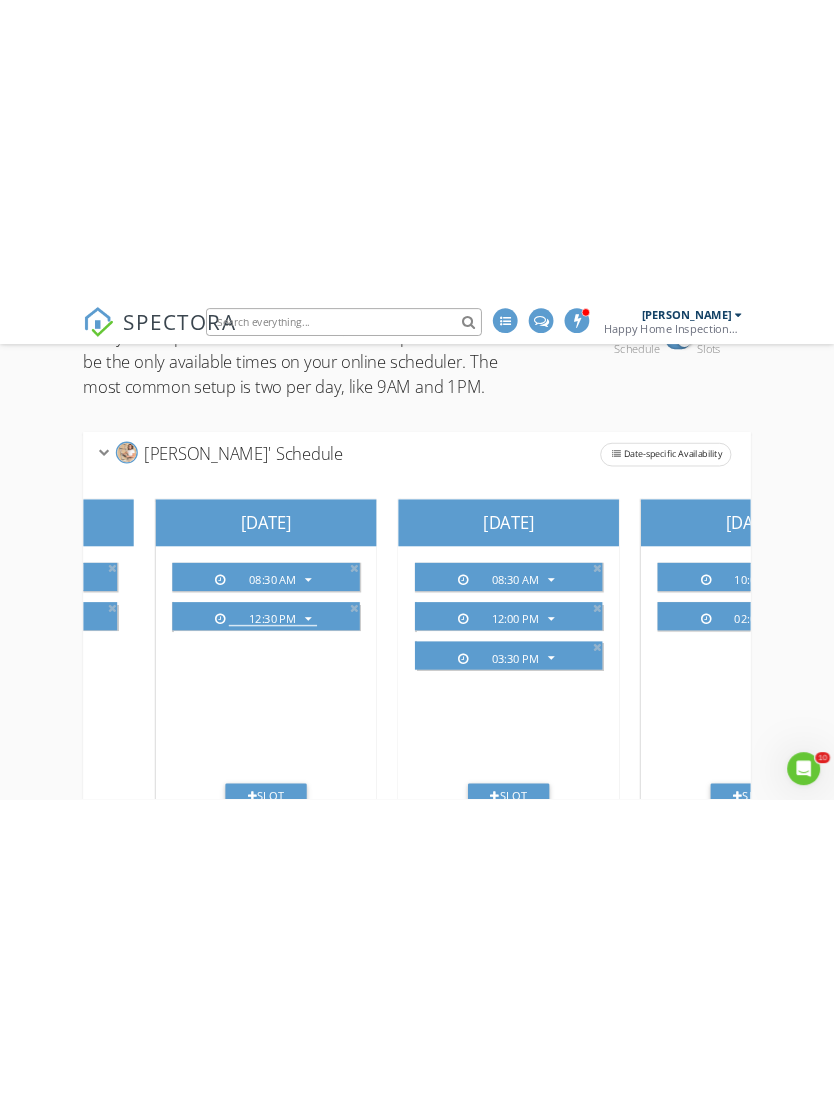 scroll, scrollTop: 145, scrollLeft: 0, axis: vertical 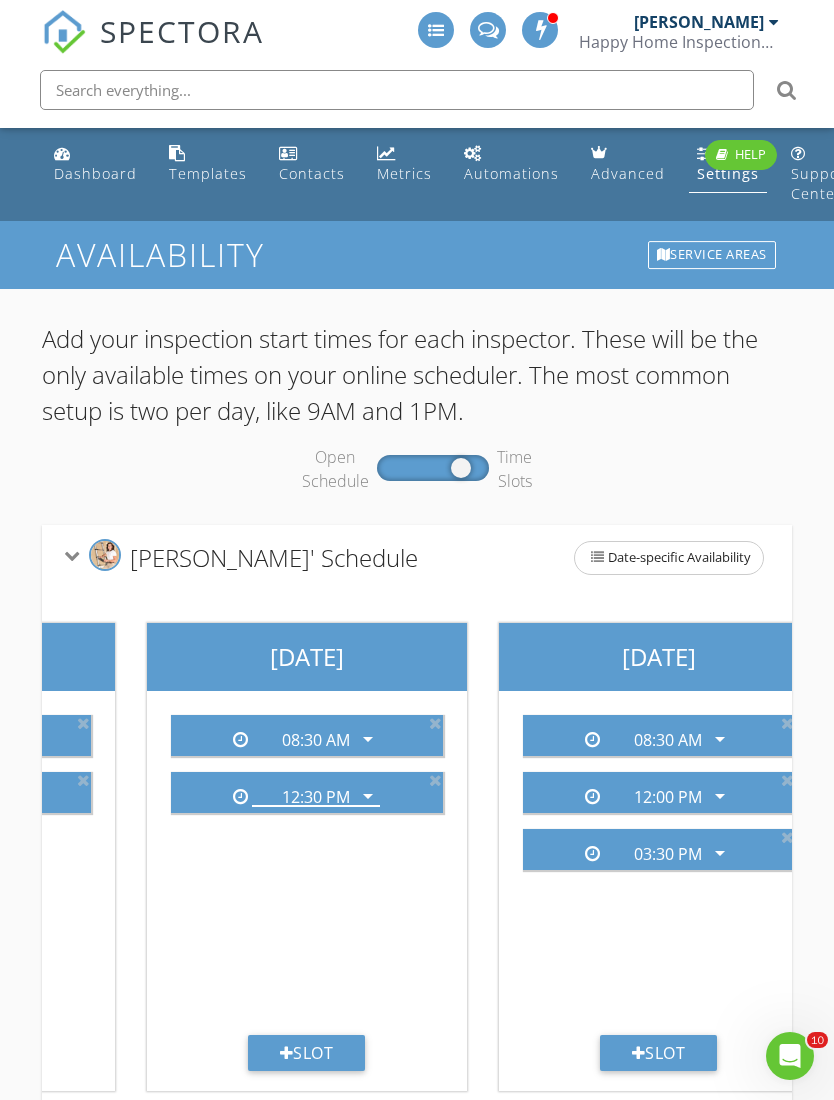 click on "Dashboard" at bounding box center (95, 173) 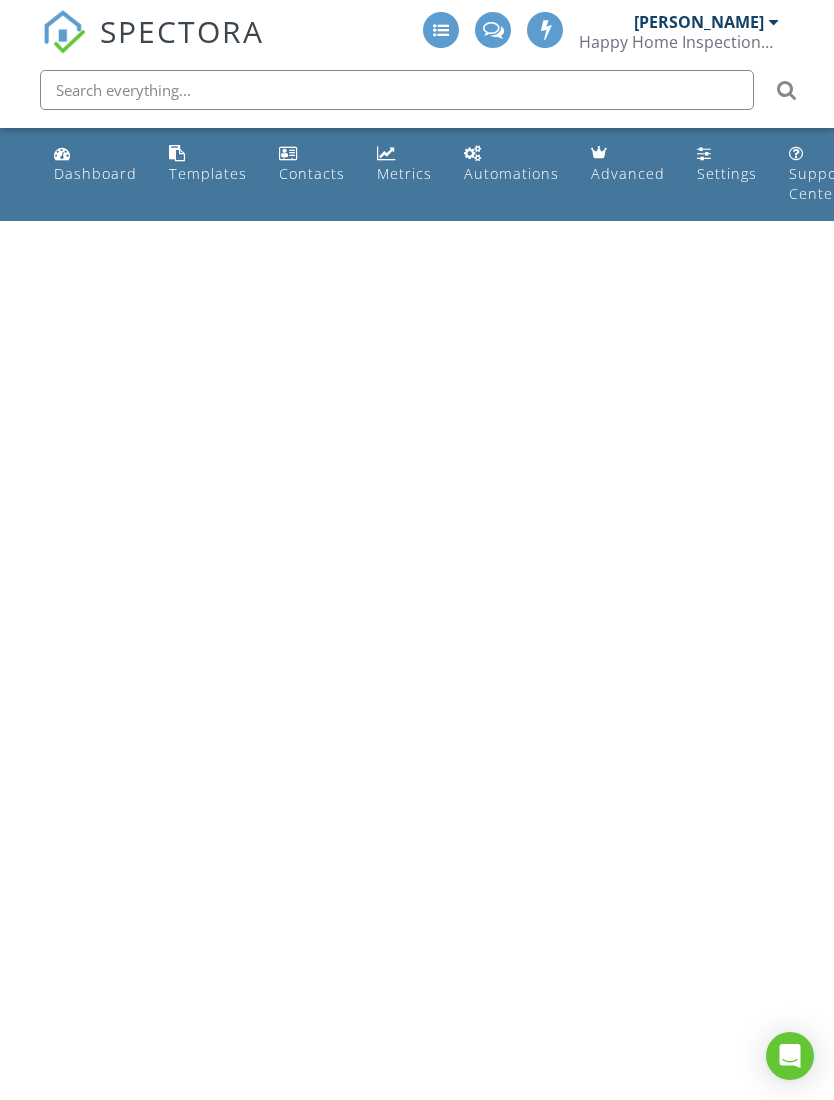 scroll, scrollTop: 0, scrollLeft: 0, axis: both 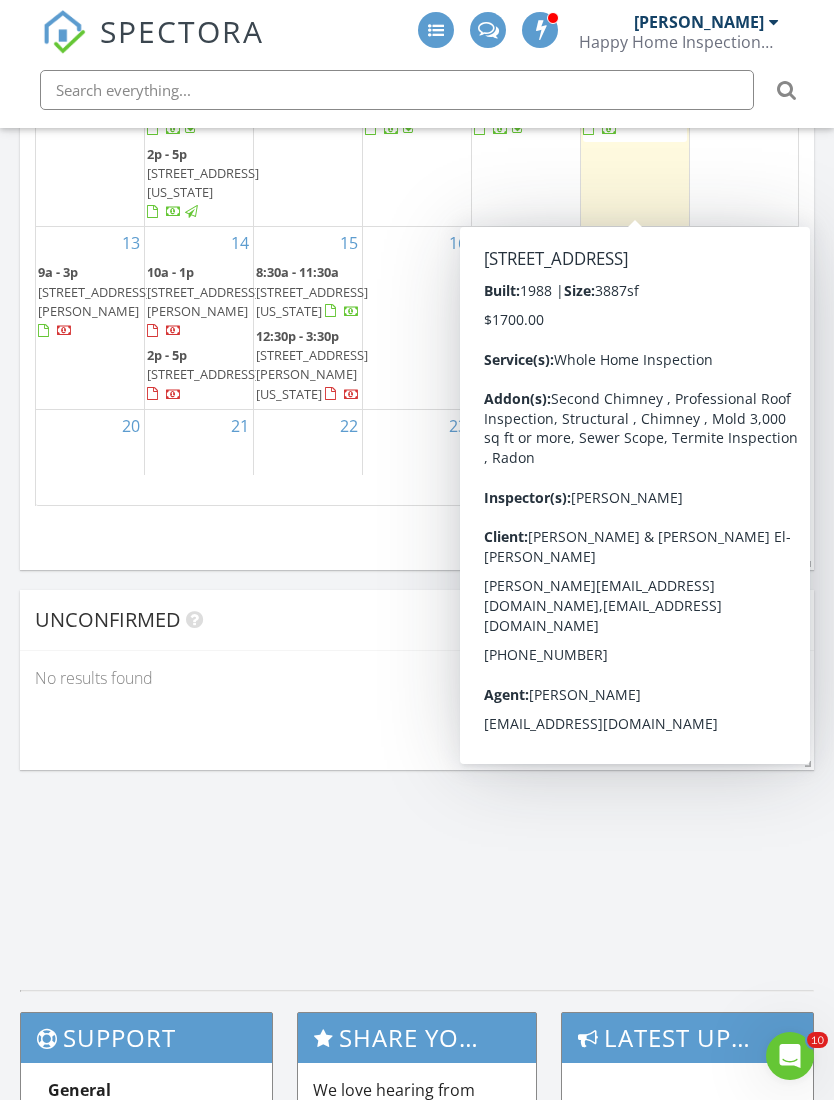 click on "[STREET_ADDRESS]" at bounding box center [639, 109] 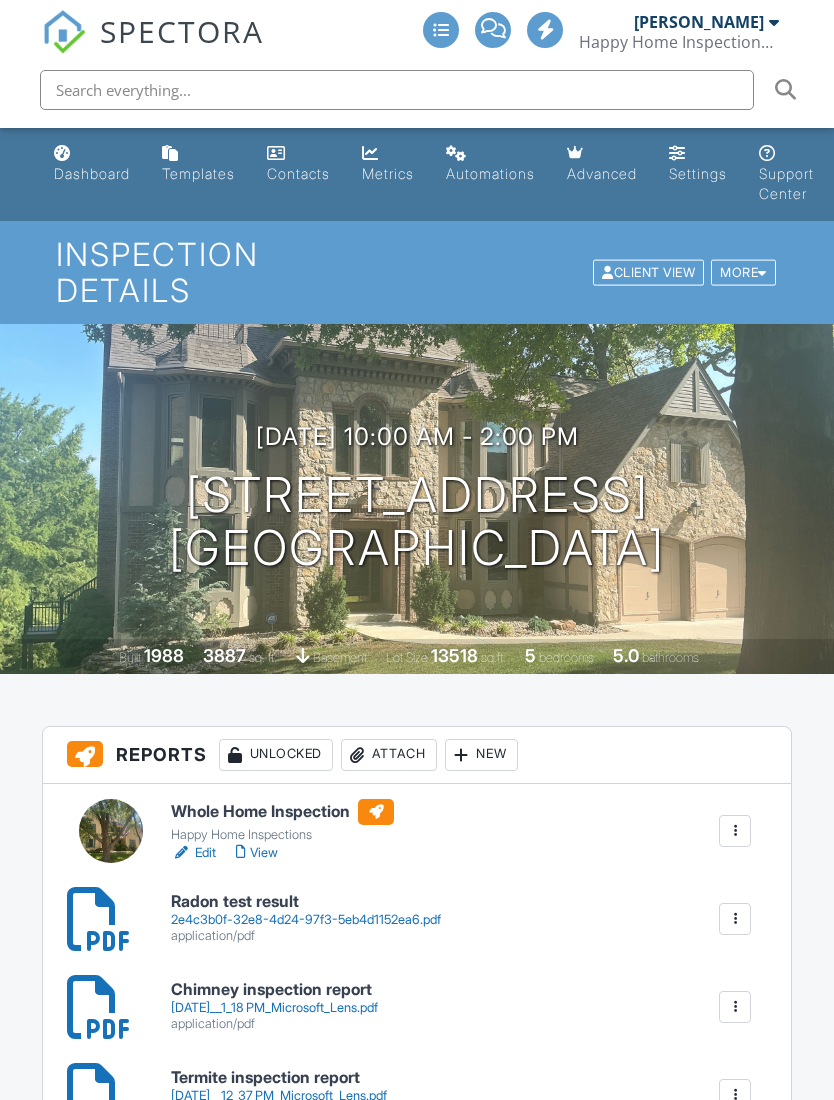 scroll, scrollTop: 0, scrollLeft: 0, axis: both 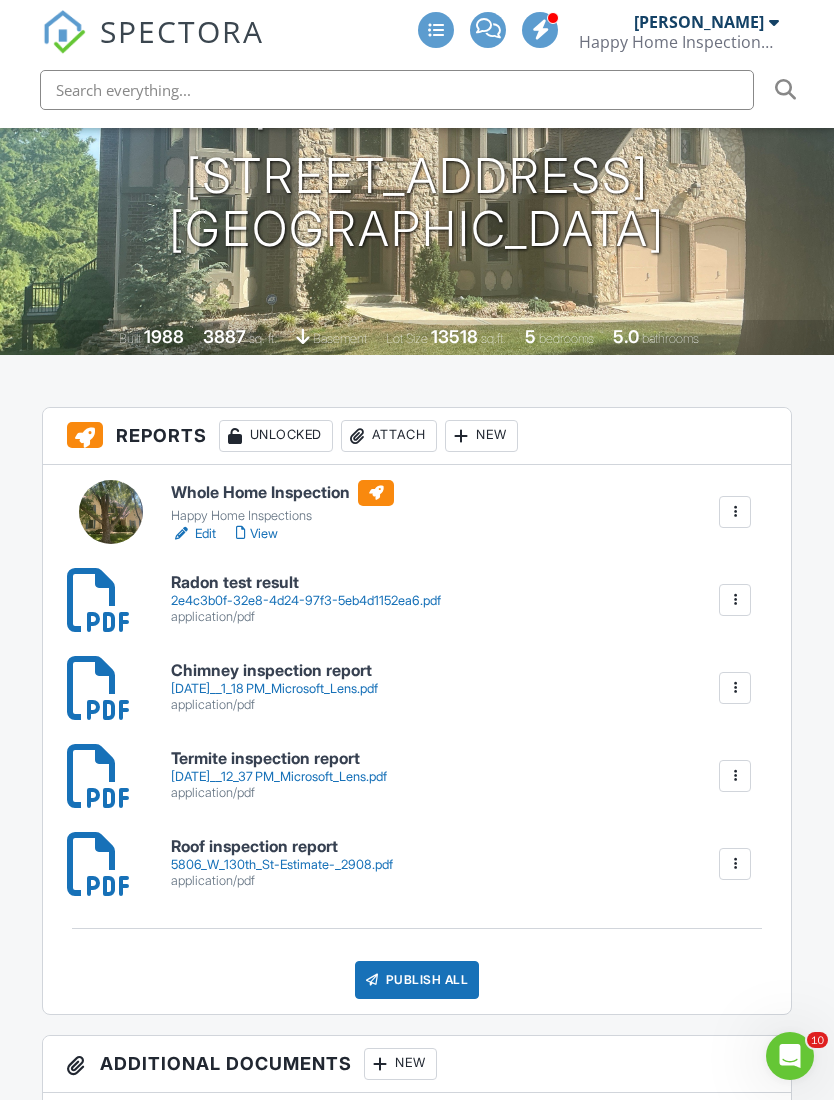 click on "Chimney inspection report" at bounding box center [274, 671] 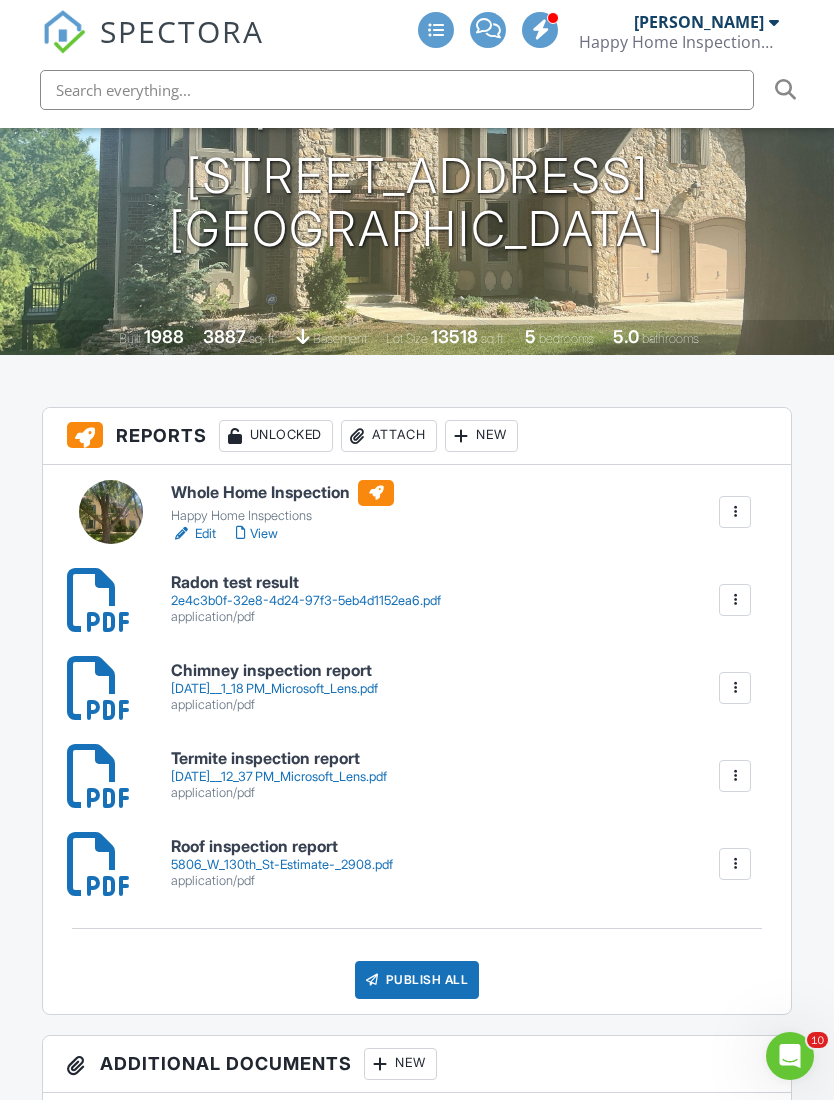 scroll, scrollTop: 352, scrollLeft: 0, axis: vertical 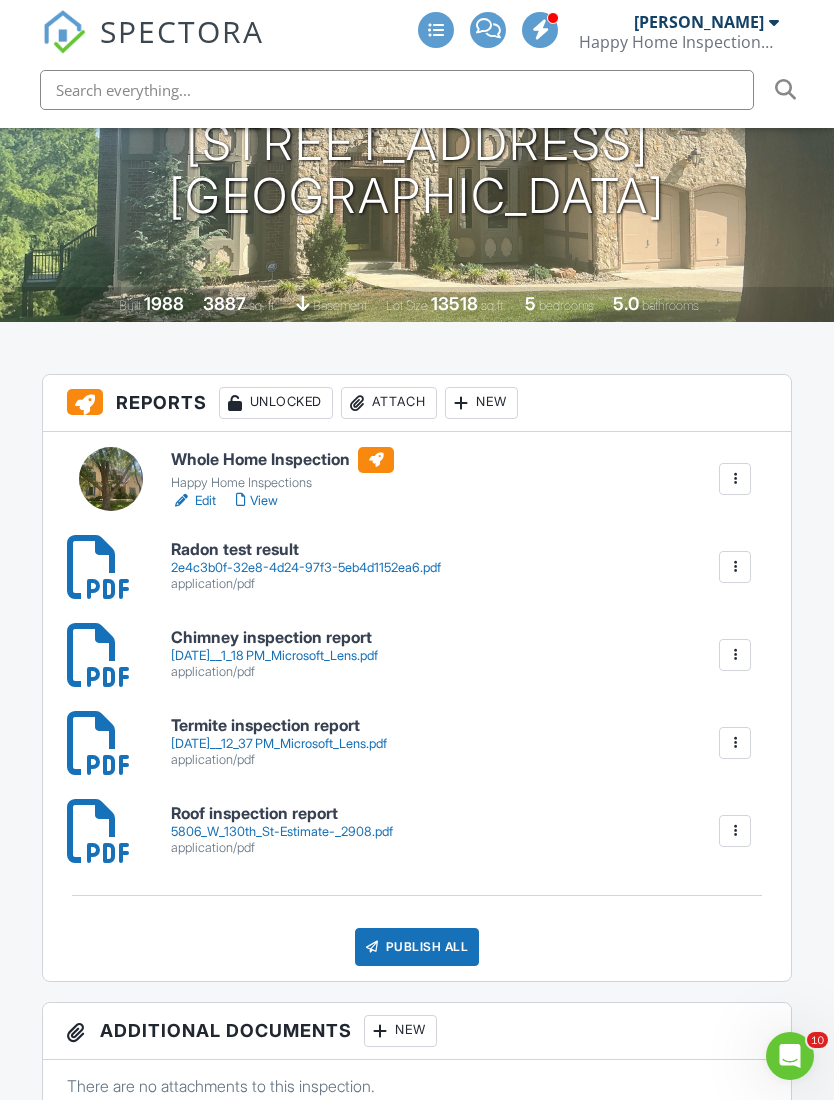 click on "[DATE]__1_18 PM_Microsoft_Lens.pdf" at bounding box center [274, 656] 